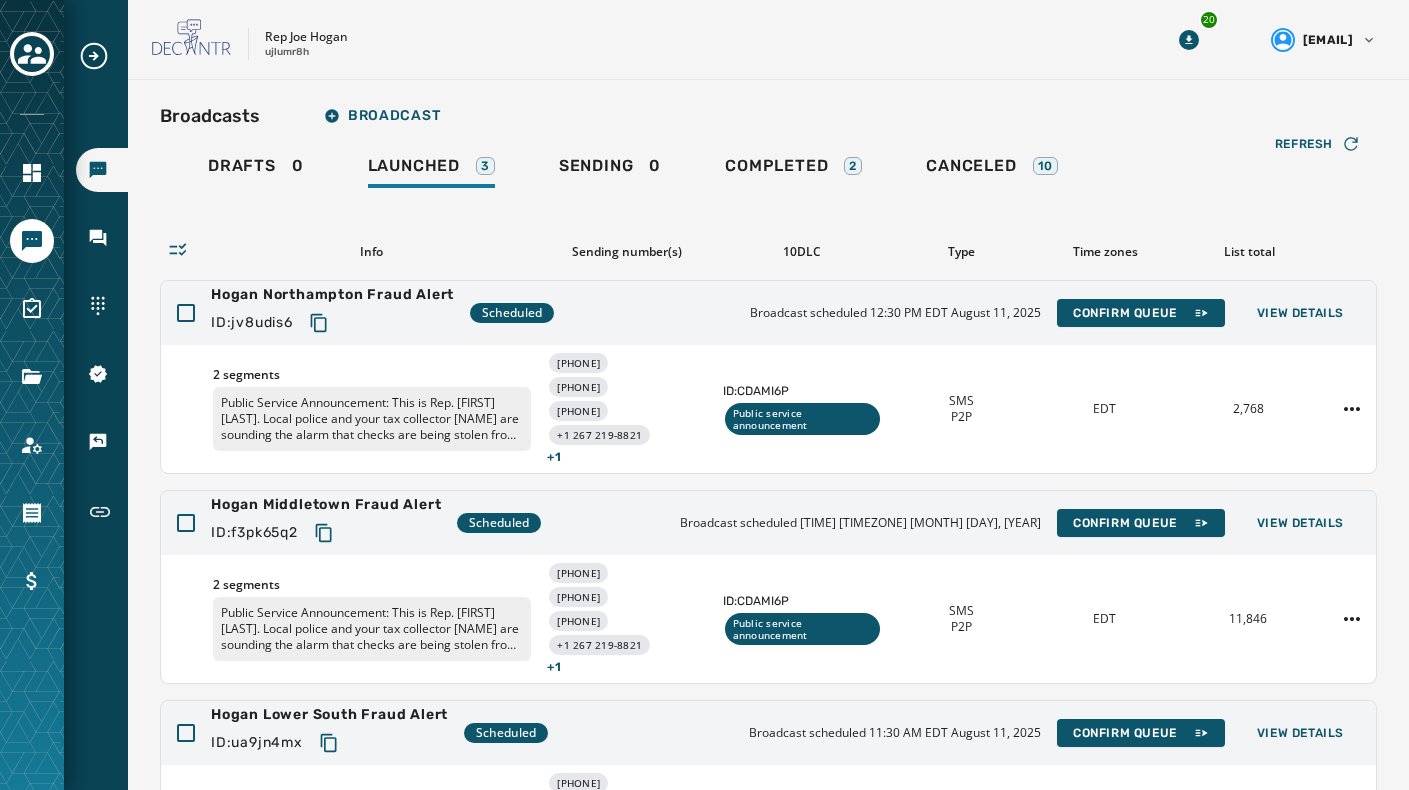 scroll, scrollTop: 0, scrollLeft: 0, axis: both 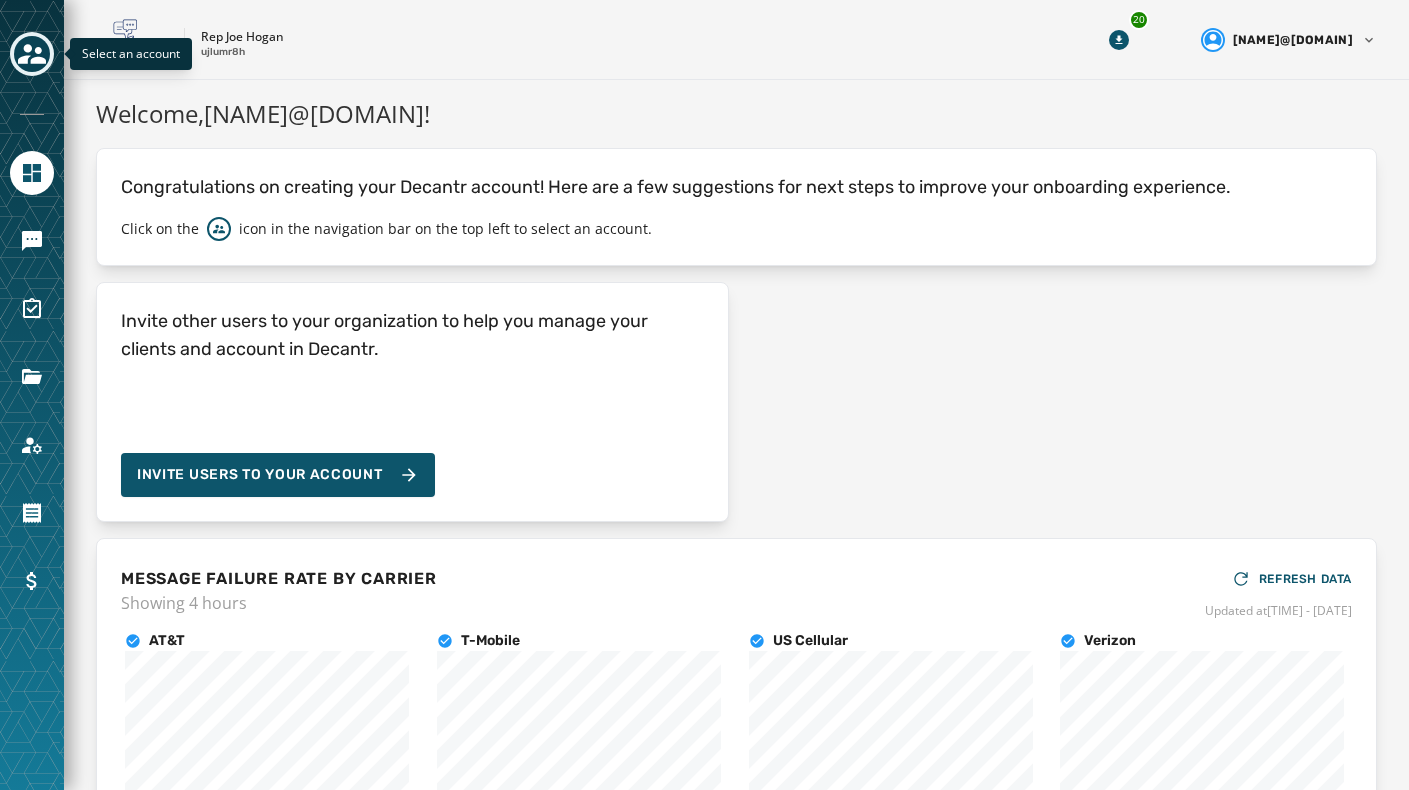 click at bounding box center [32, 54] 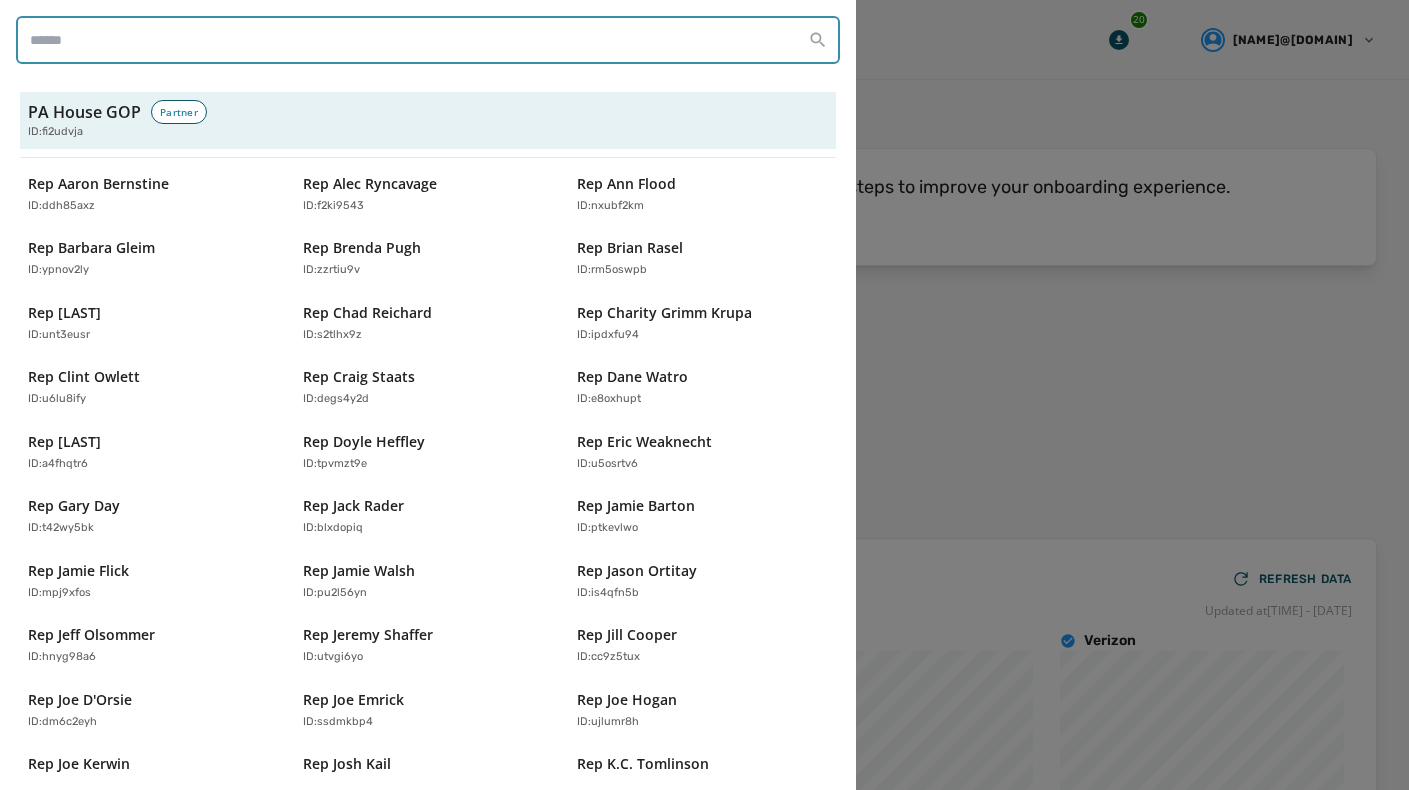 click at bounding box center [428, 40] 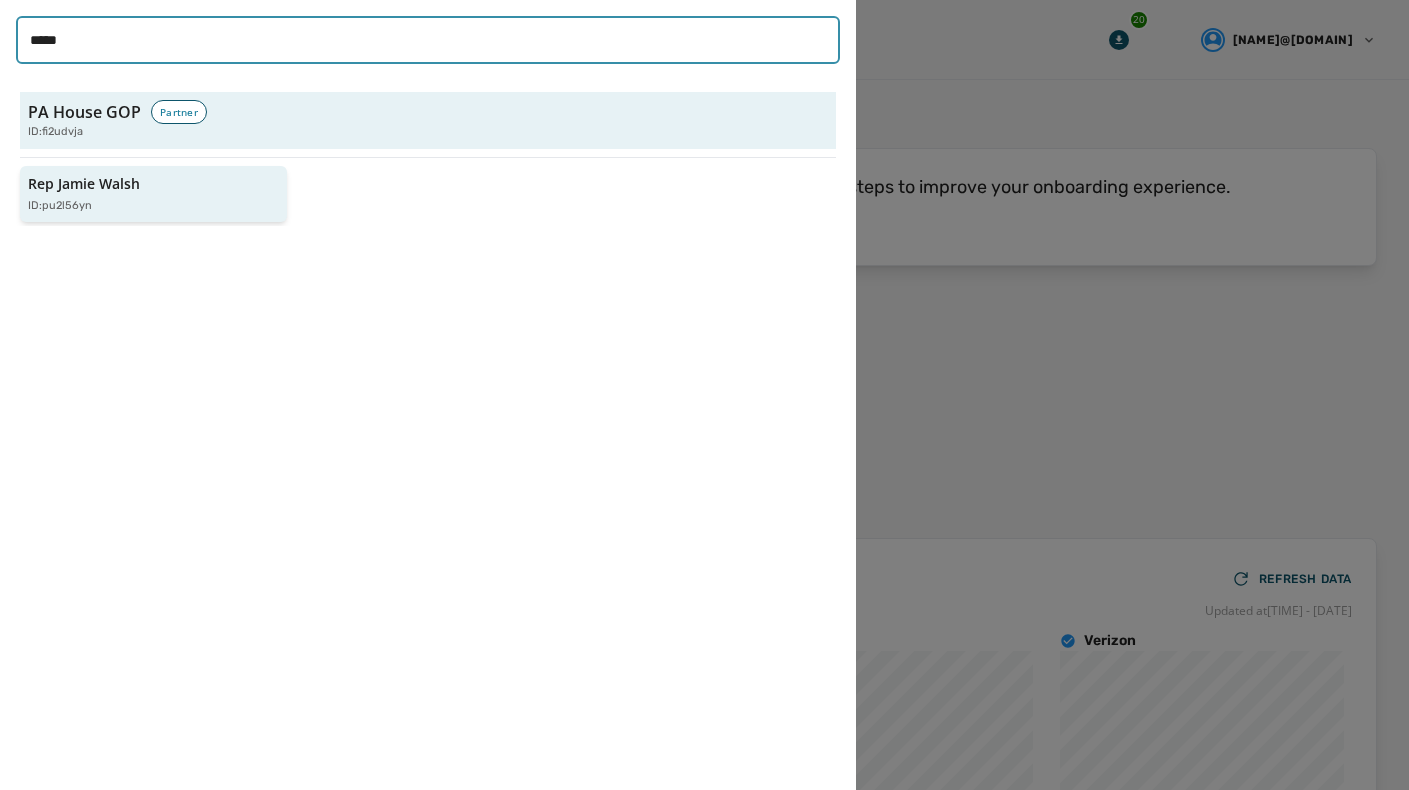 type on "*****" 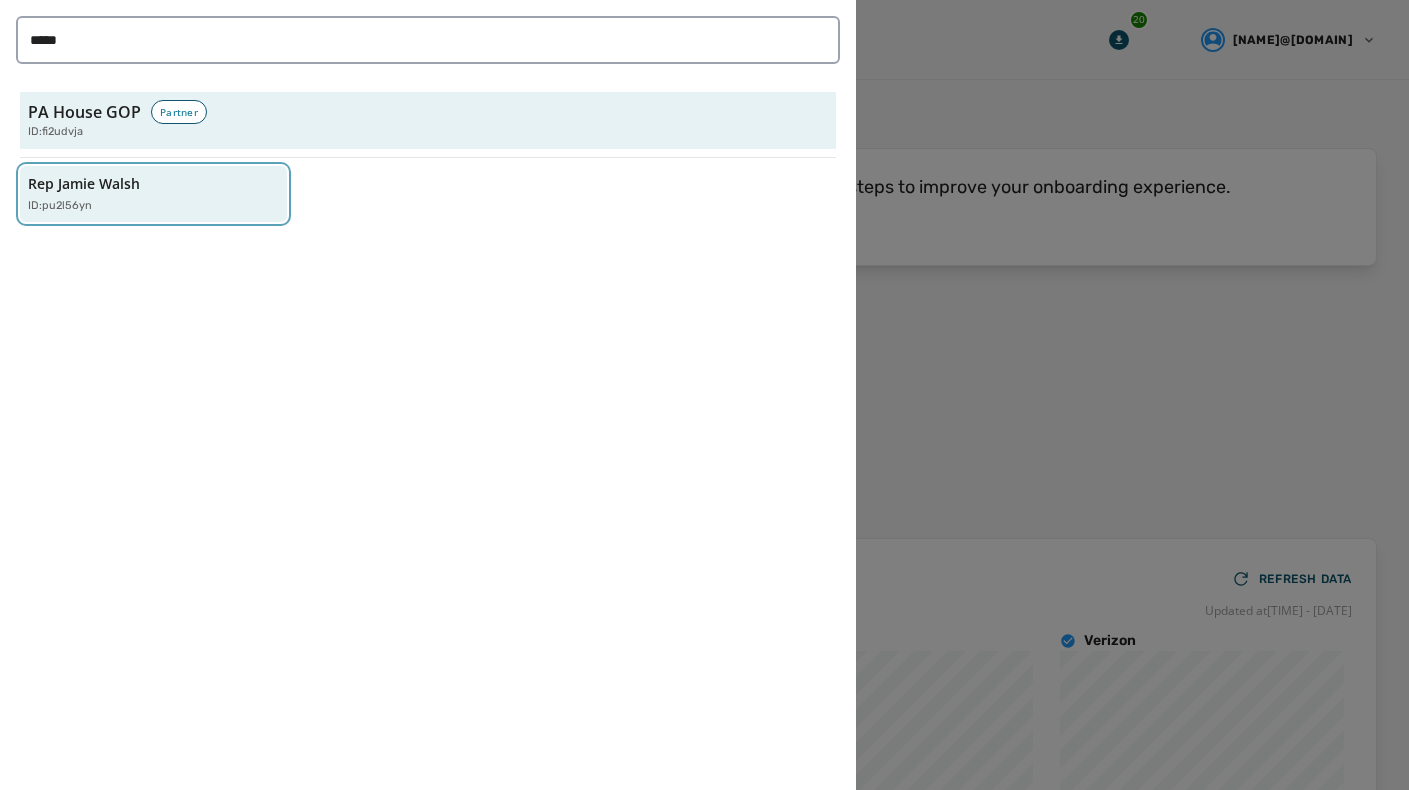 click on "Rep Jamie Walsh" at bounding box center (84, 184) 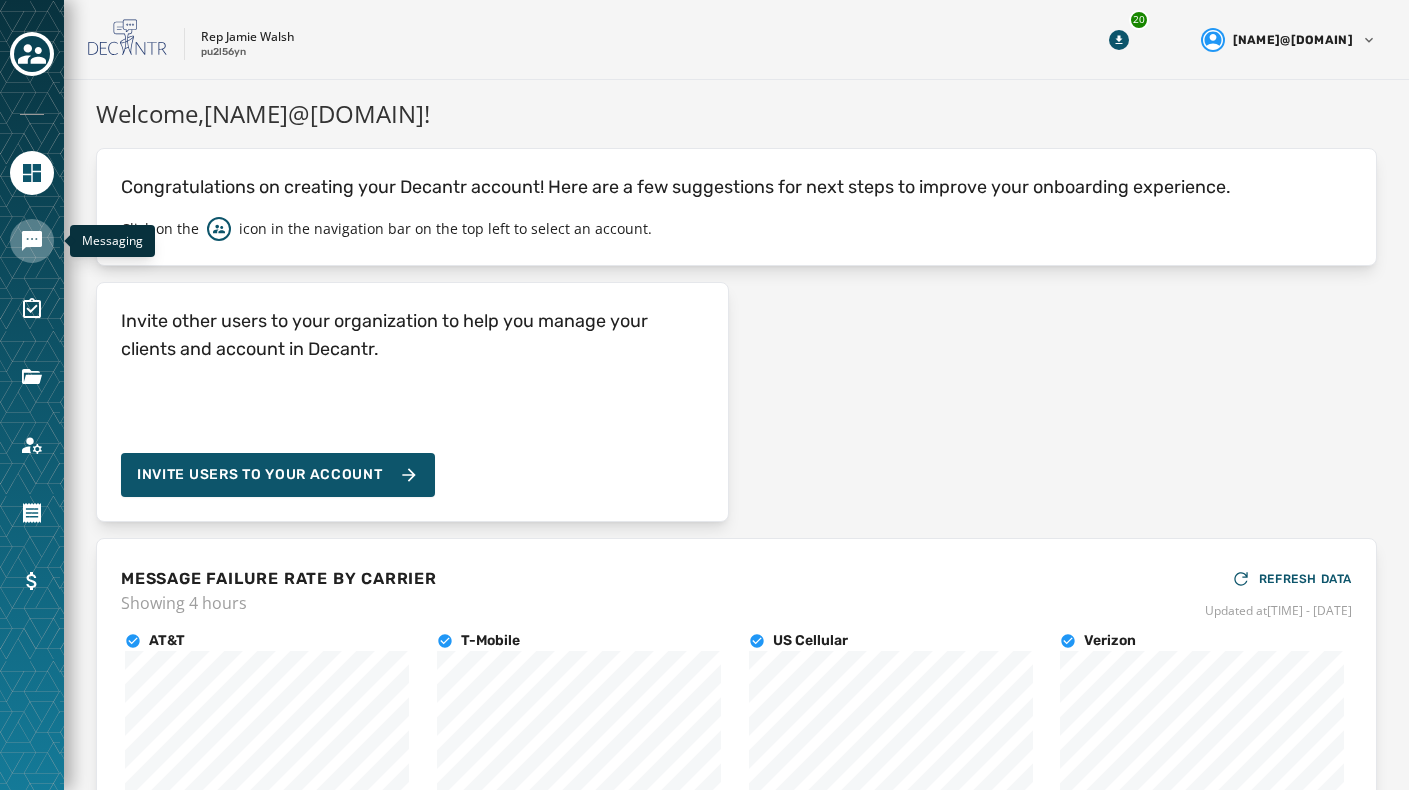 click at bounding box center [32, 241] 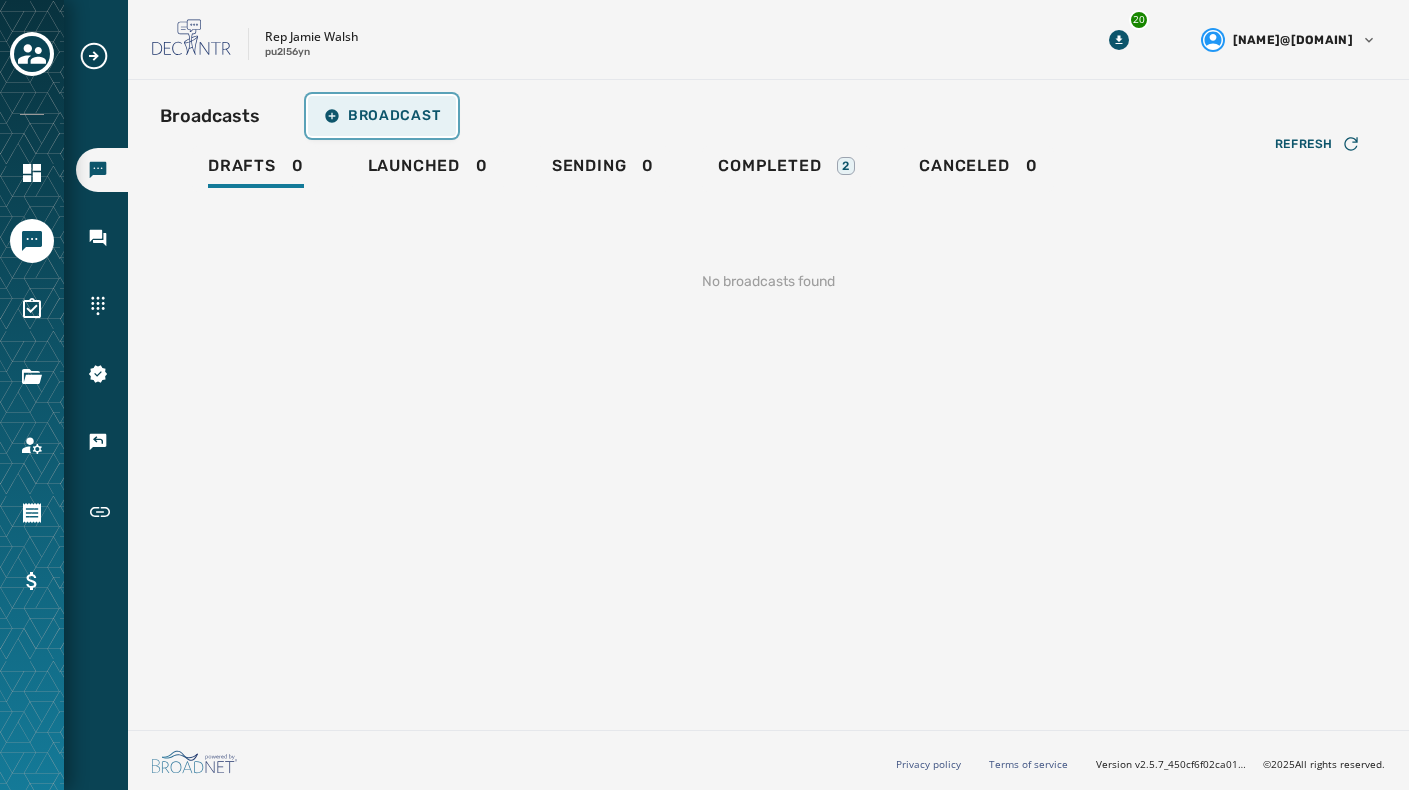 click on "Broadcast" at bounding box center (382, 116) 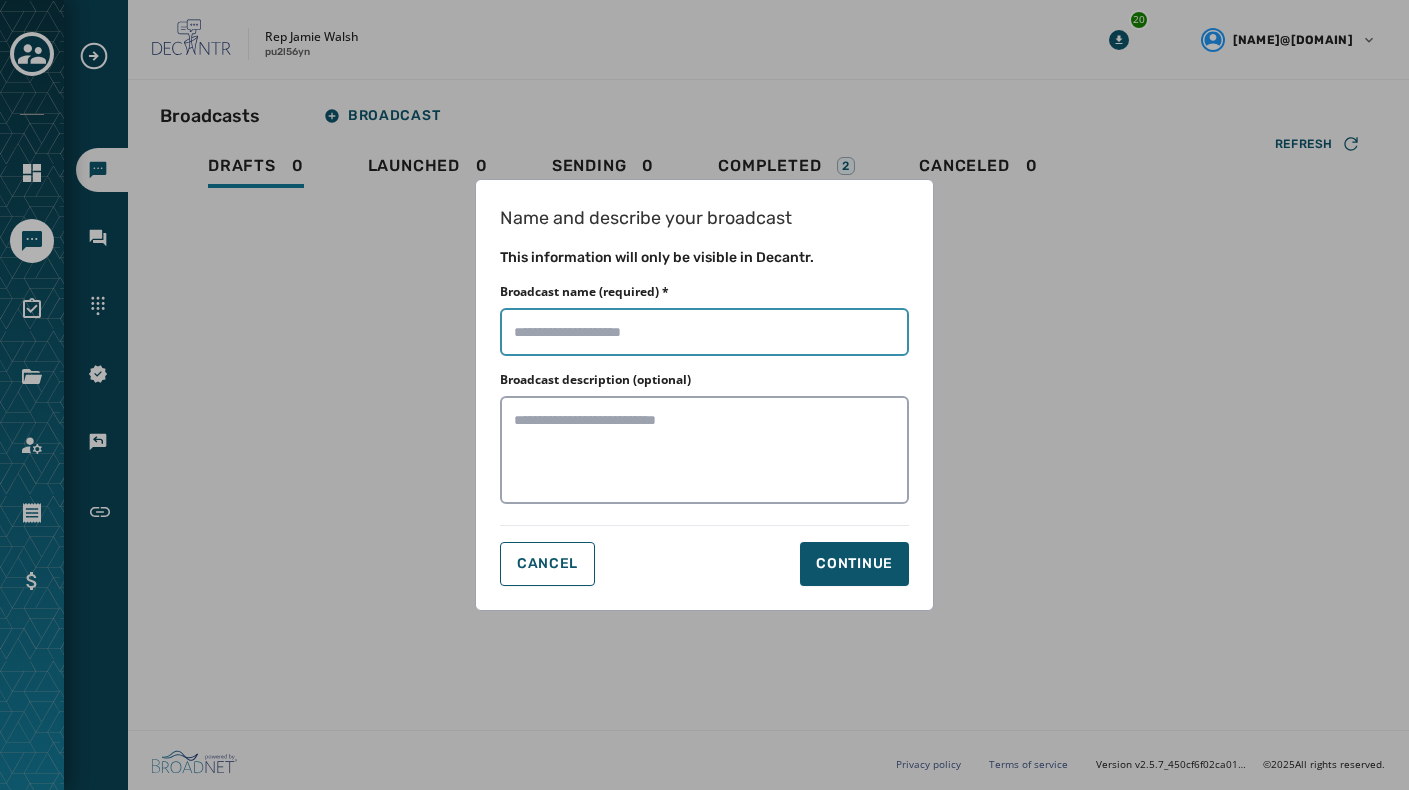 click on "Broadcast name (required) *" at bounding box center (704, 332) 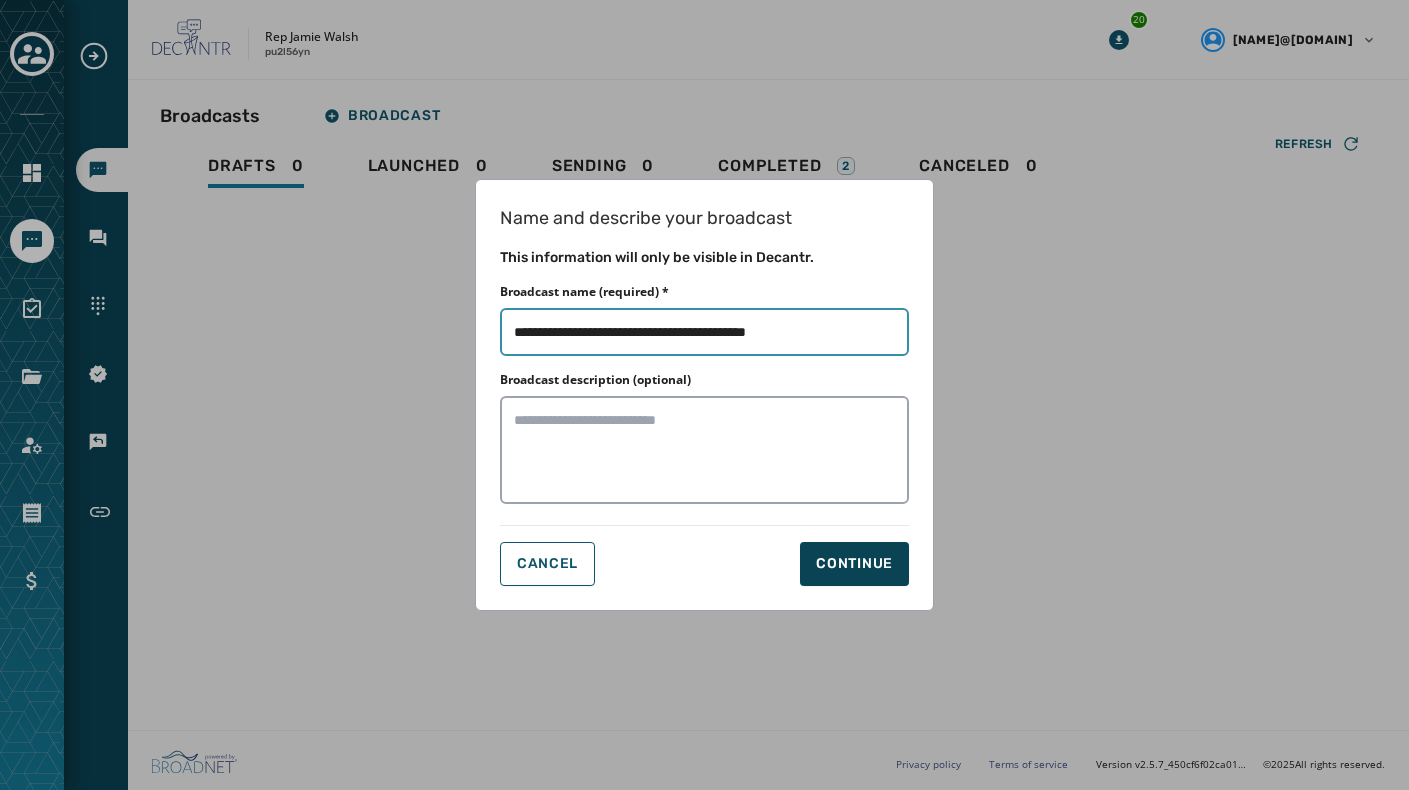 type on "**********" 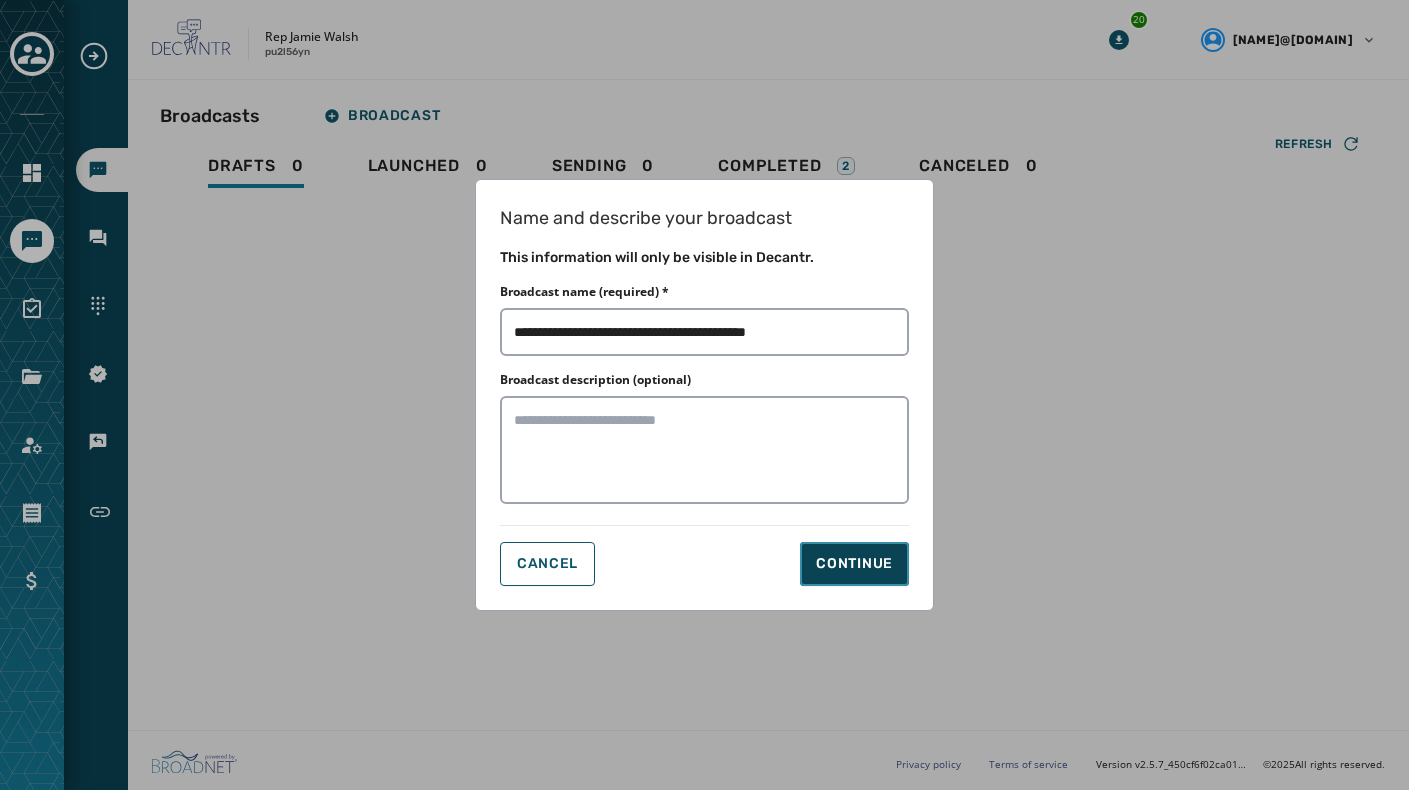 click on "Continue" at bounding box center [854, 564] 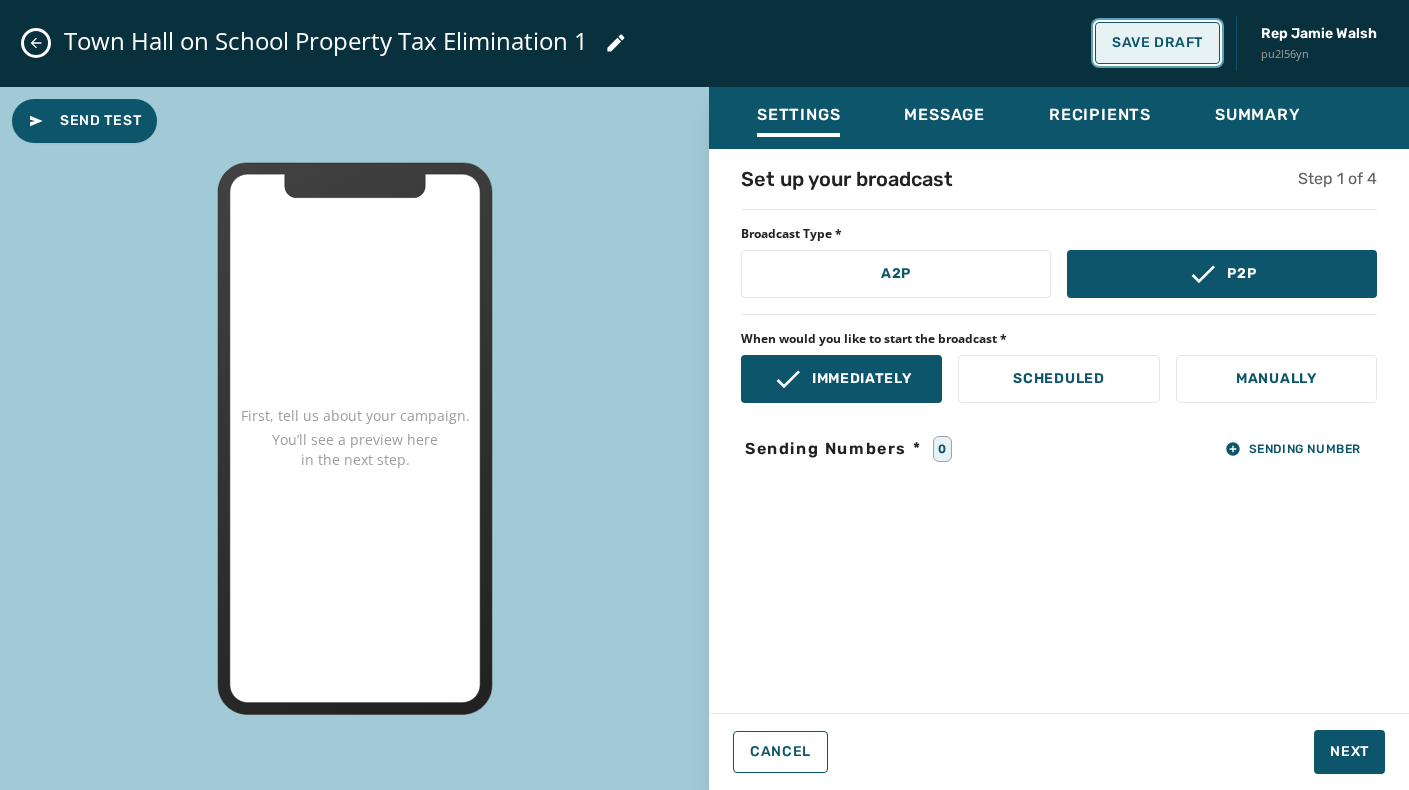 click on "Save Draft" at bounding box center (1157, 43) 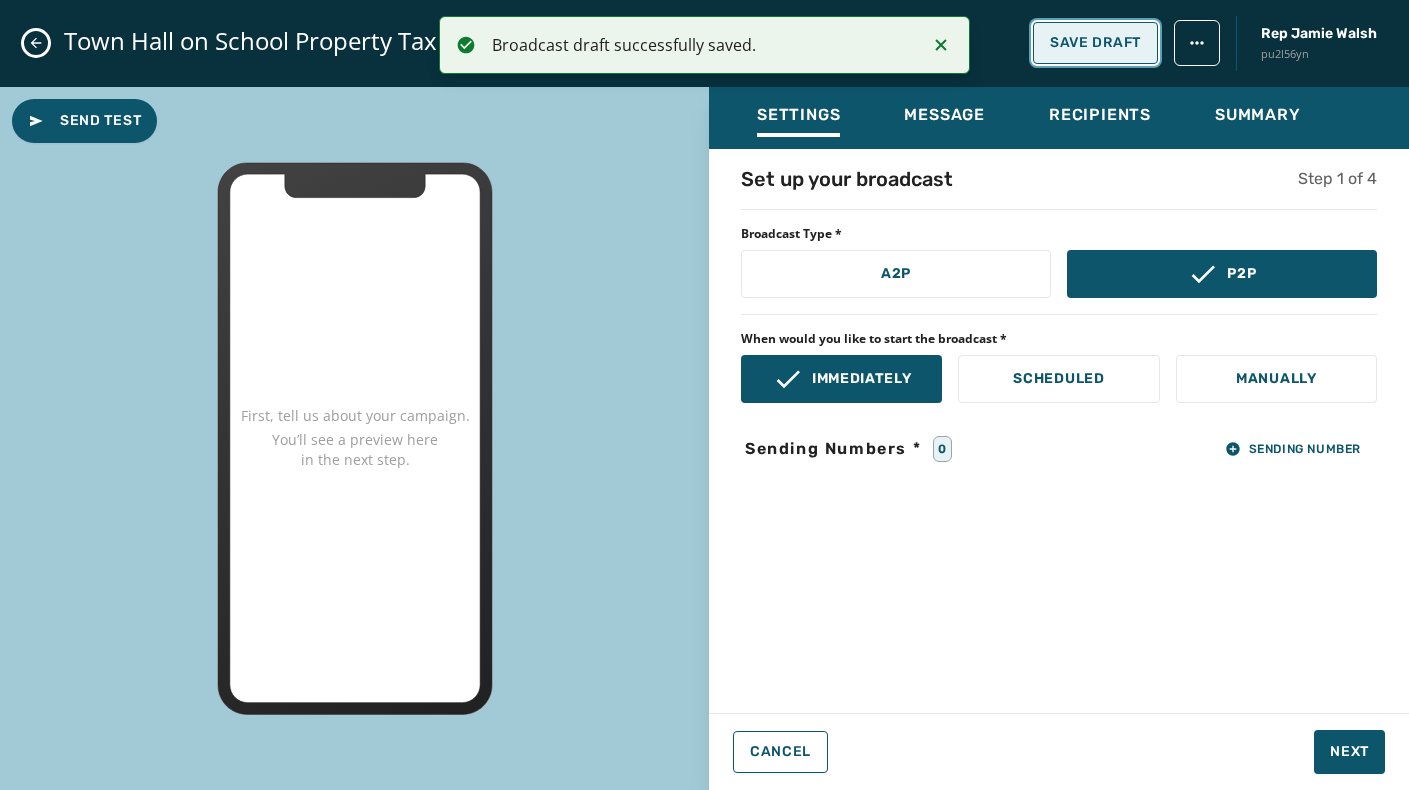 click on "Save Draft" at bounding box center (1095, 43) 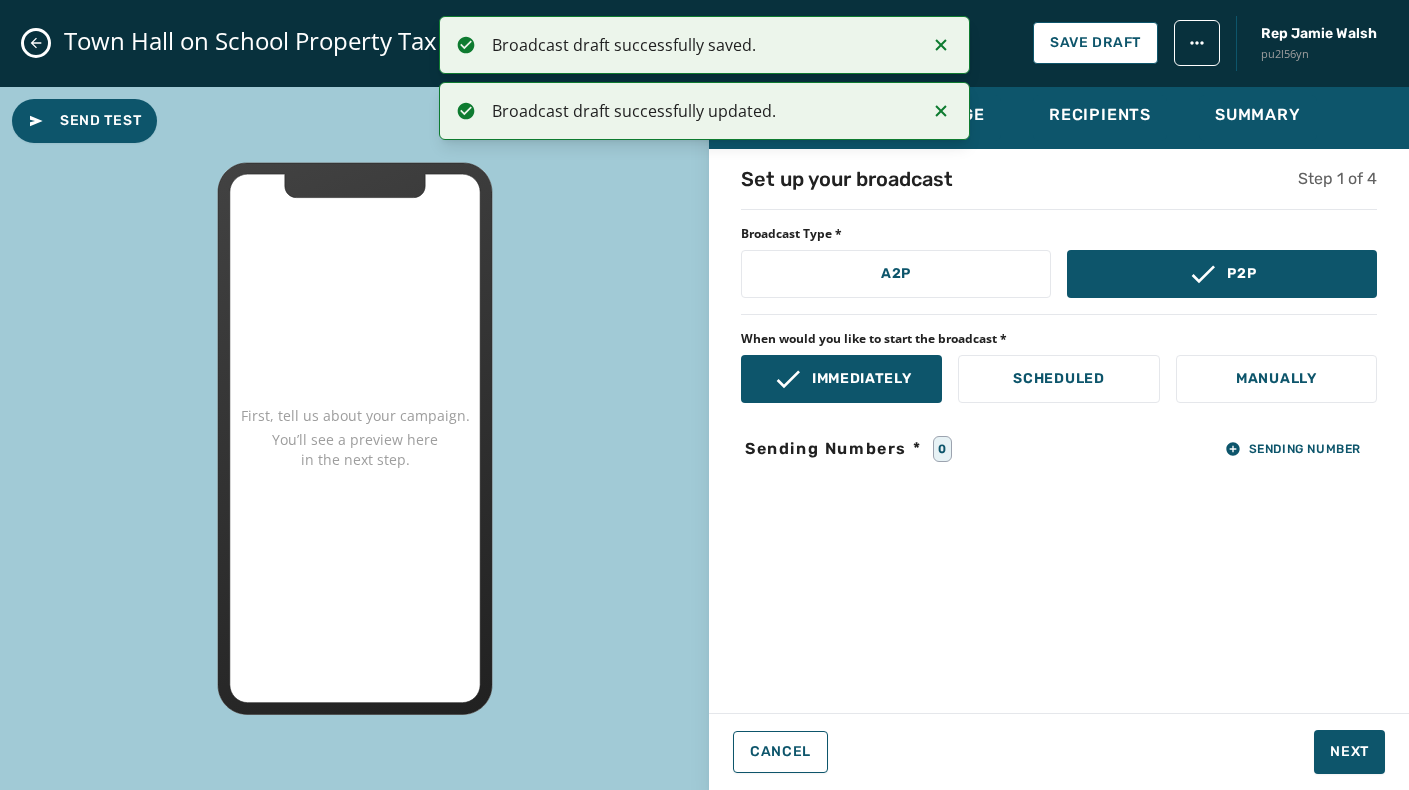 click at bounding box center [36, 43] 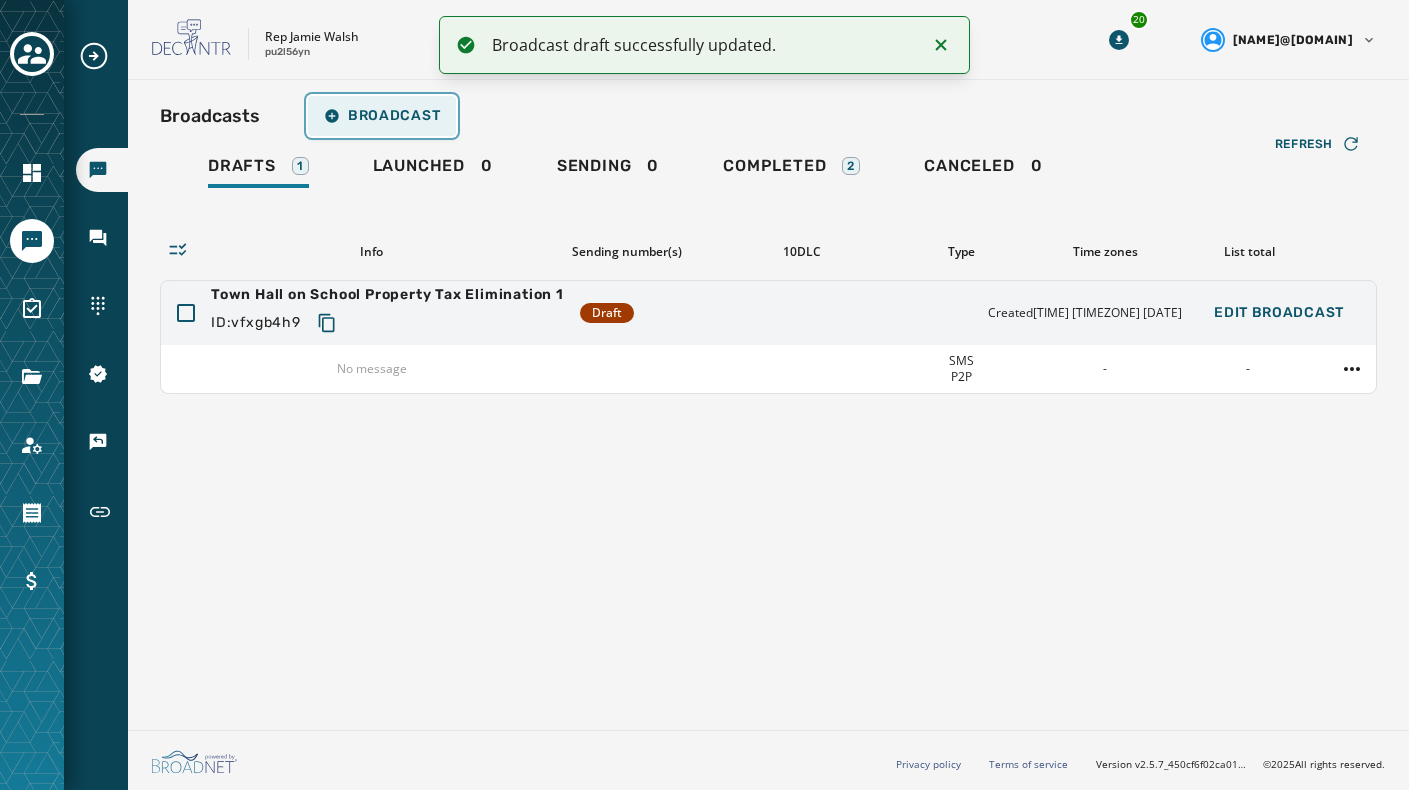 click on "Broadcast" at bounding box center [382, 116] 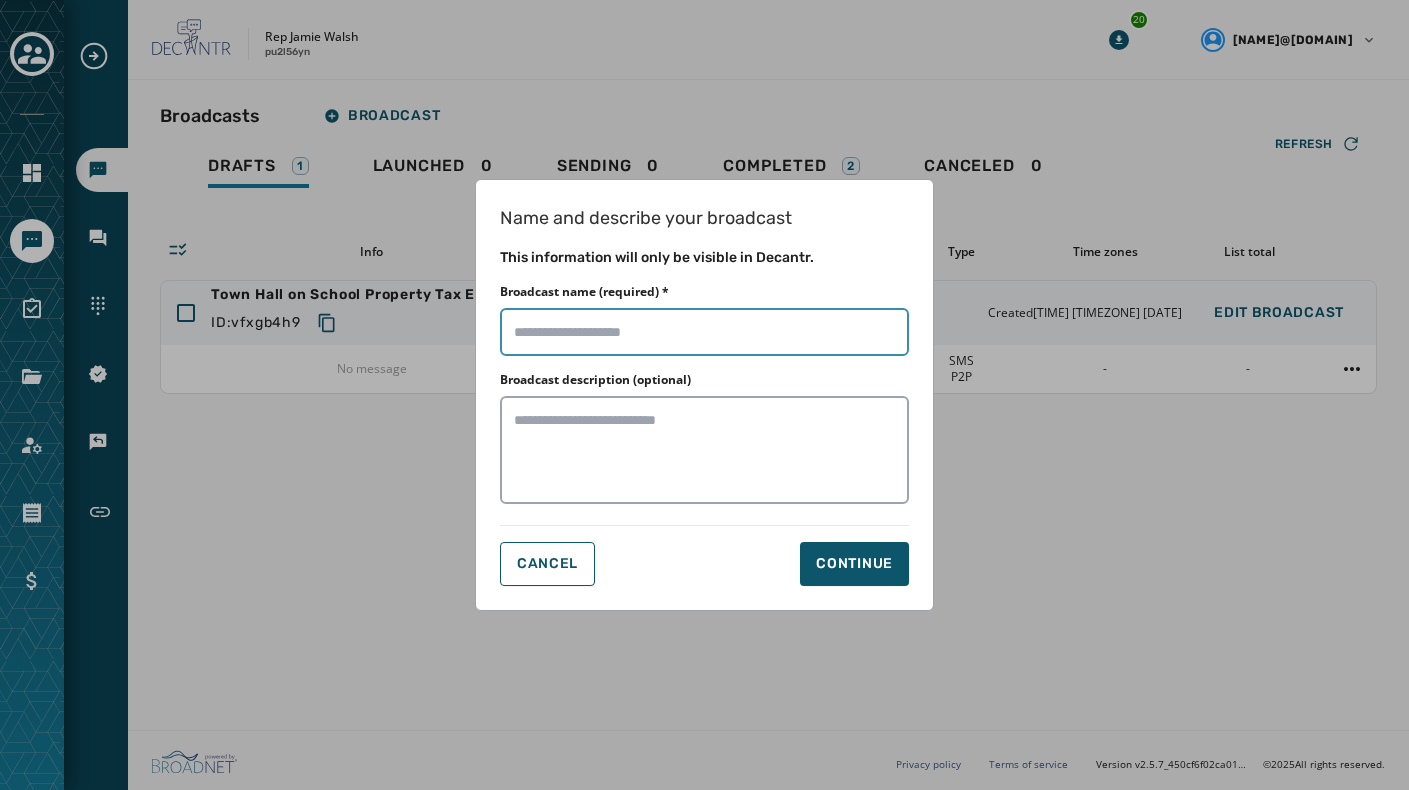 click on "Broadcast name (required) *" at bounding box center [704, 332] 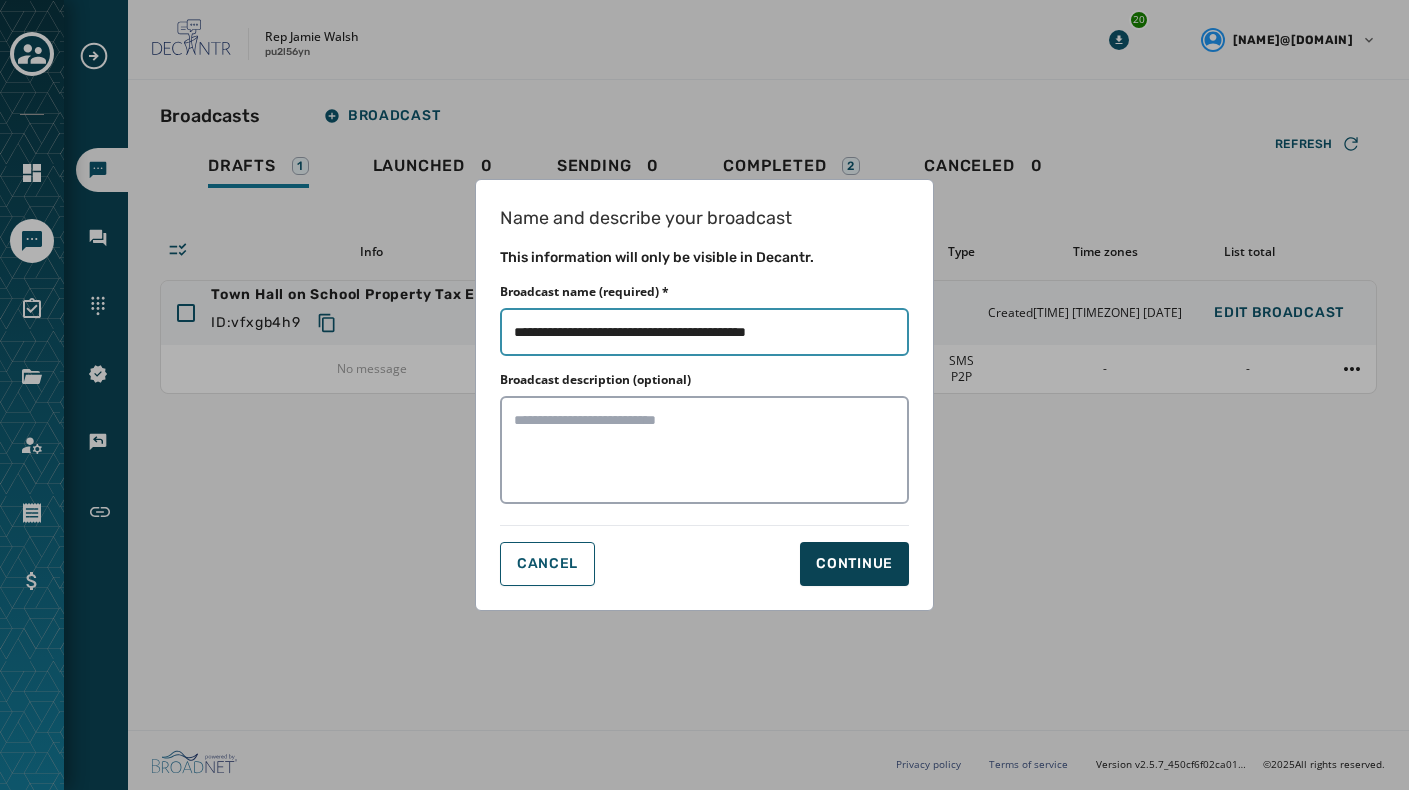 type on "**********" 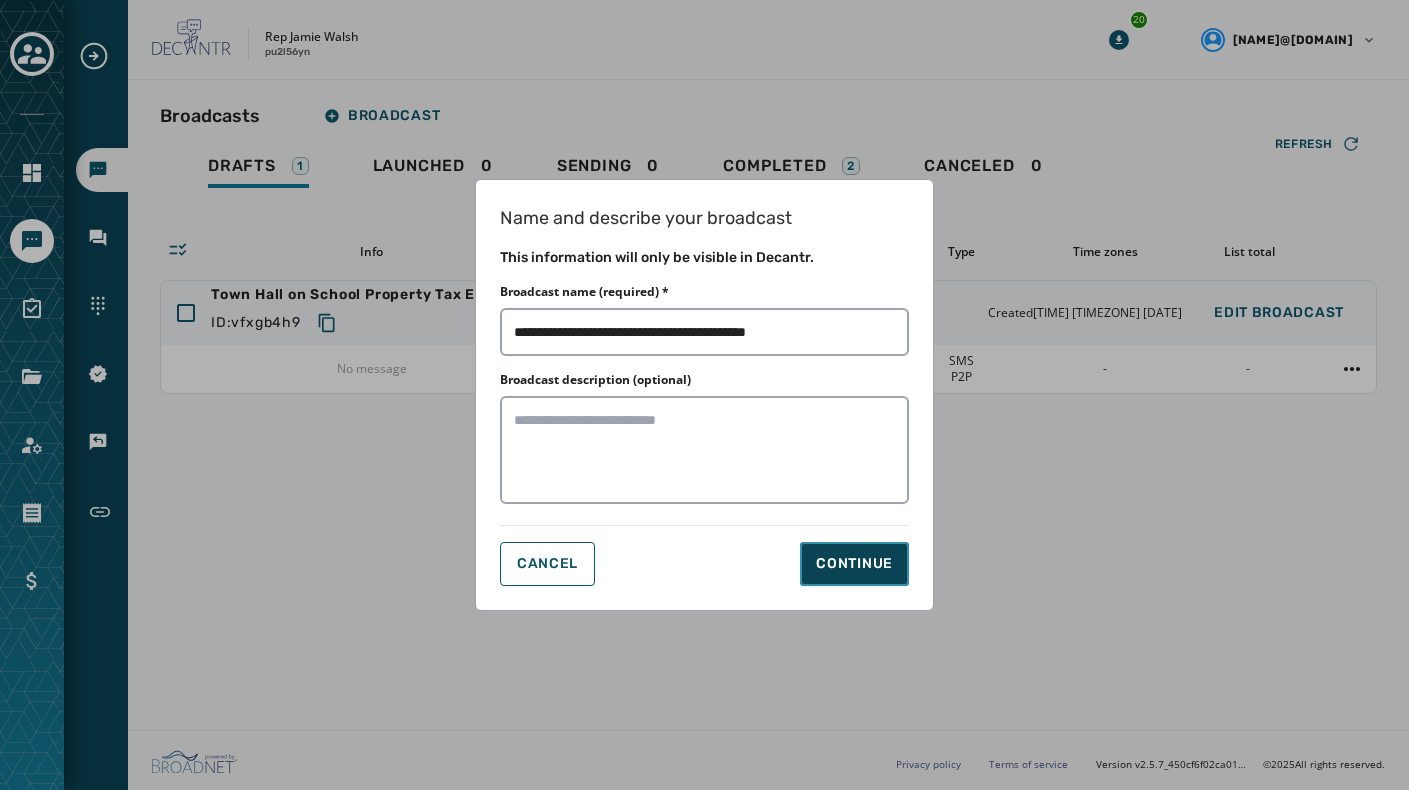 click on "Continue" at bounding box center (854, 564) 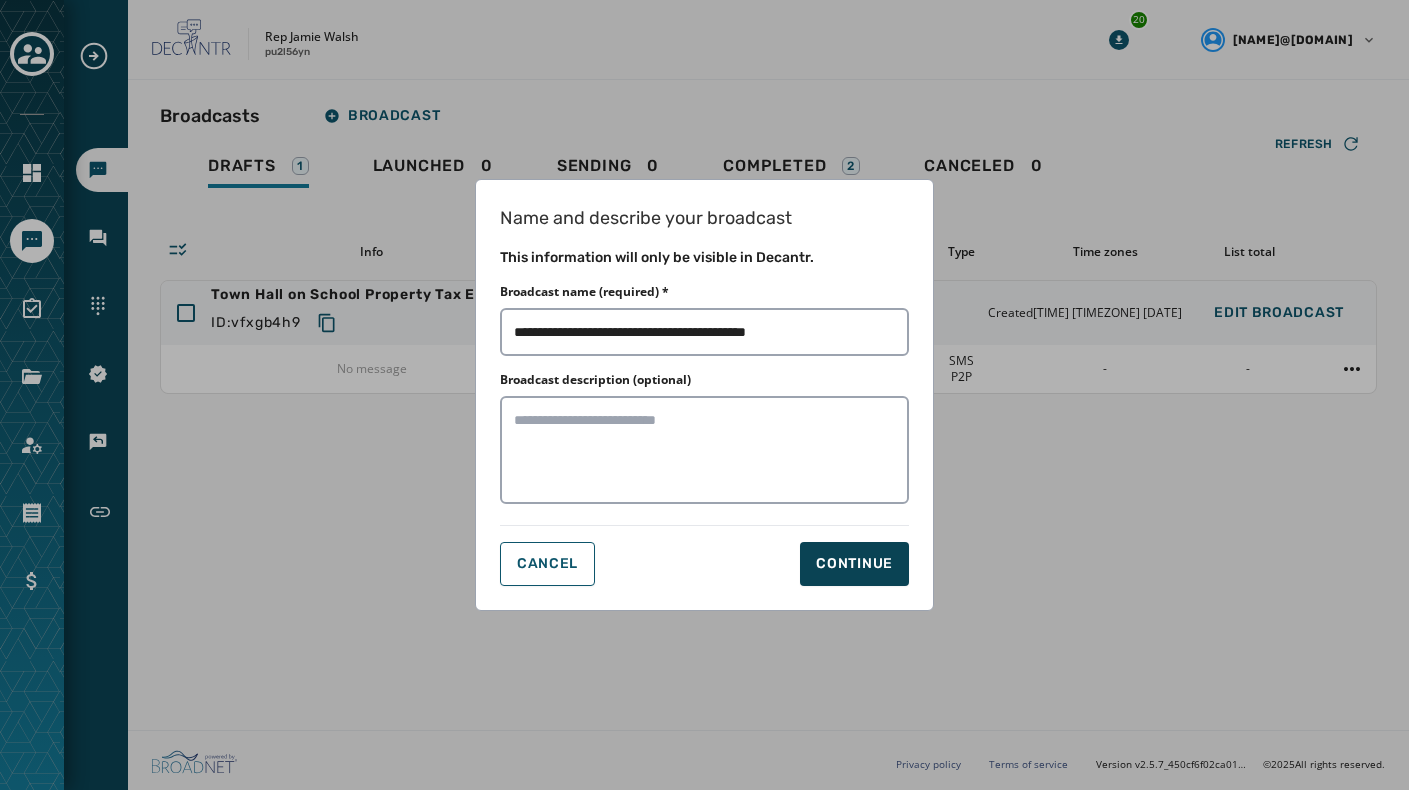 click on "Save Draft" 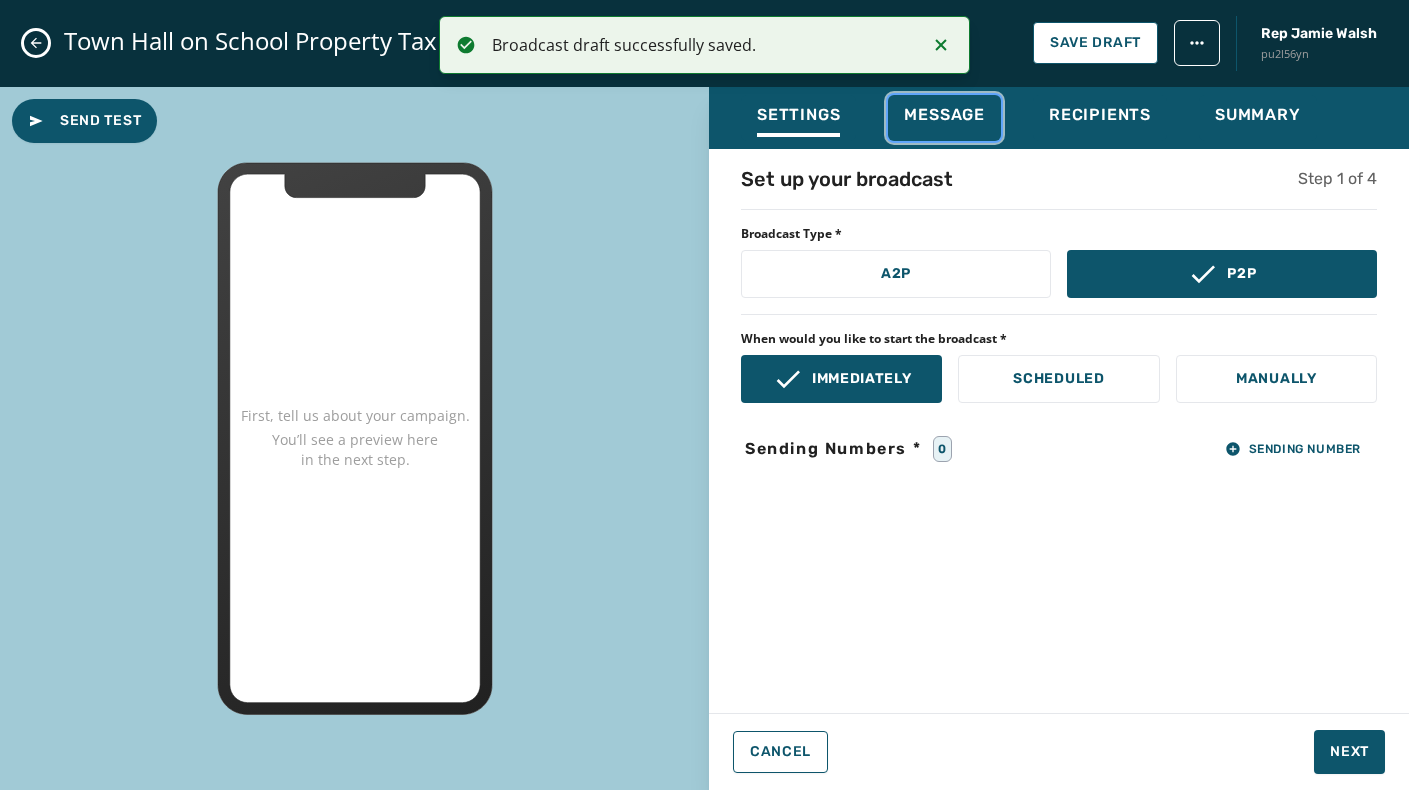 click on "Message" at bounding box center (944, 121) 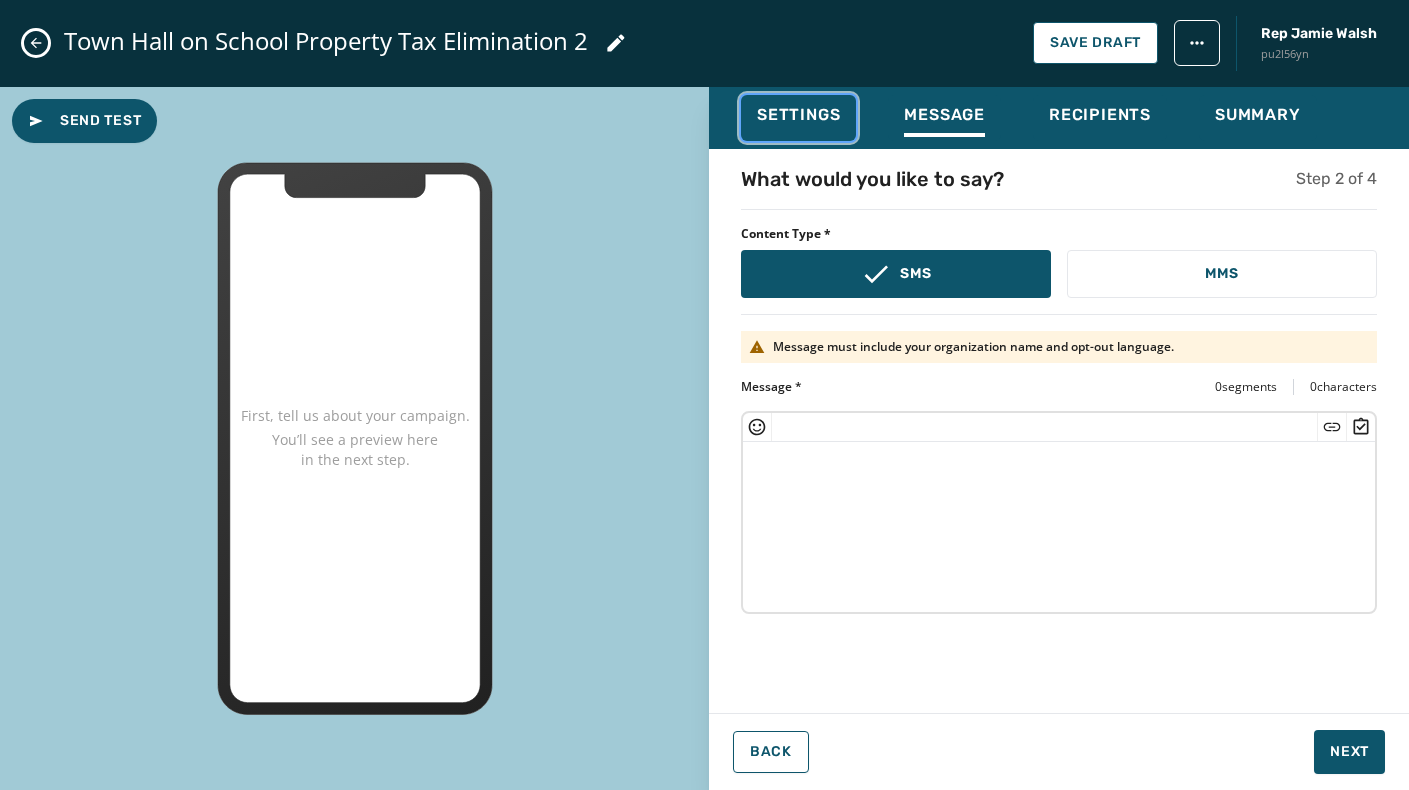 click on "Settings" at bounding box center [798, 115] 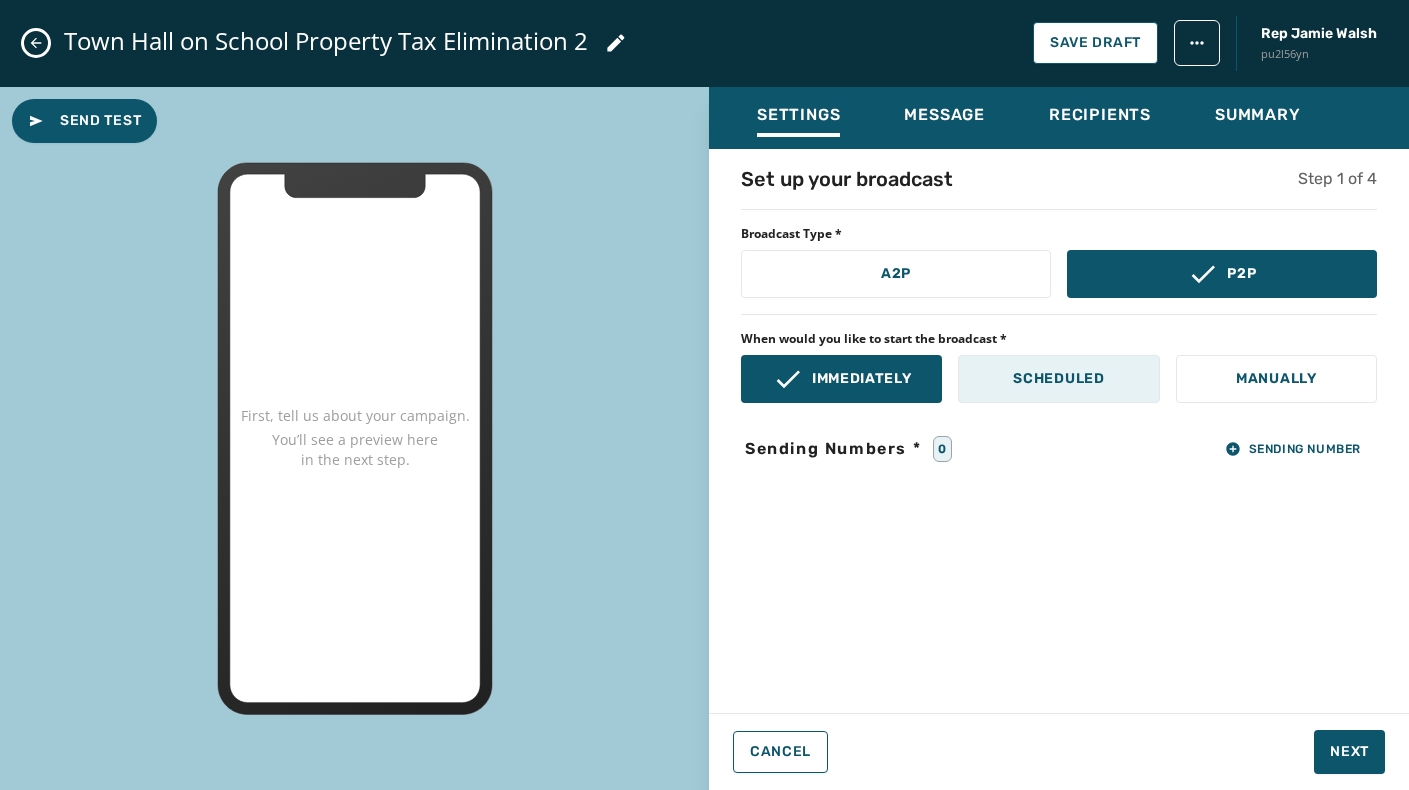 click on "Scheduled" at bounding box center [1058, 379] 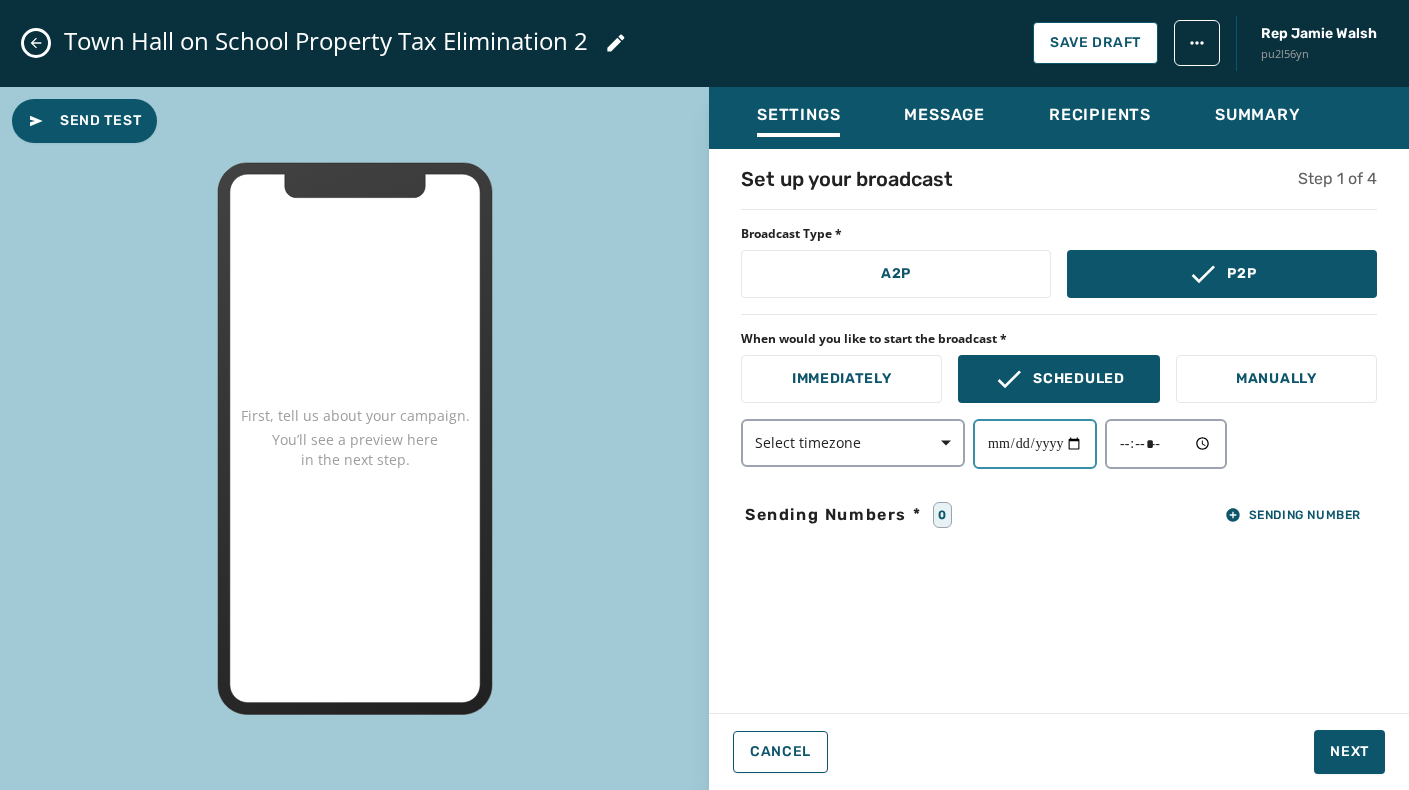 click at bounding box center (1035, 444) 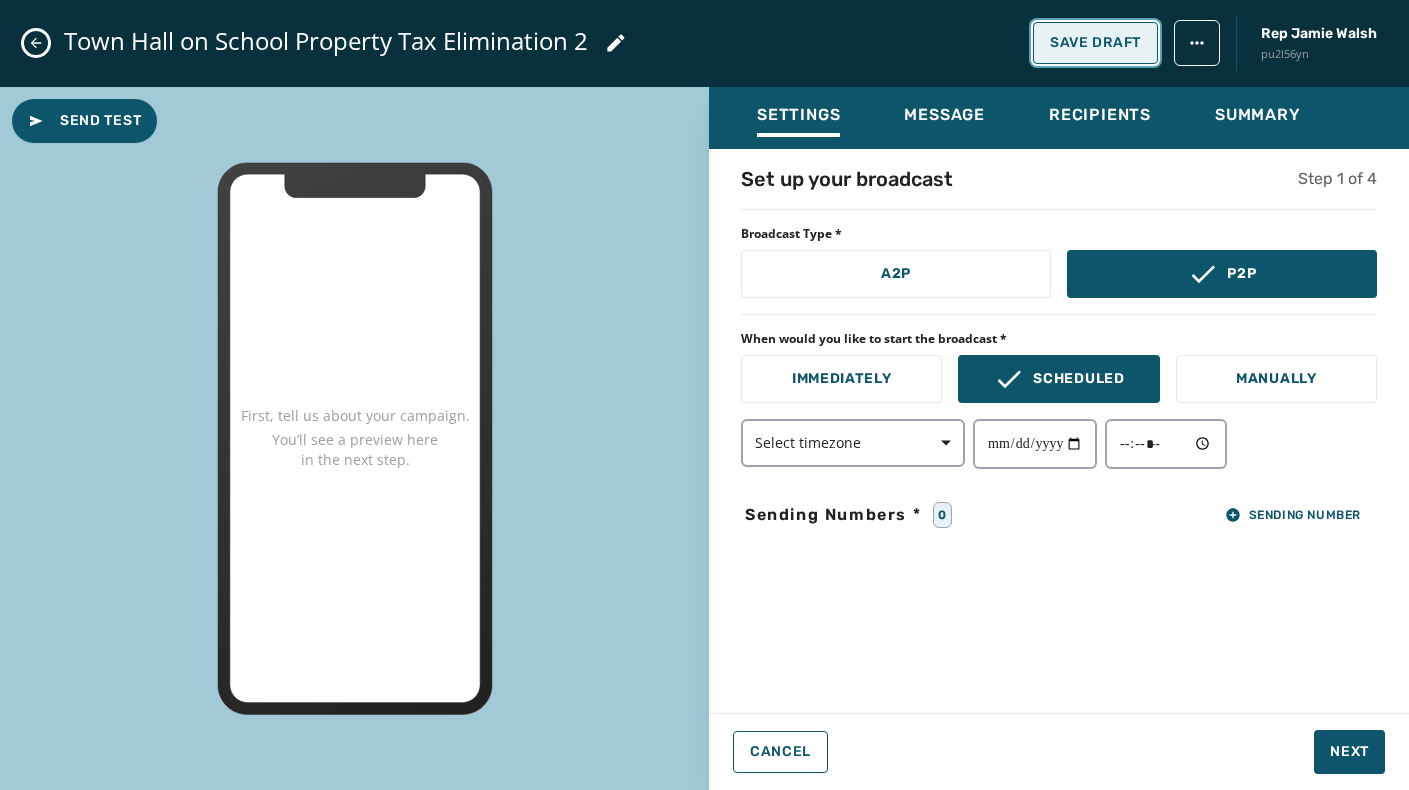 click on "Save Draft" at bounding box center [1095, 43] 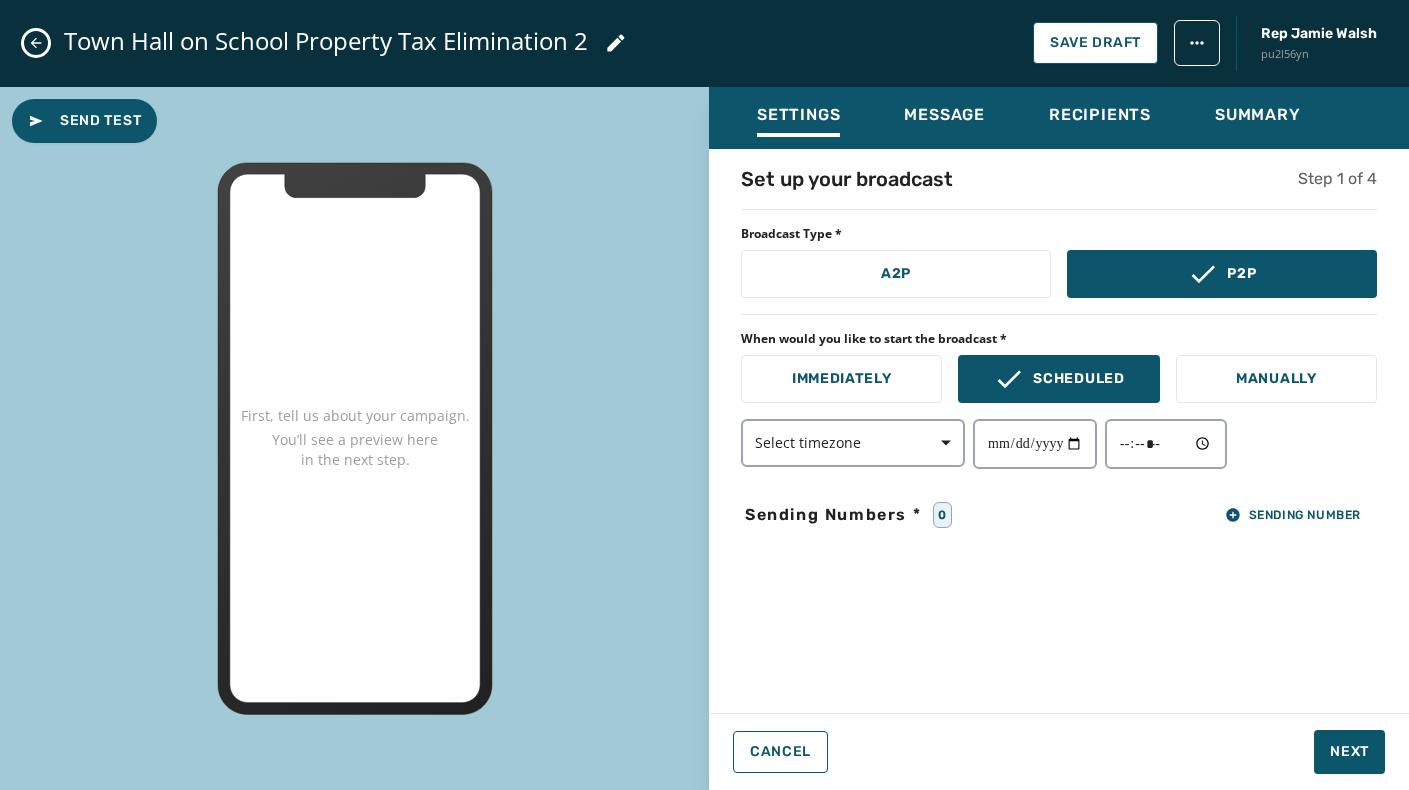 click 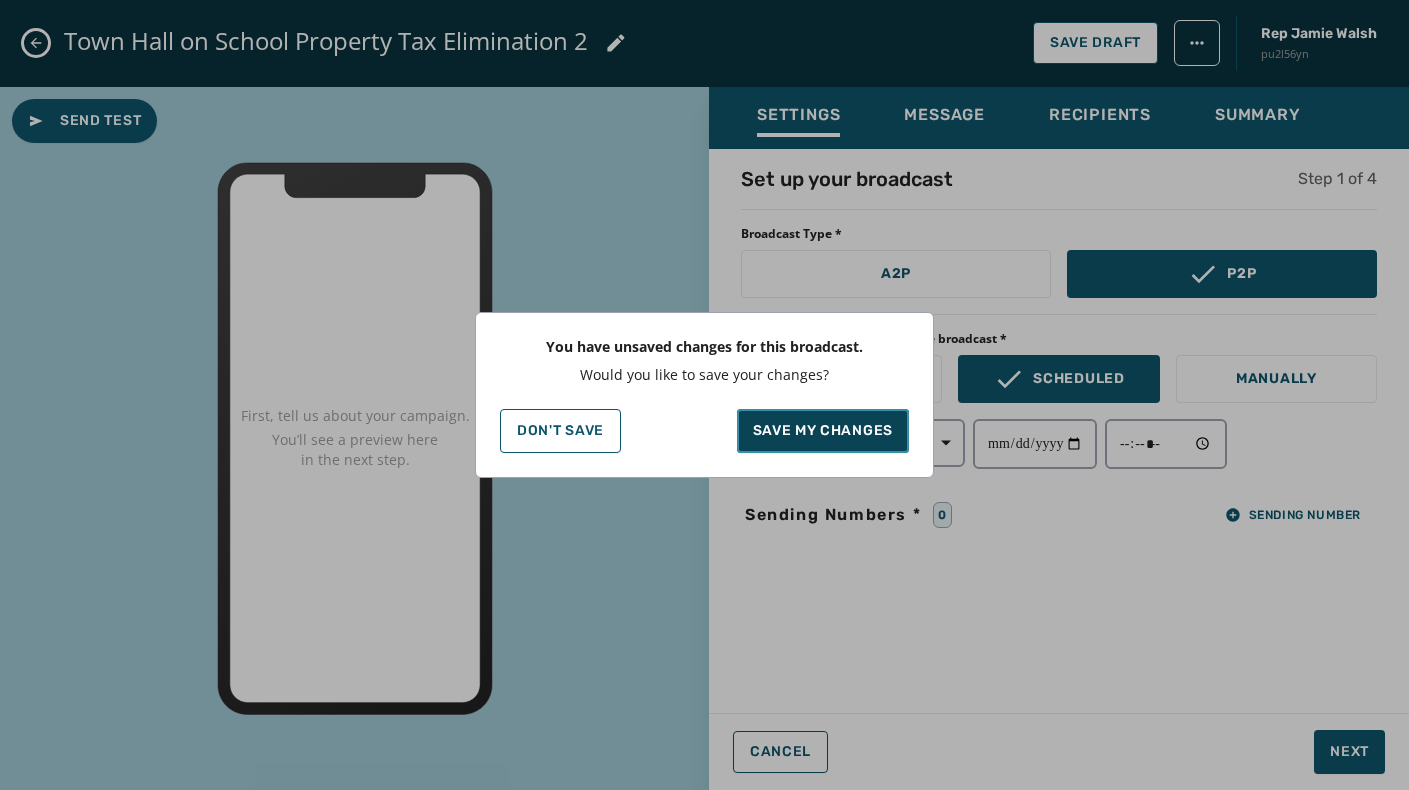 click on "Save my changes" at bounding box center [823, 431] 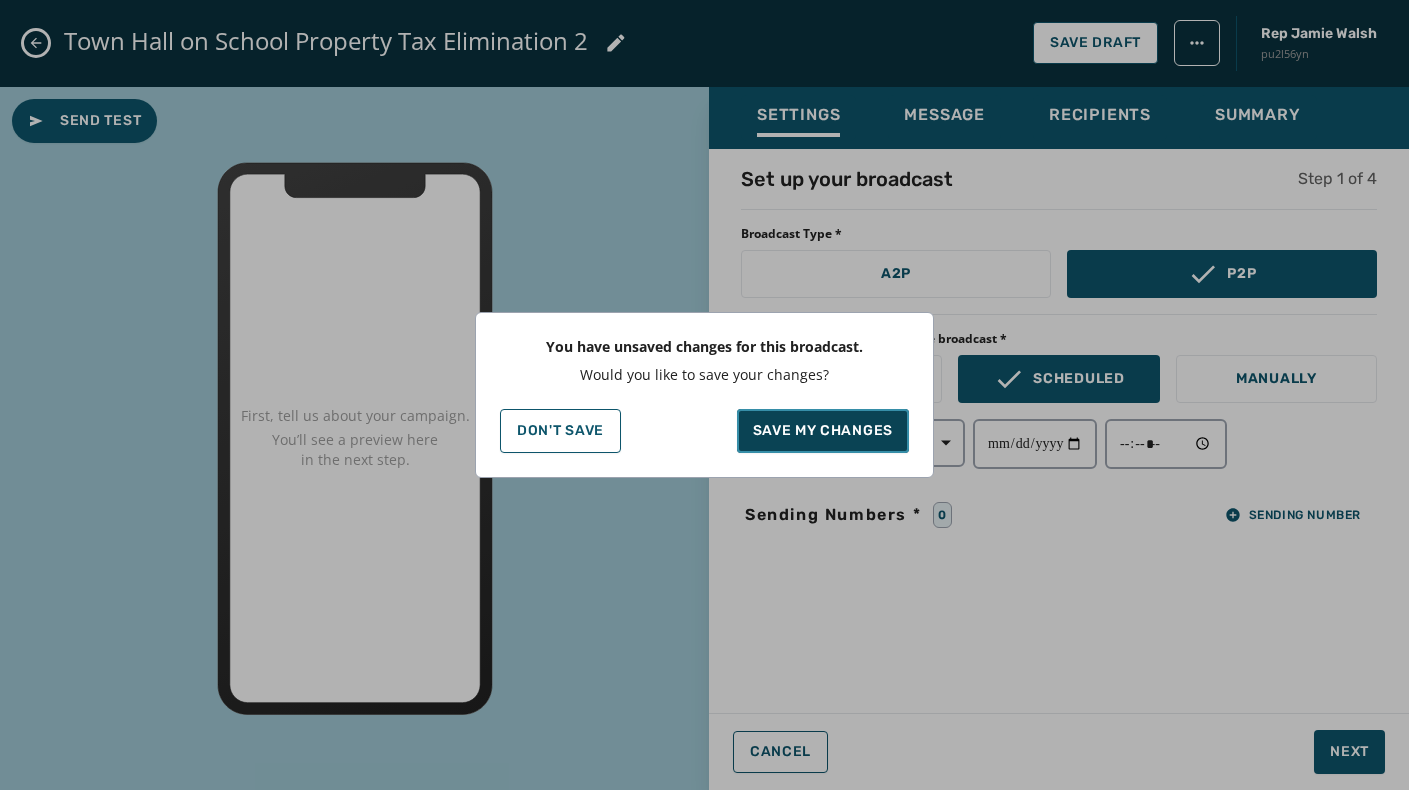 click on "Save my changes" at bounding box center [823, 431] 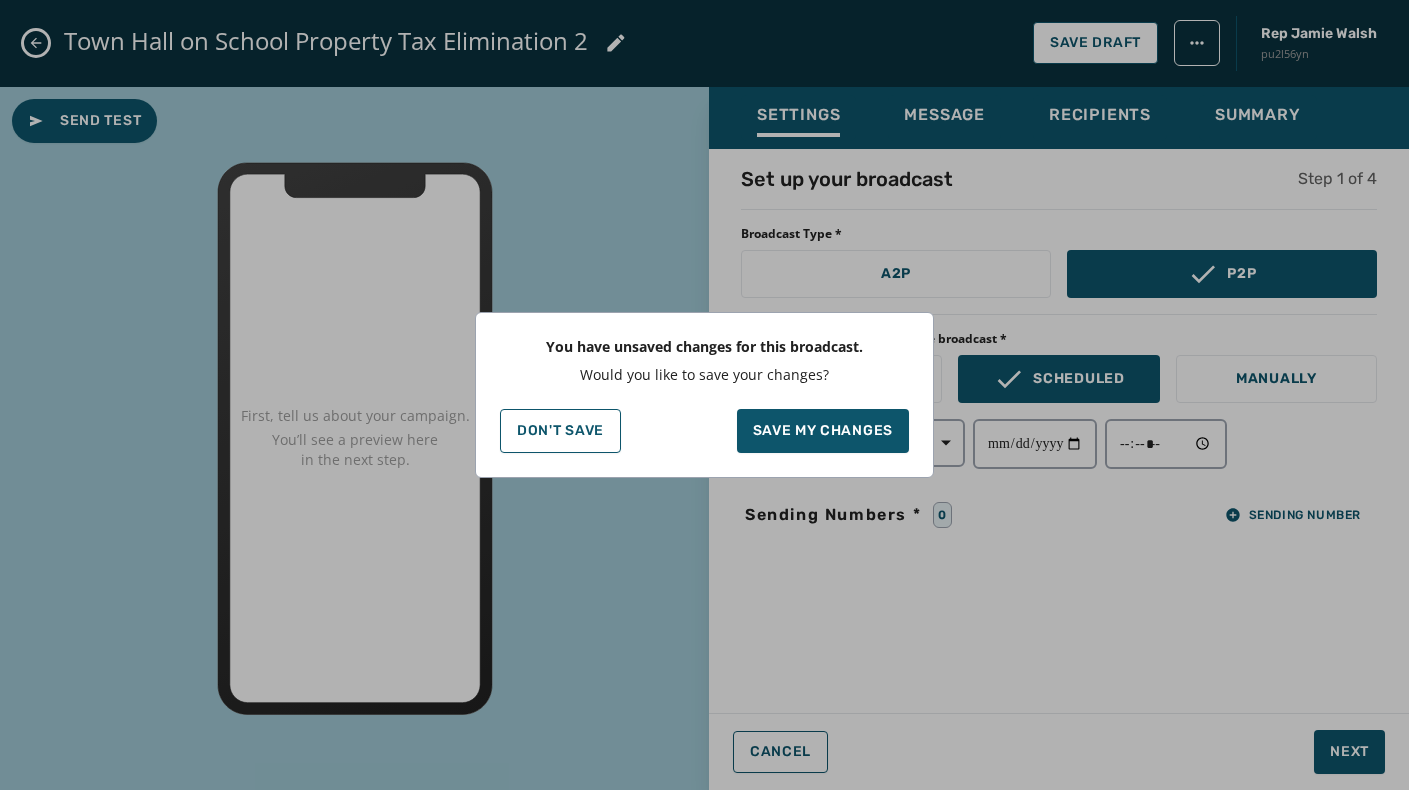 click on "You have unsaved changes for this broadcast. Would you like to save your changes? Don't Save Save my changes" at bounding box center [704, 395] 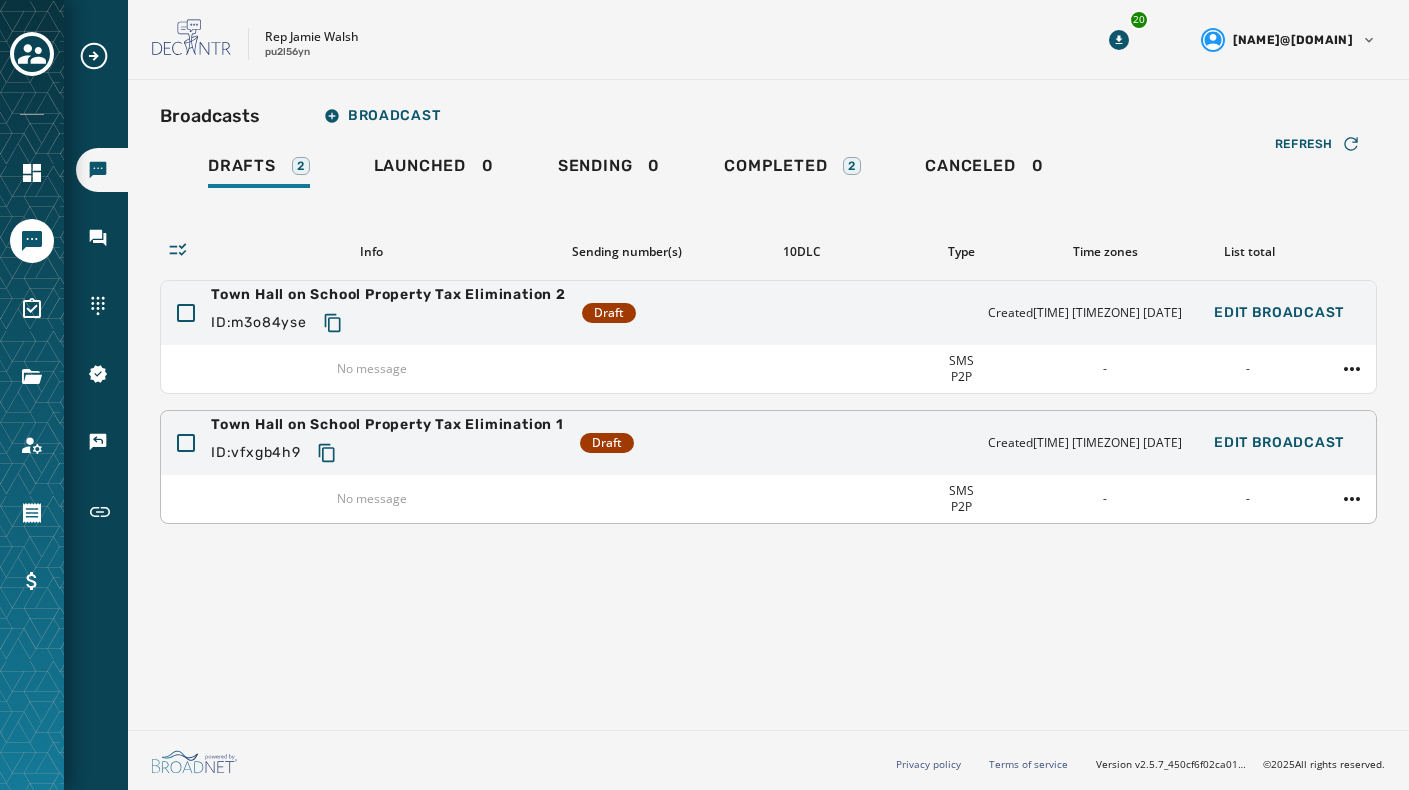 click on "Town Hall on School Property Tax Elimination 1 ID:  vfxgb4h9 Draft Created  8:22 AM EDT August 8, 2025 Edit Broadcast" at bounding box center [768, 443] 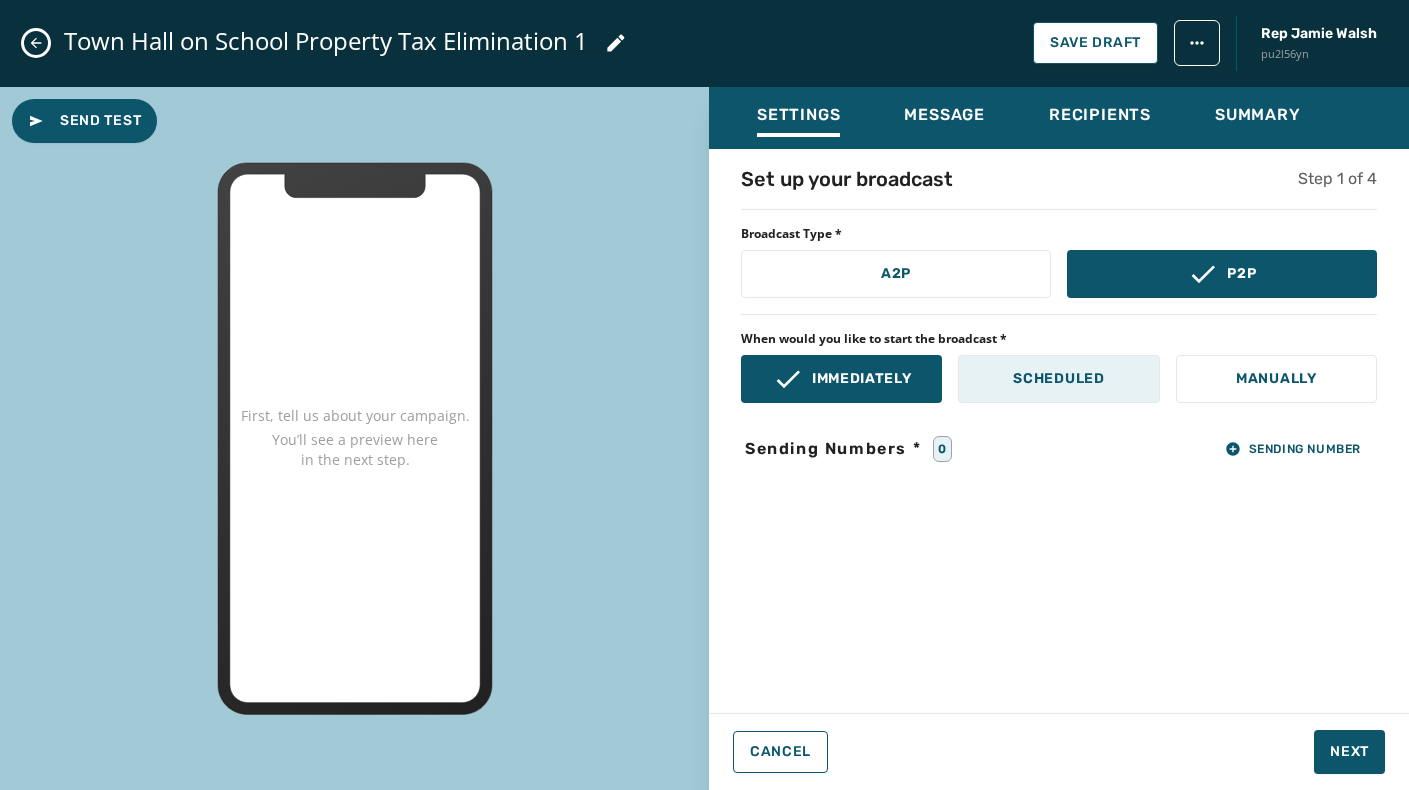 click on "Scheduled" at bounding box center (1058, 379) 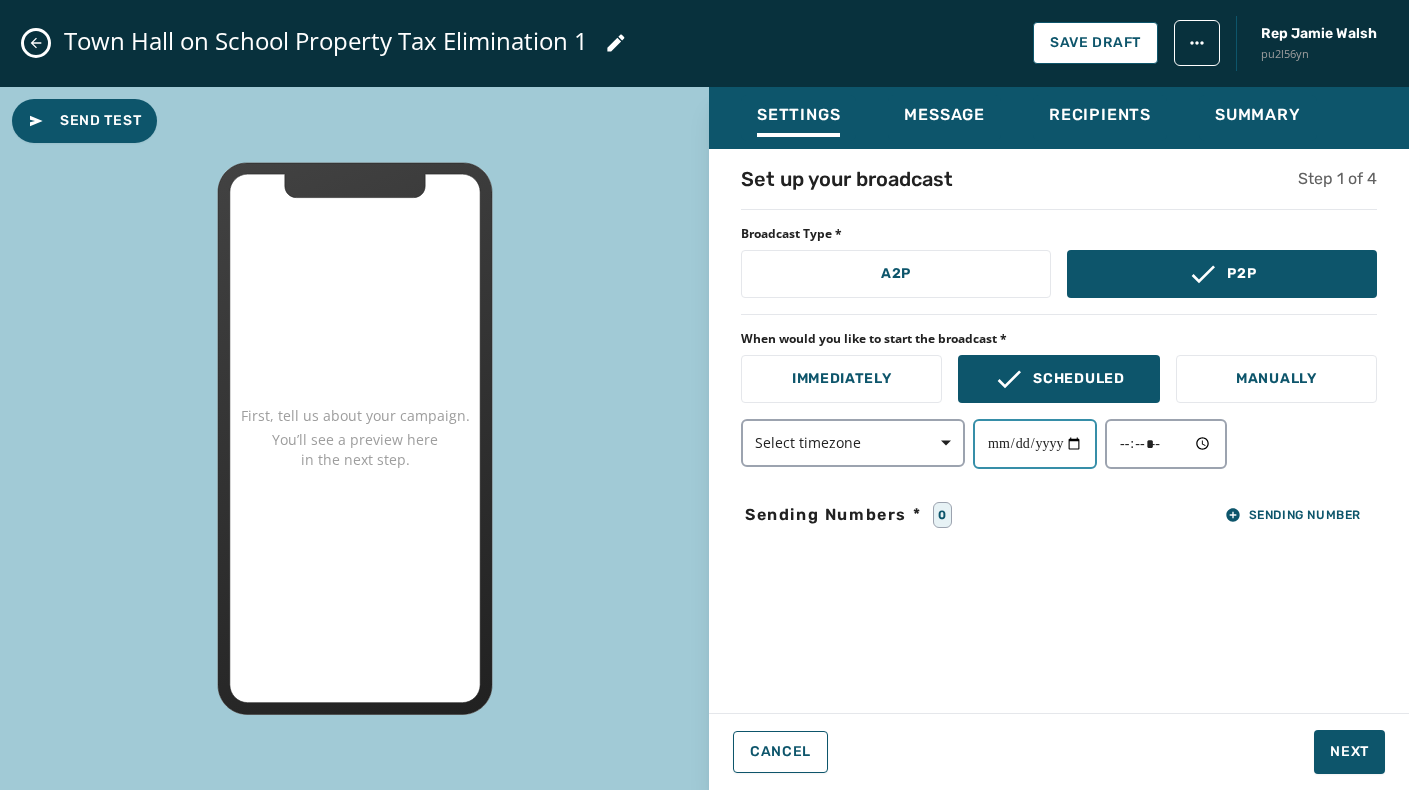 click at bounding box center (1035, 444) 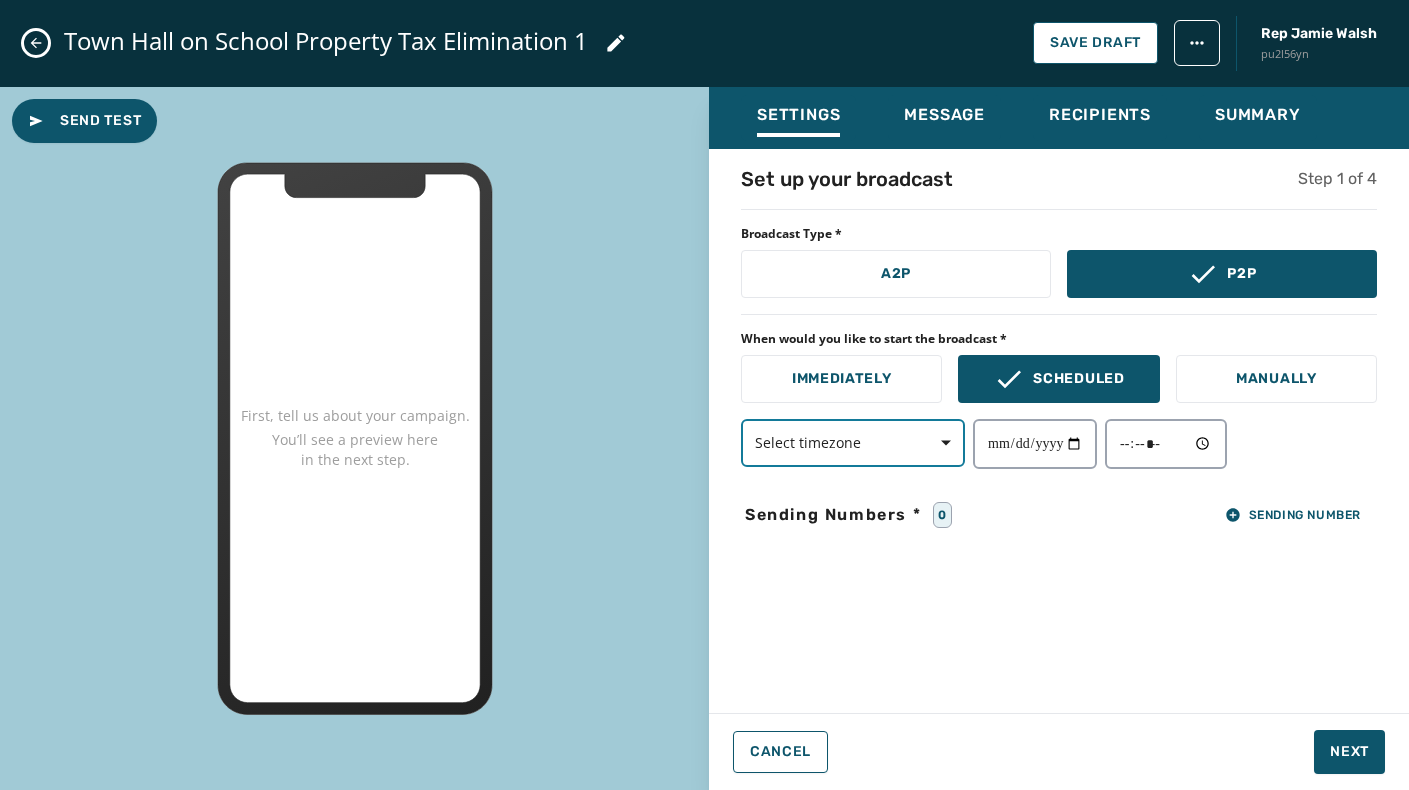 click at bounding box center [939, 443] 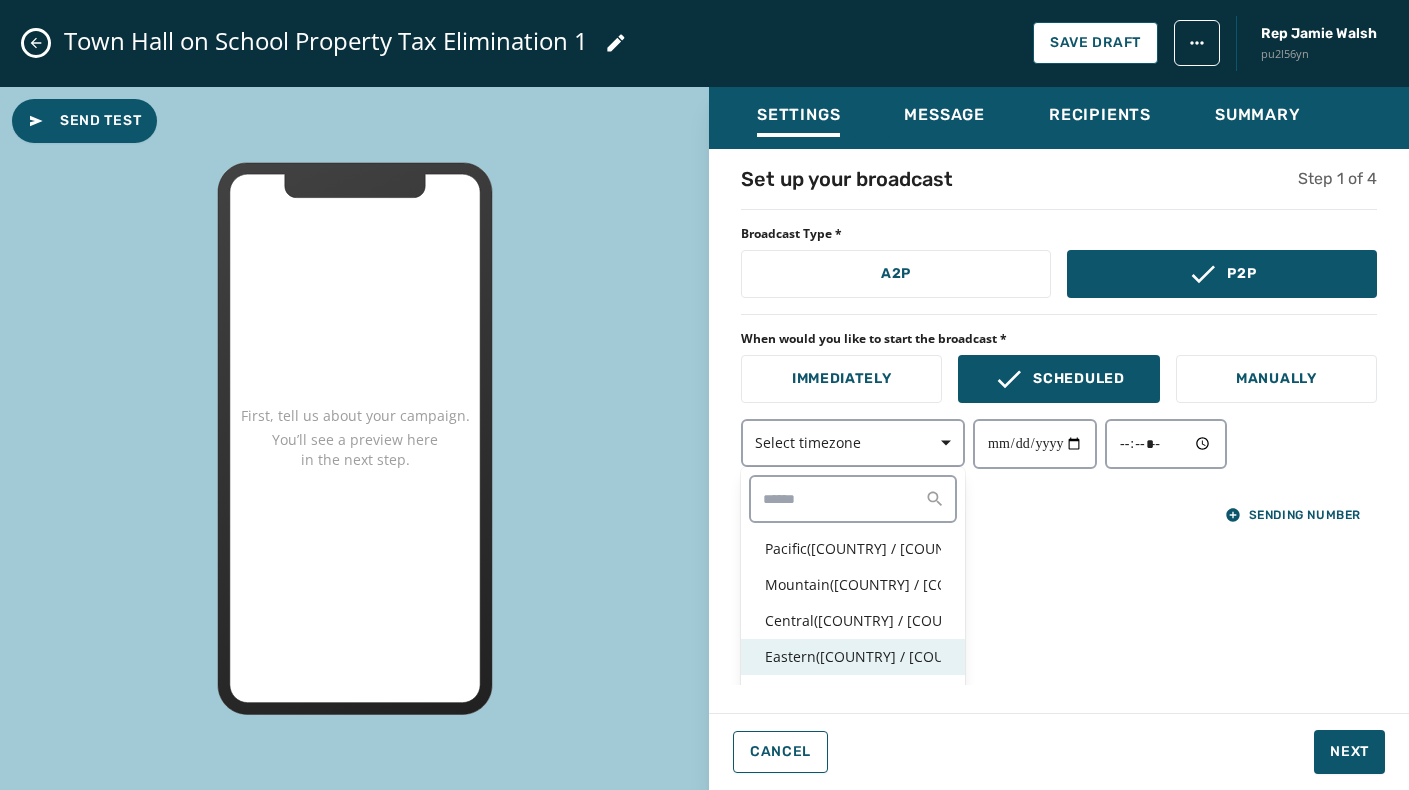 click on "Eastern  ( USA / Canada )" at bounding box center (853, 657) 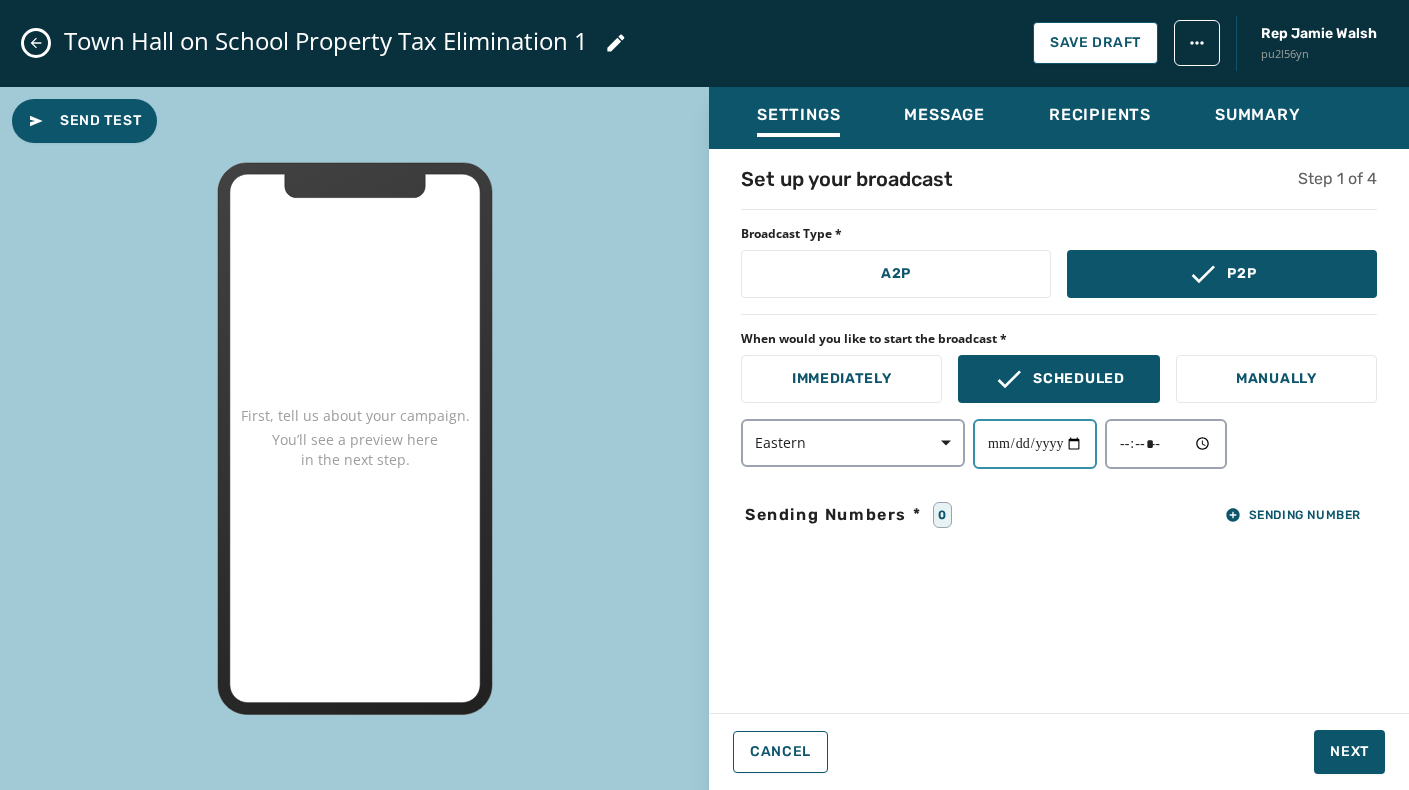 click at bounding box center [1035, 444] 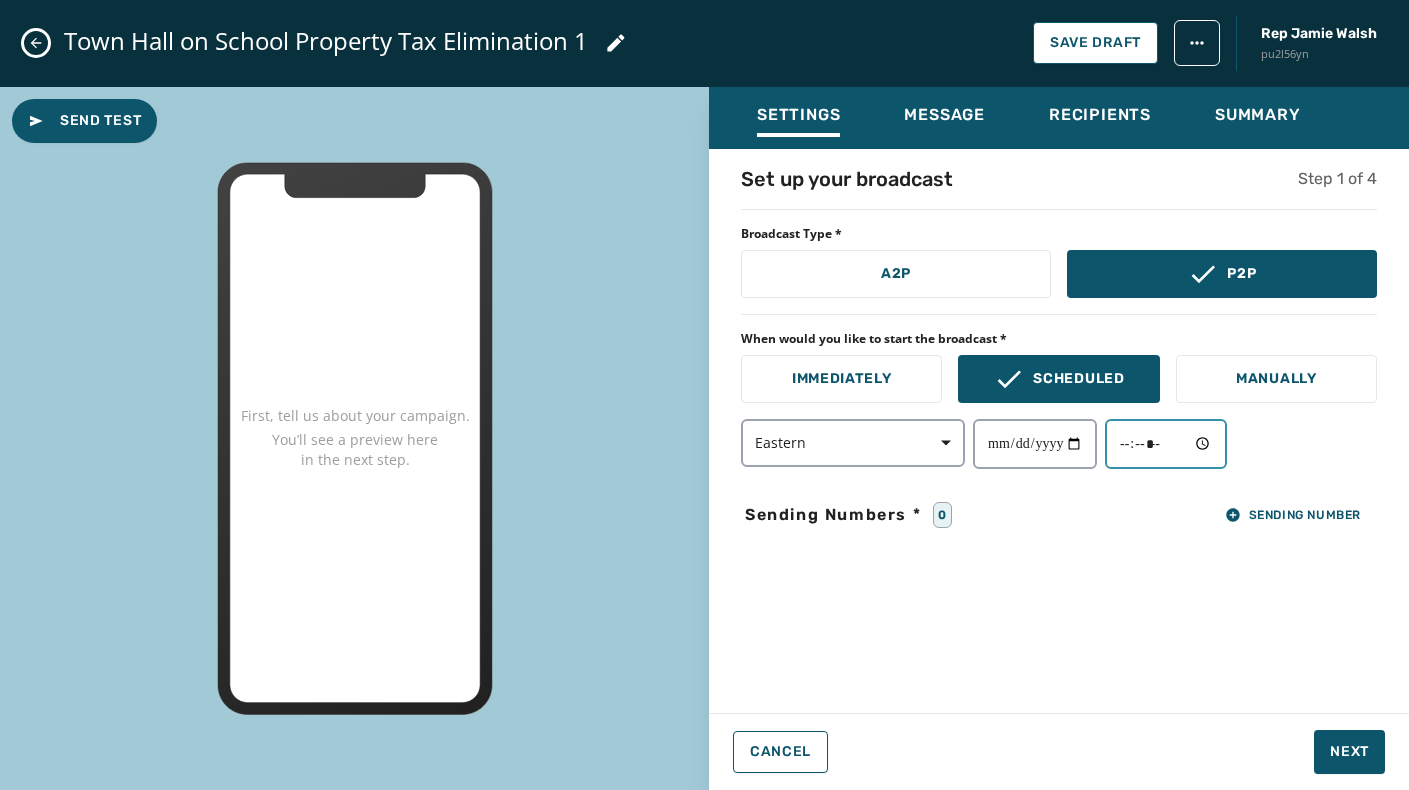click at bounding box center [1166, 444] 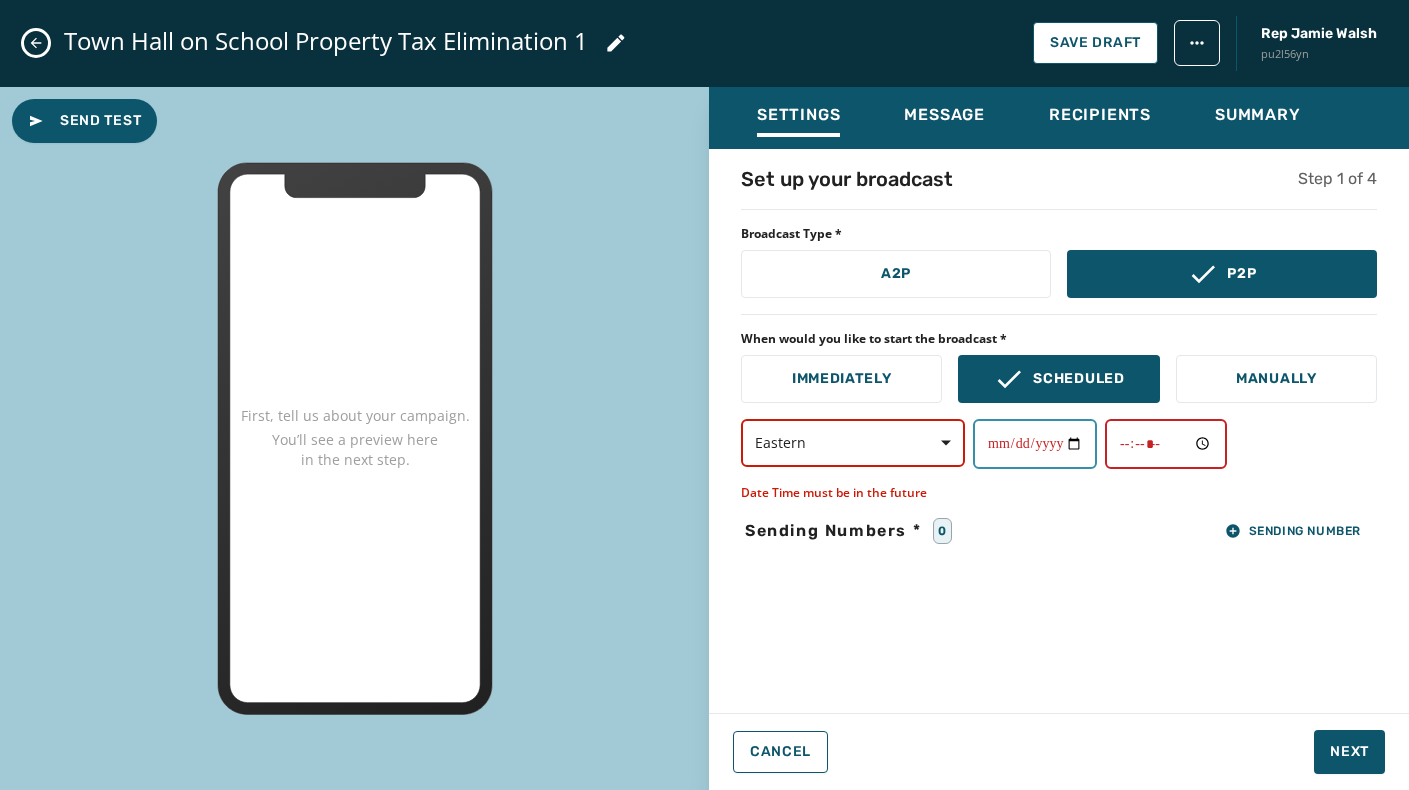 click on "**********" at bounding box center [1035, 444] 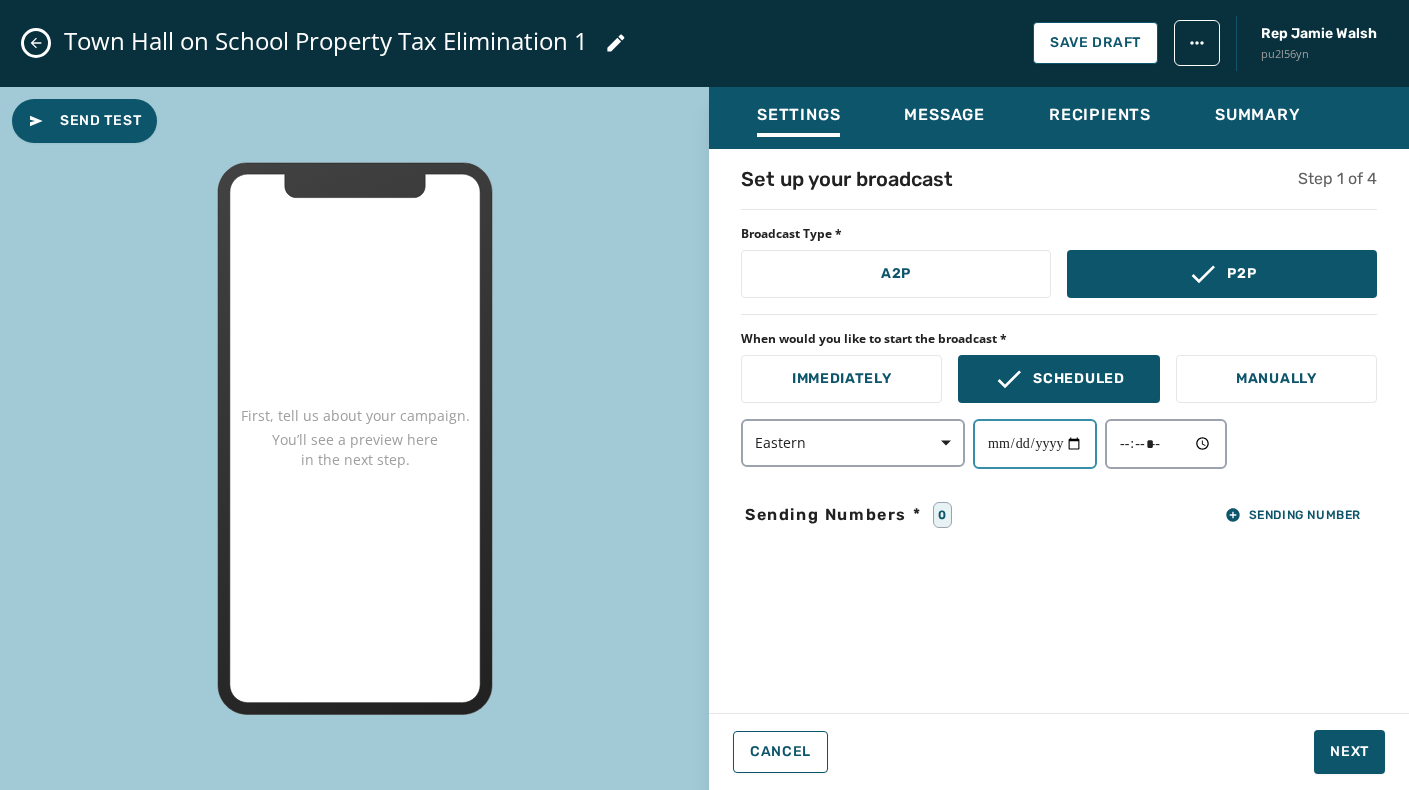 type on "**********" 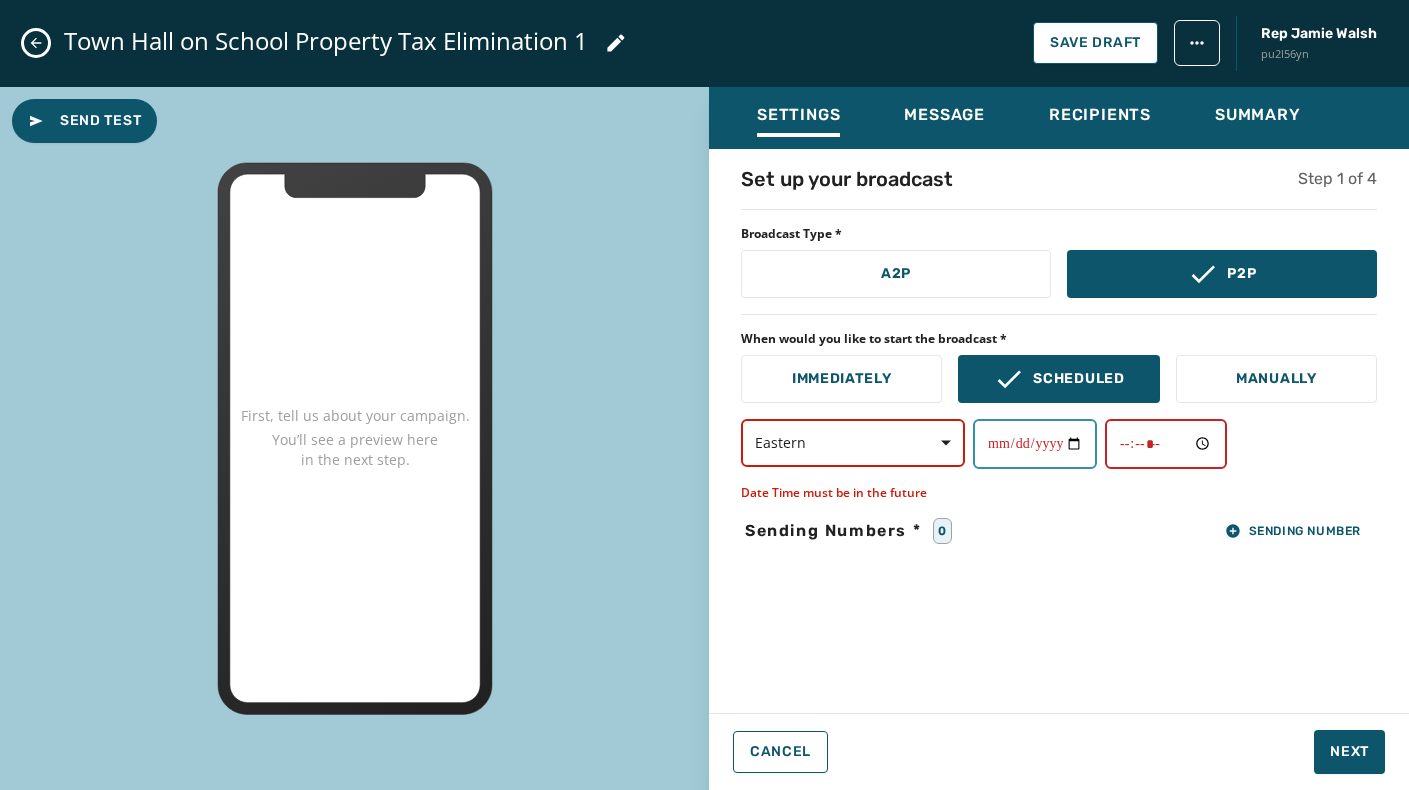type on "**********" 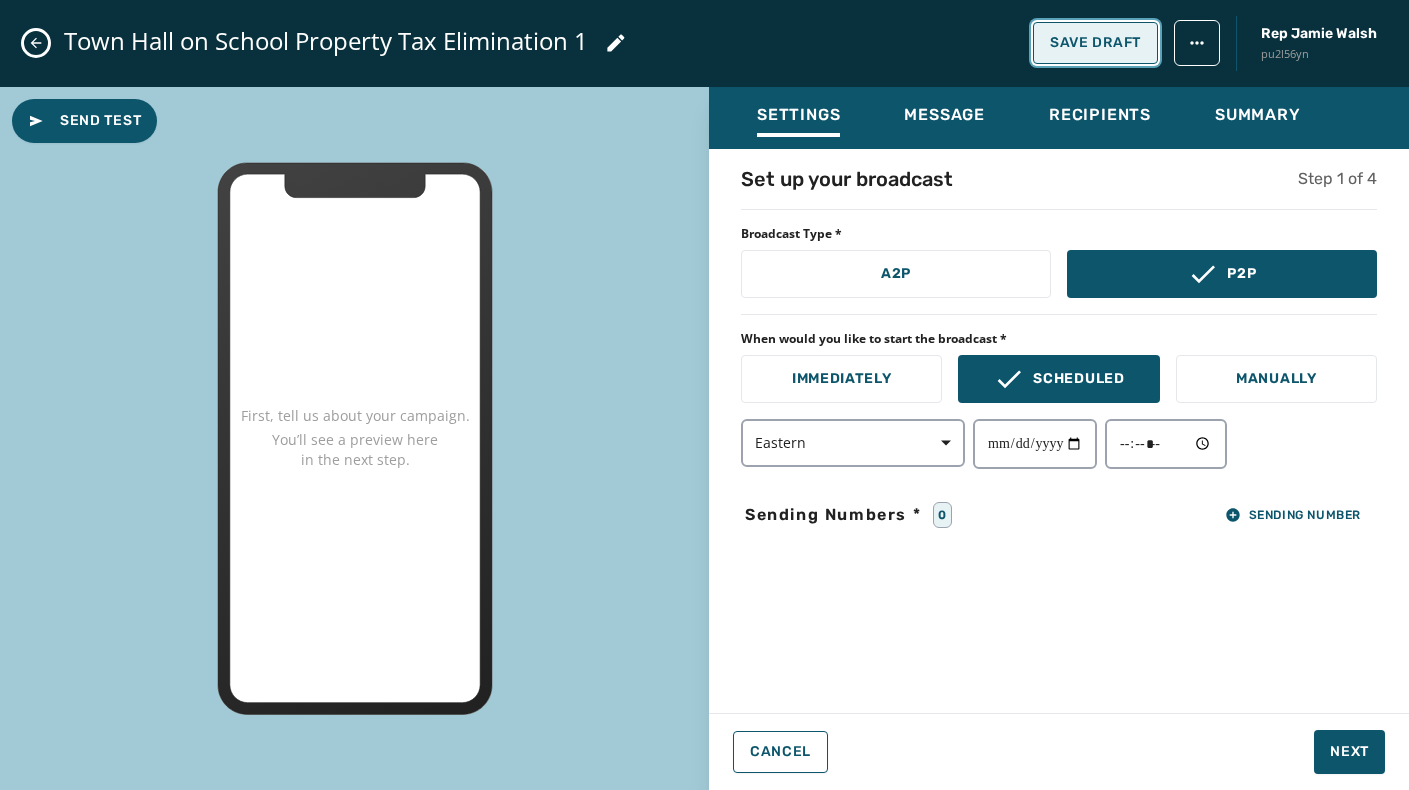 click on "Save Draft" at bounding box center [1095, 43] 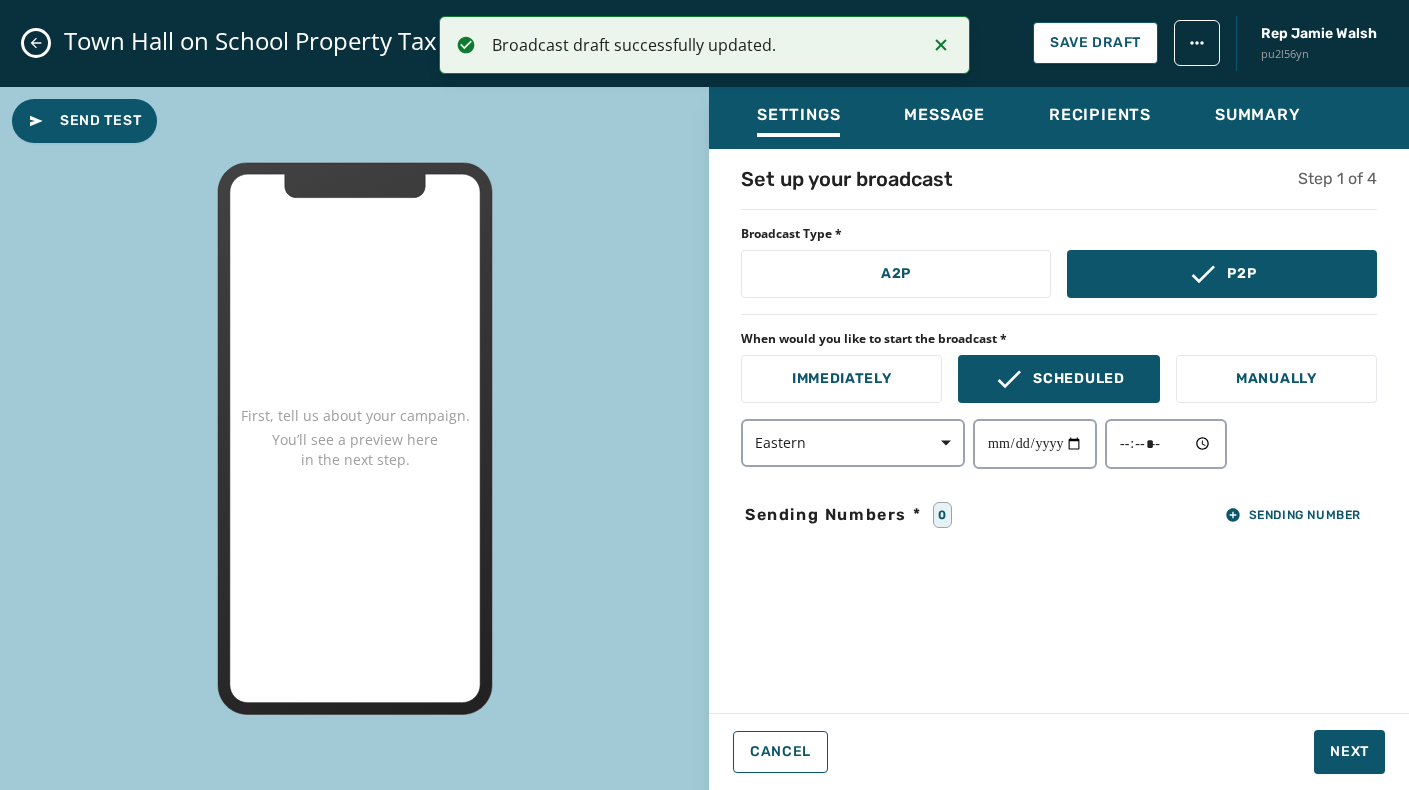 click 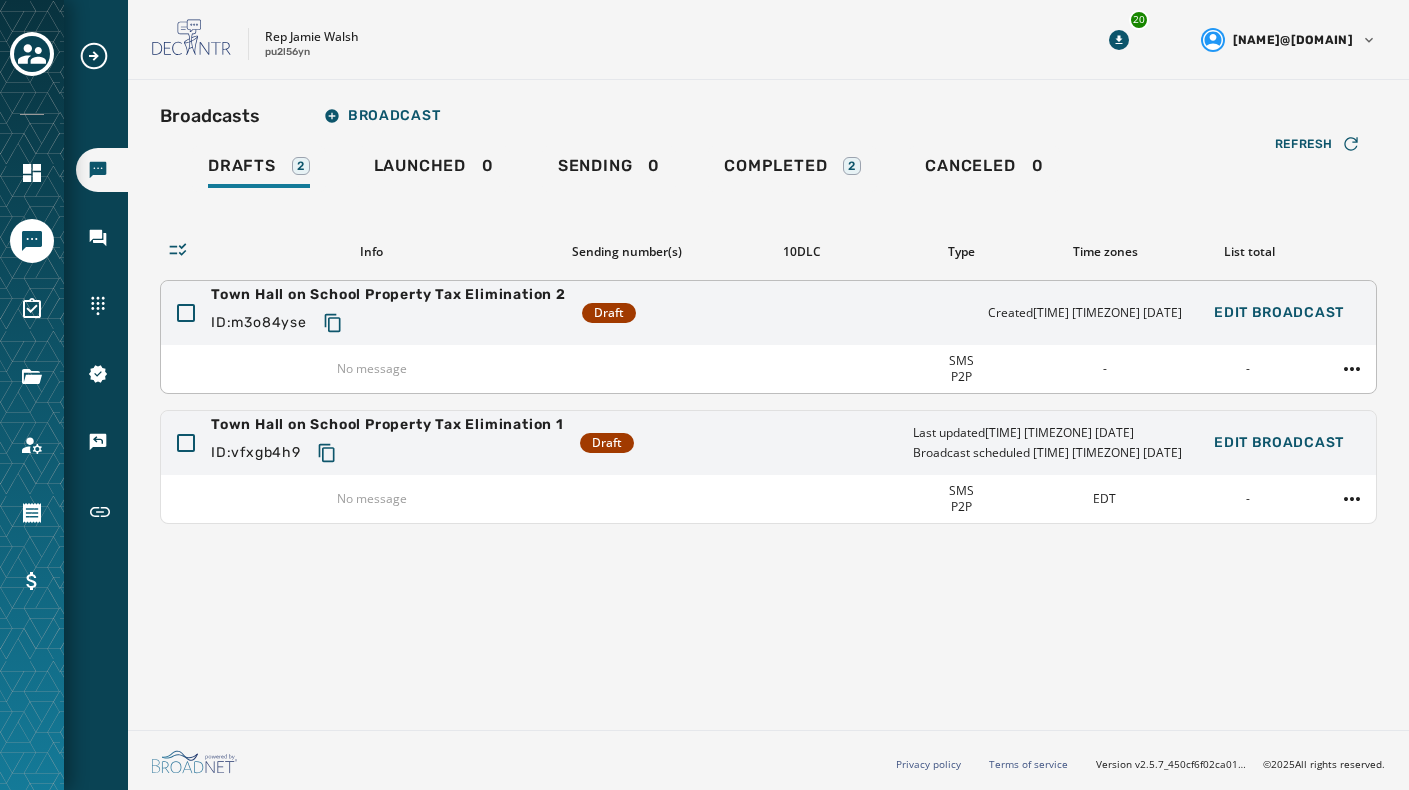 click on "Town Hall on School Property Tax Elimination 2 ID:  m3o84yse Draft Created  8:22 AM EDT August 8, 2025 Edit Broadcast" at bounding box center [768, 313] 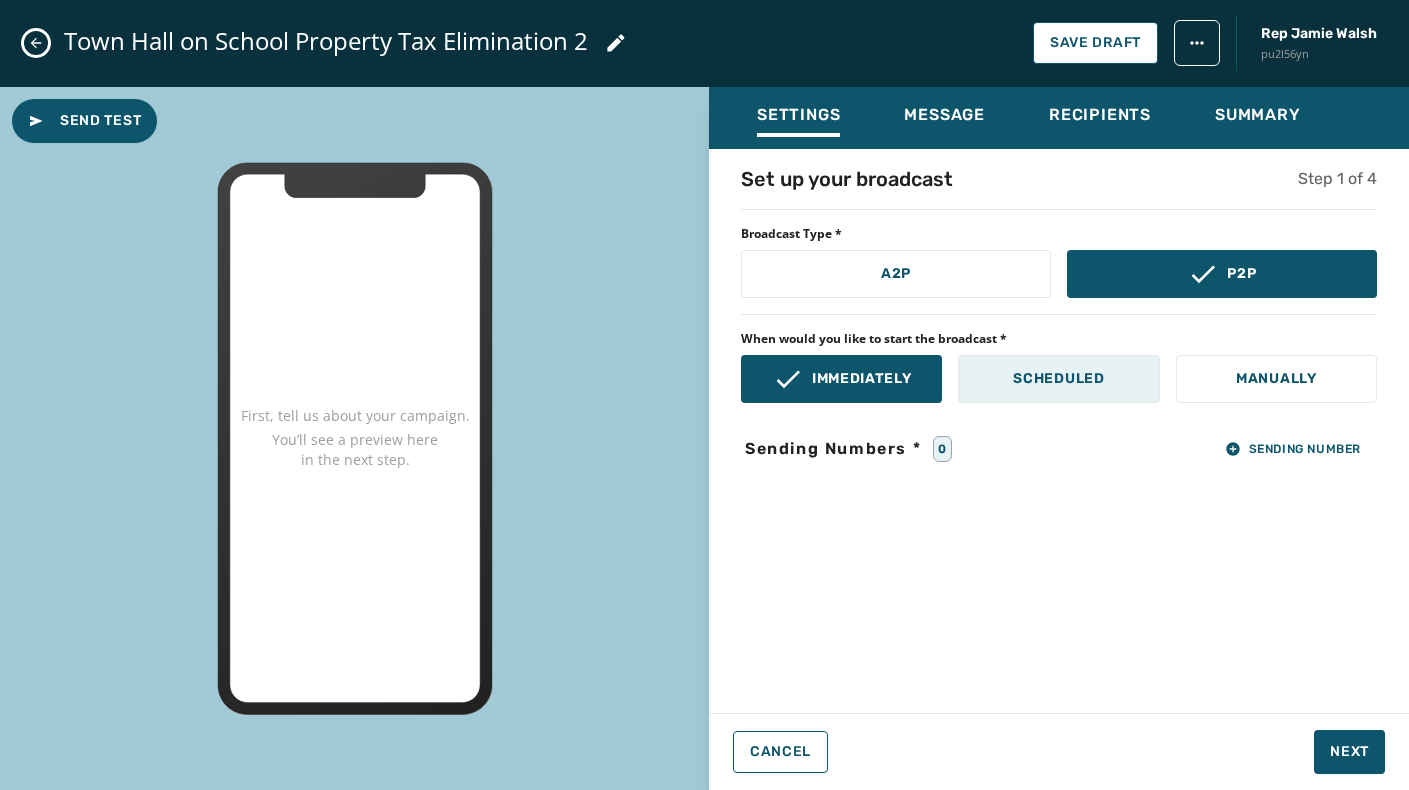 click on "Scheduled" at bounding box center (1058, 379) 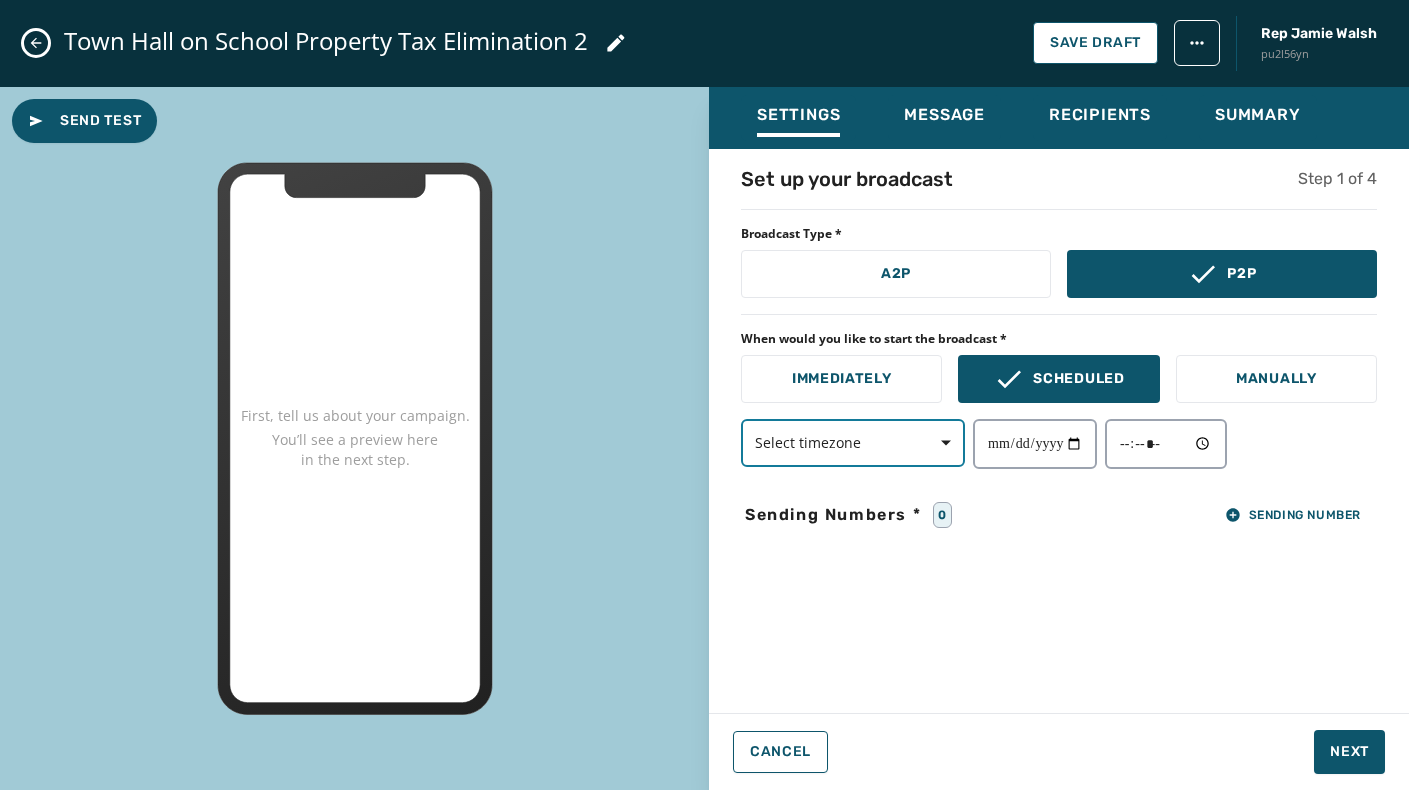 click on "Select timezone" at bounding box center [853, 443] 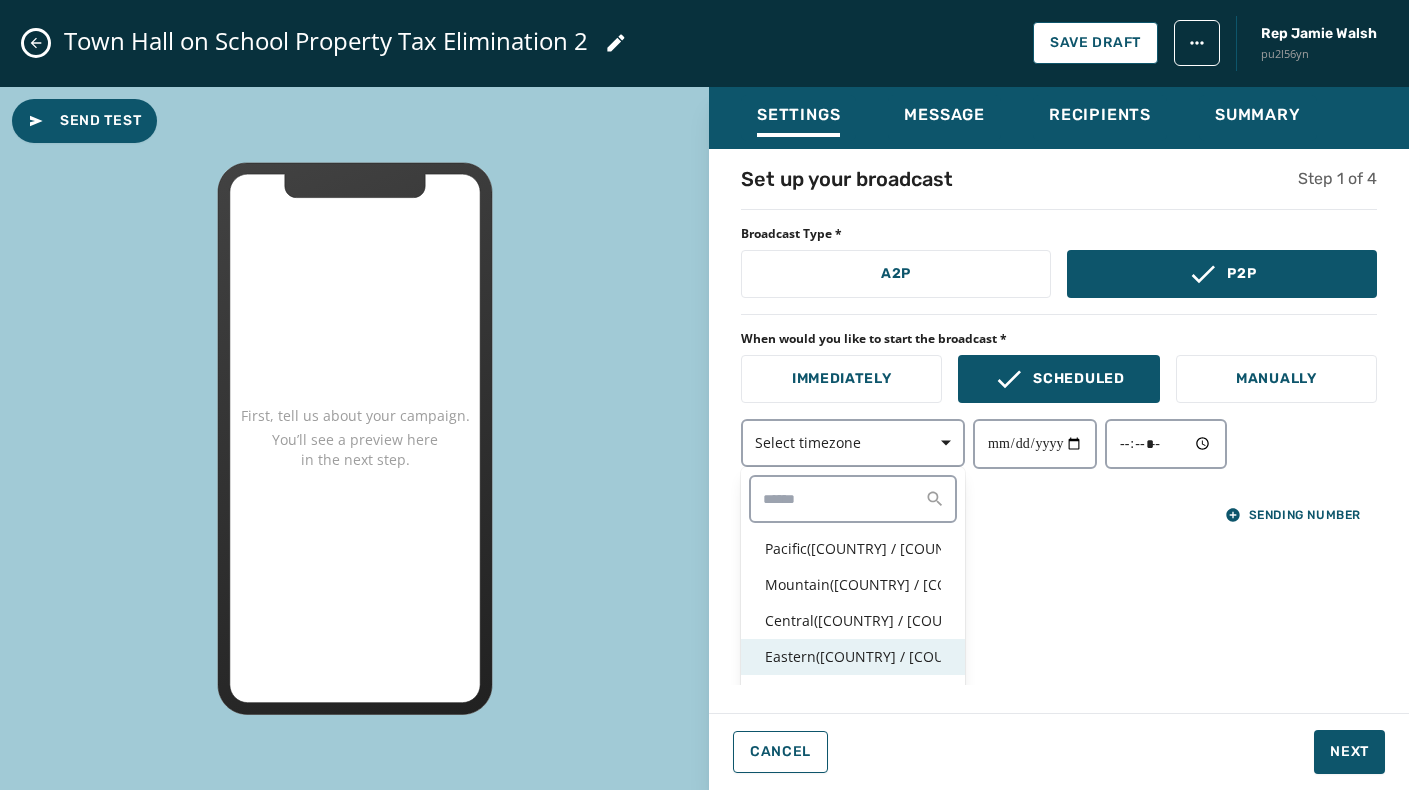 click on "Eastern  ( USA / Canada )" at bounding box center (853, 657) 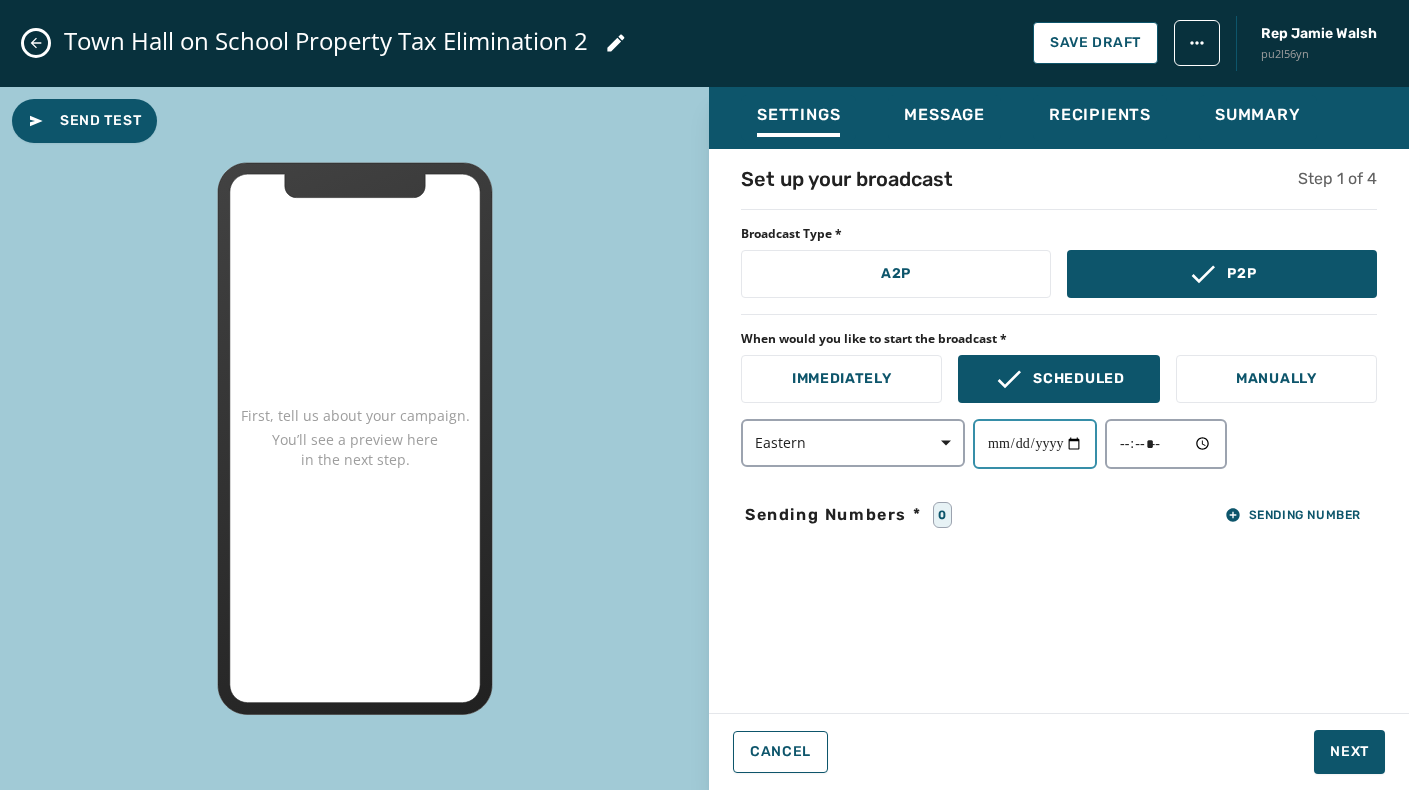click at bounding box center [1035, 444] 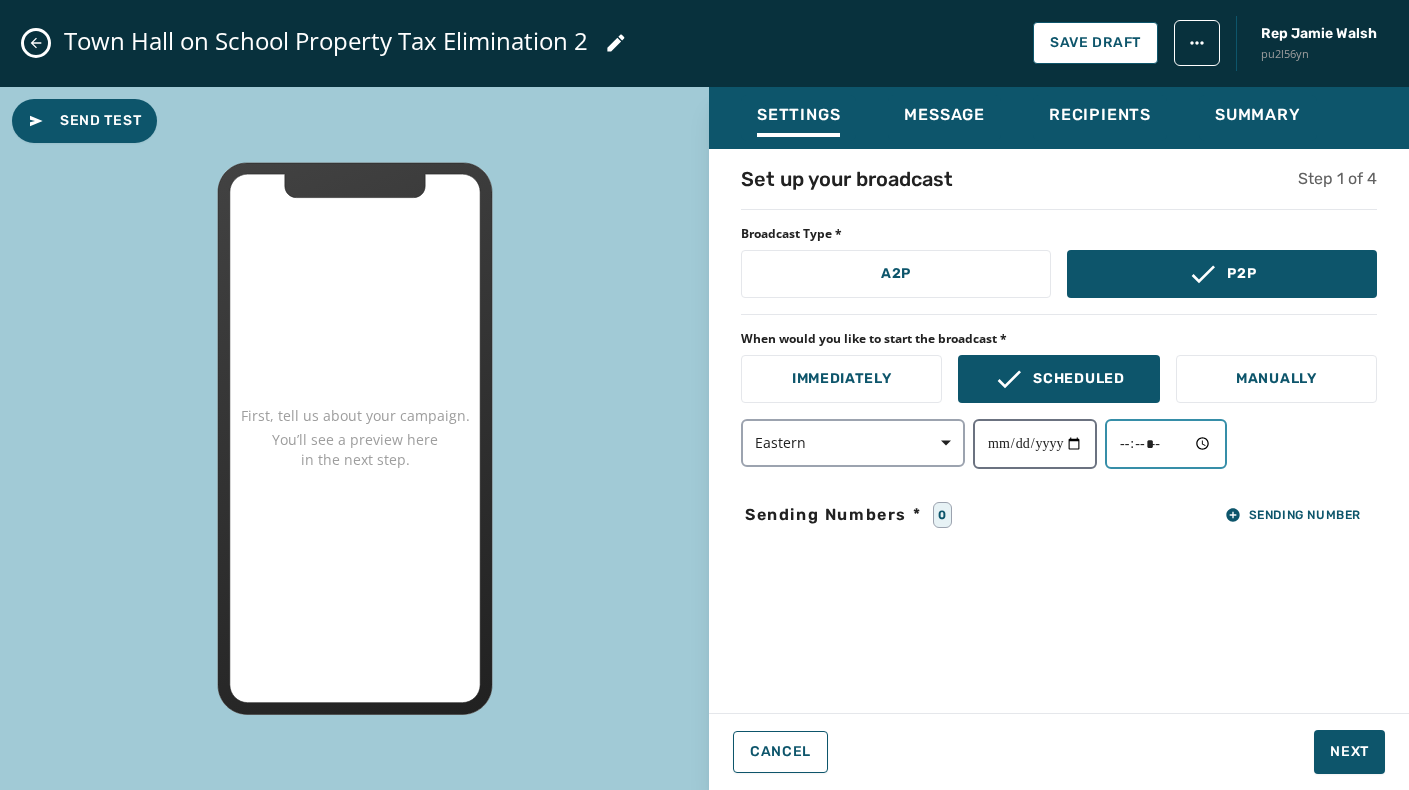 type on "*****" 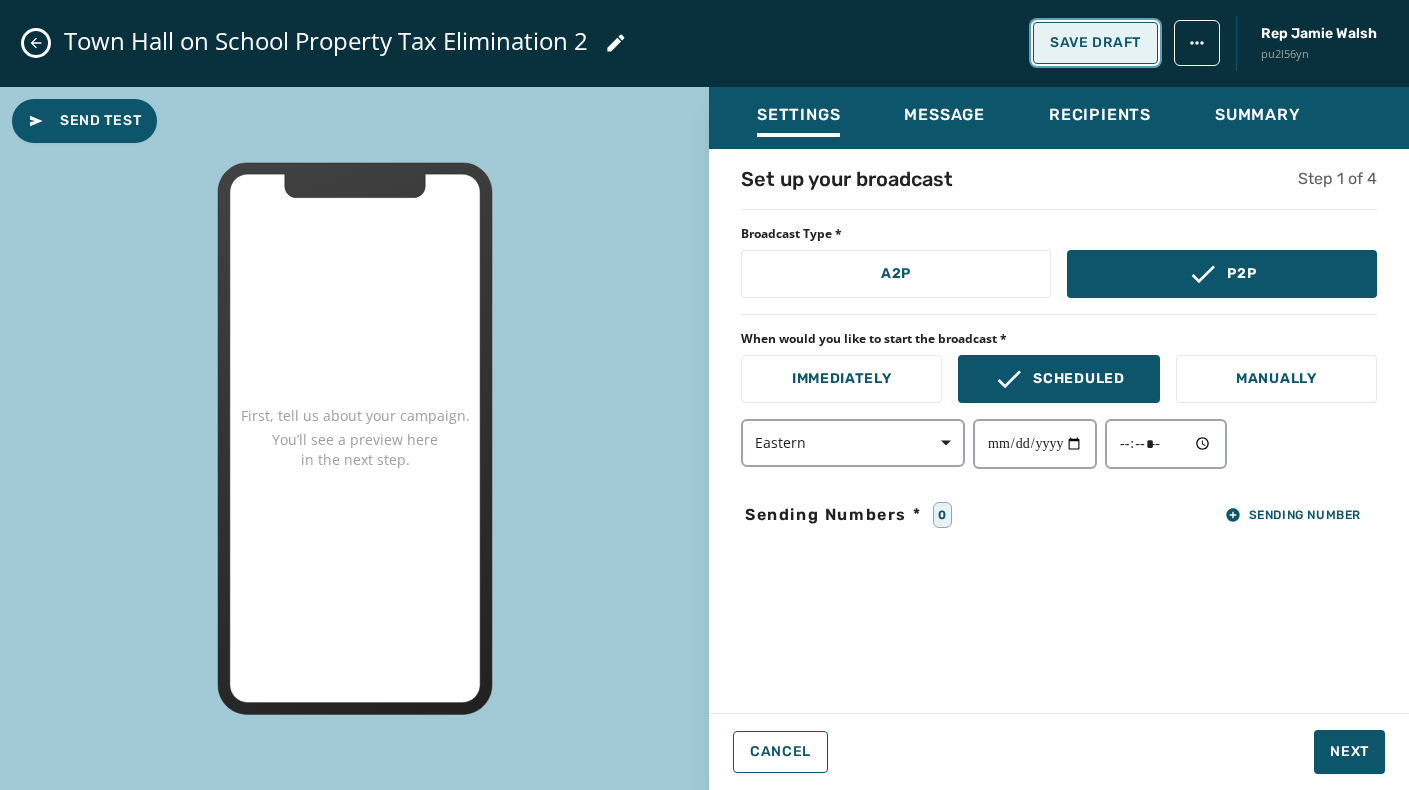 click on "Save Draft" at bounding box center [1095, 43] 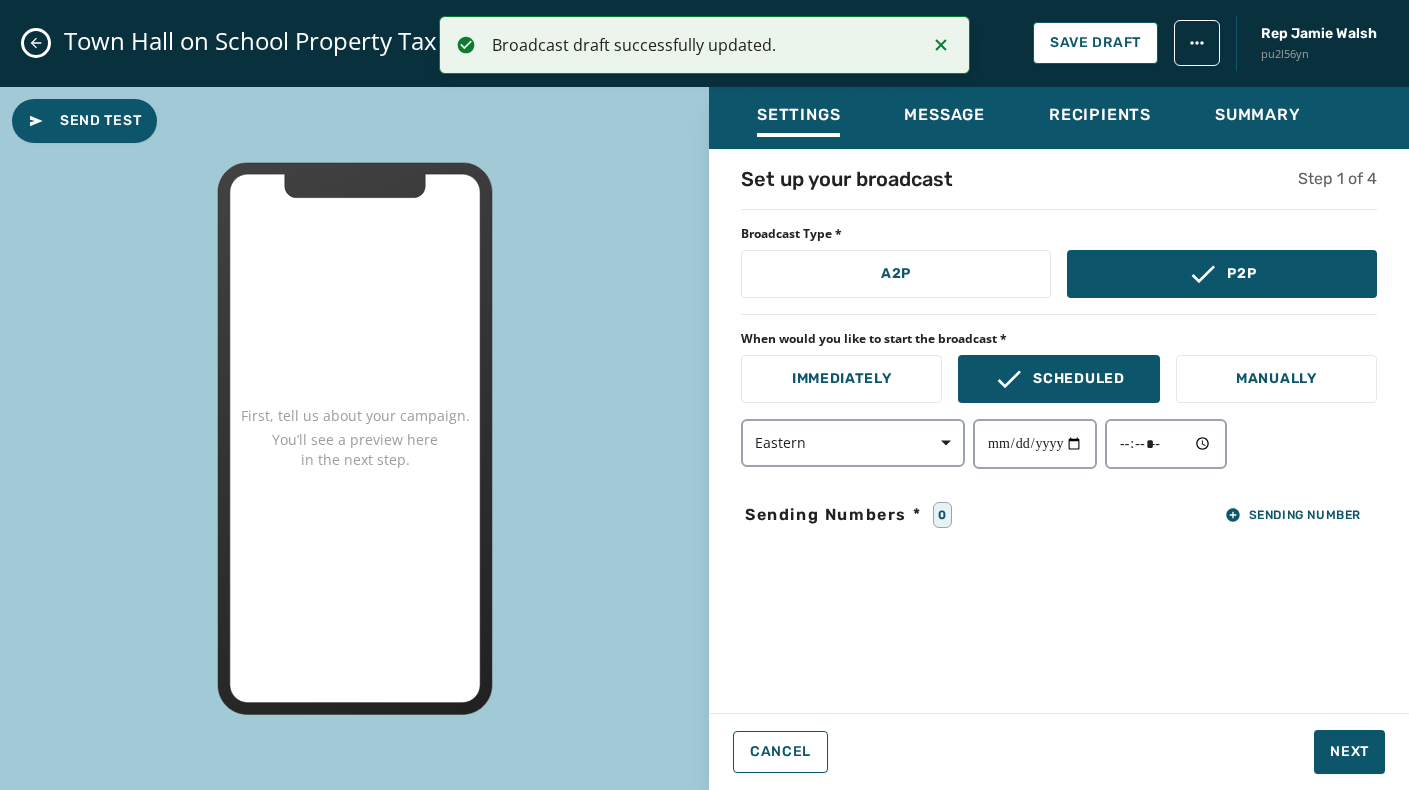 click 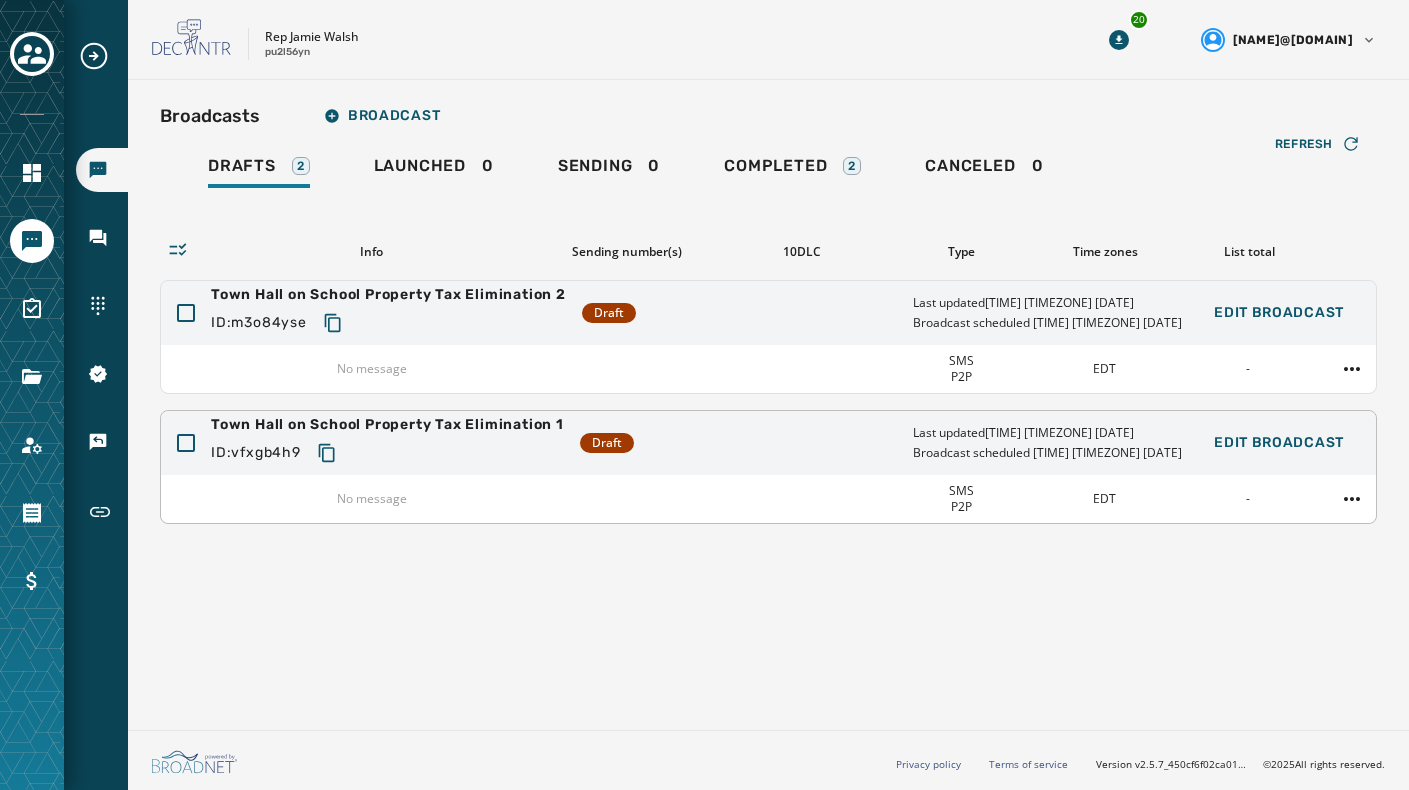 click on "Town Hall on School Property Tax Elimination 1" at bounding box center [387, 425] 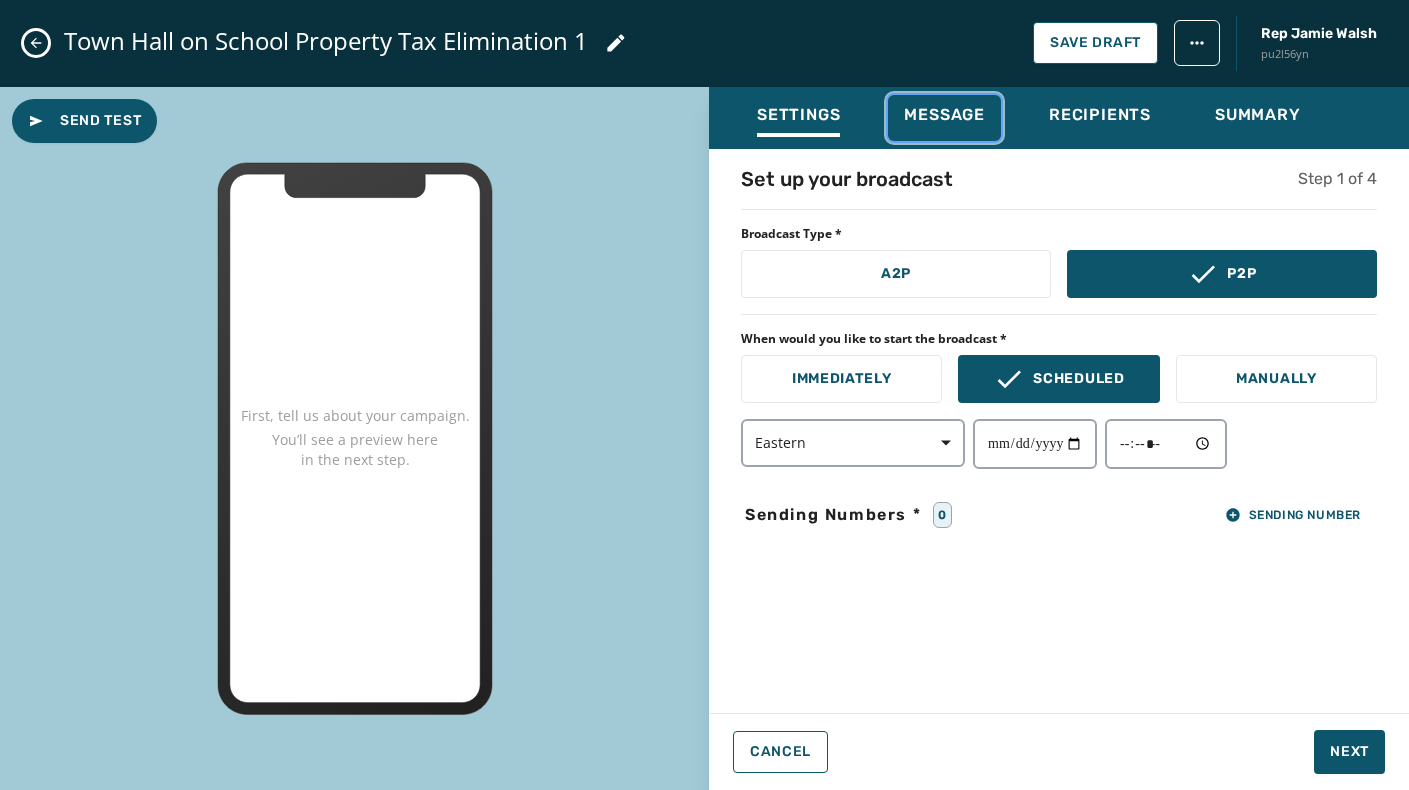 click on "Message" at bounding box center [944, 115] 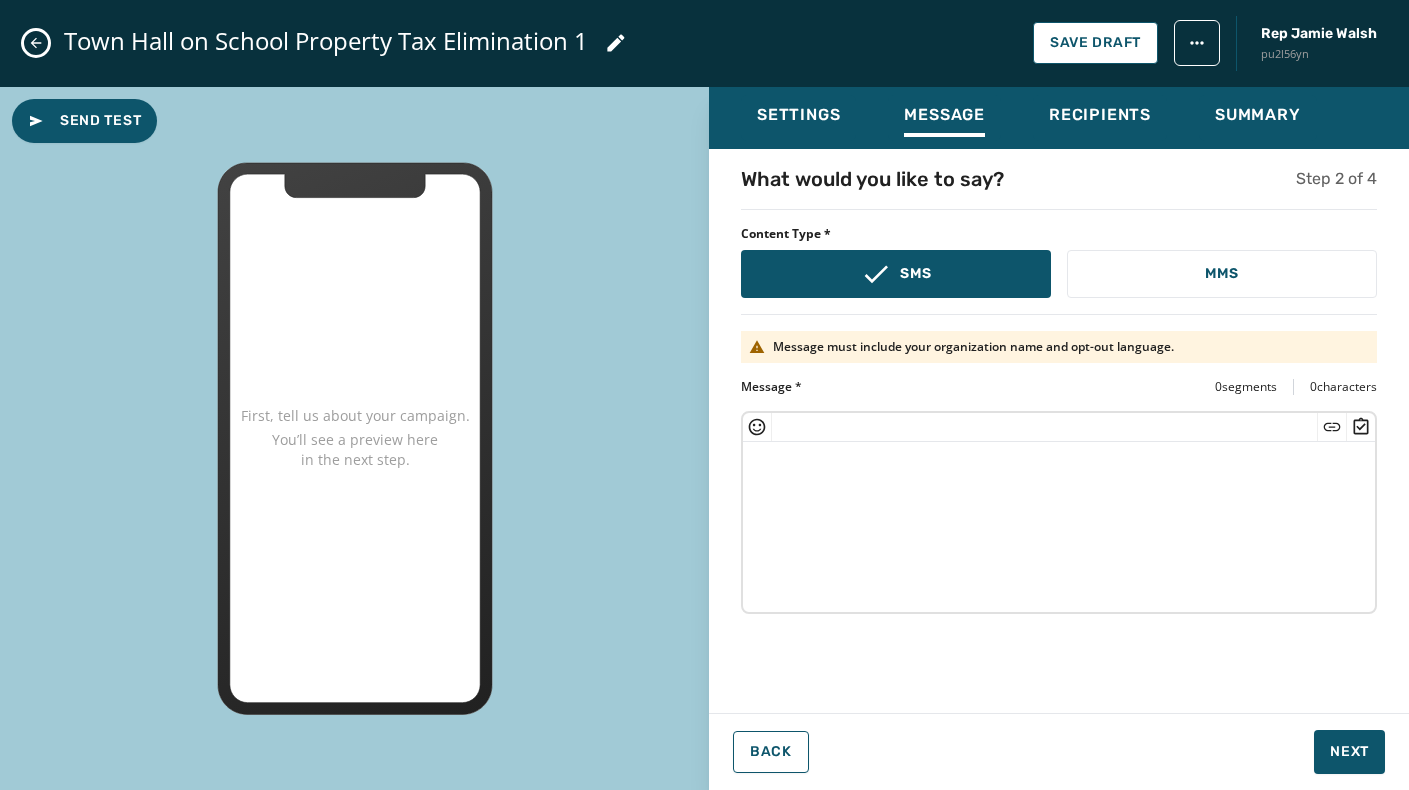 click at bounding box center [1059, 524] 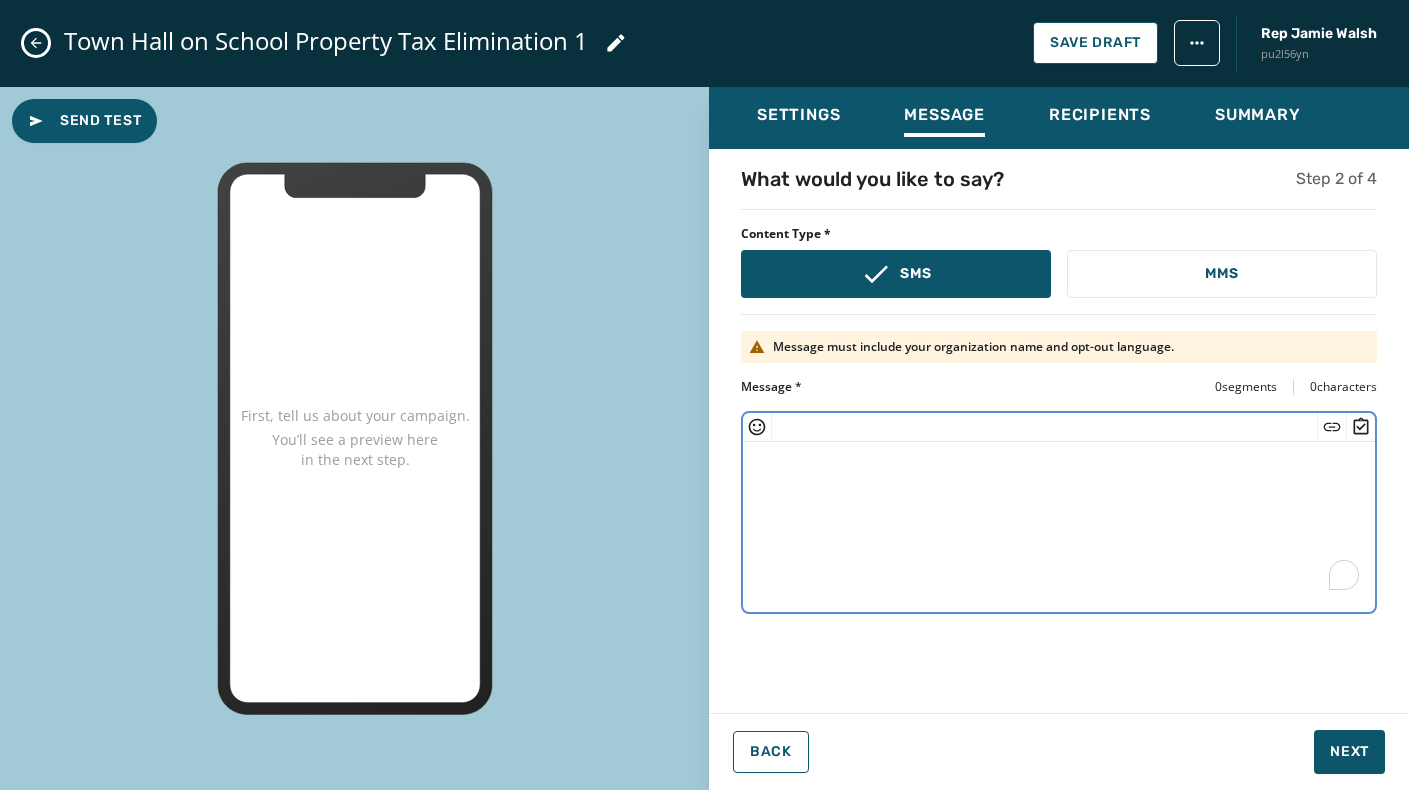 paste on "**********" 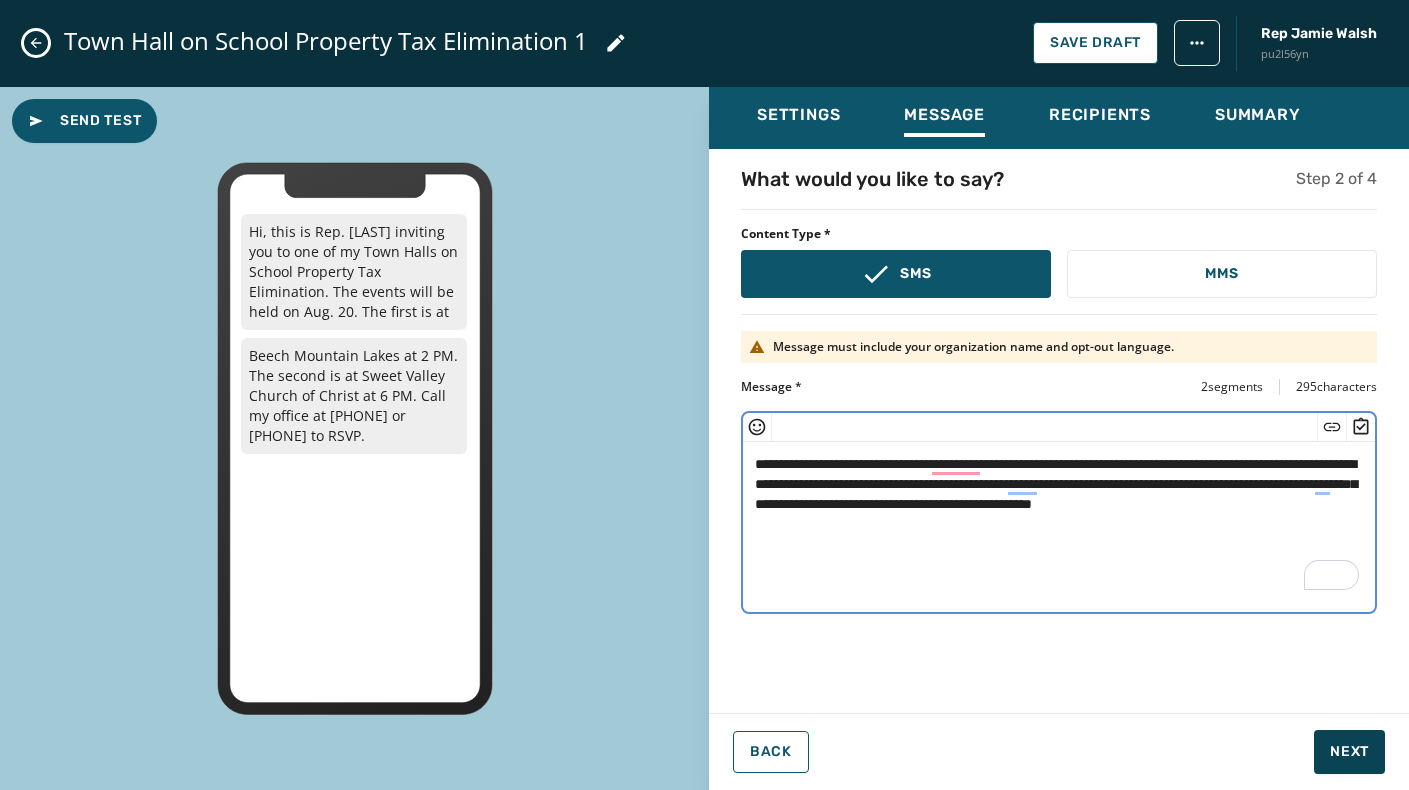 type on "**********" 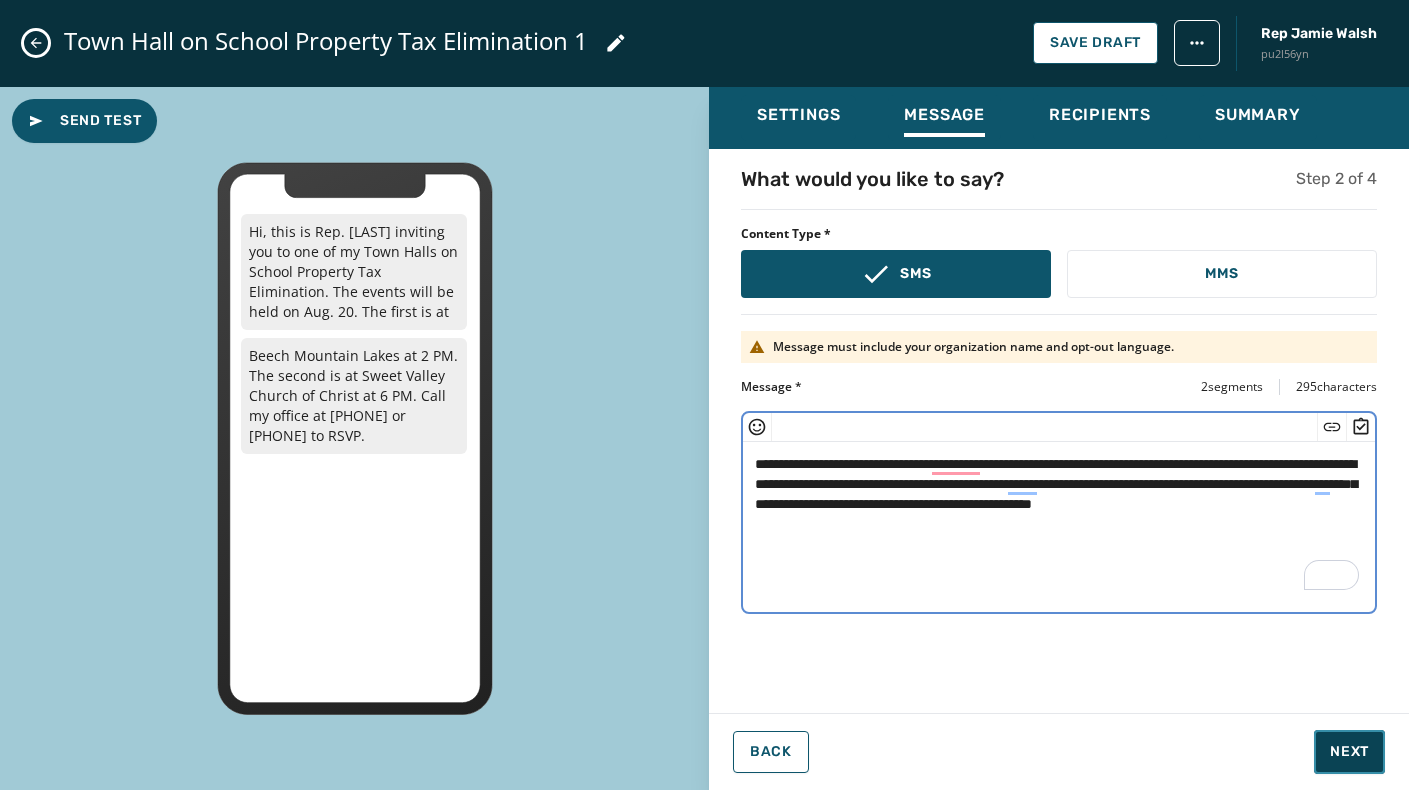 click on "Next" at bounding box center [1349, 752] 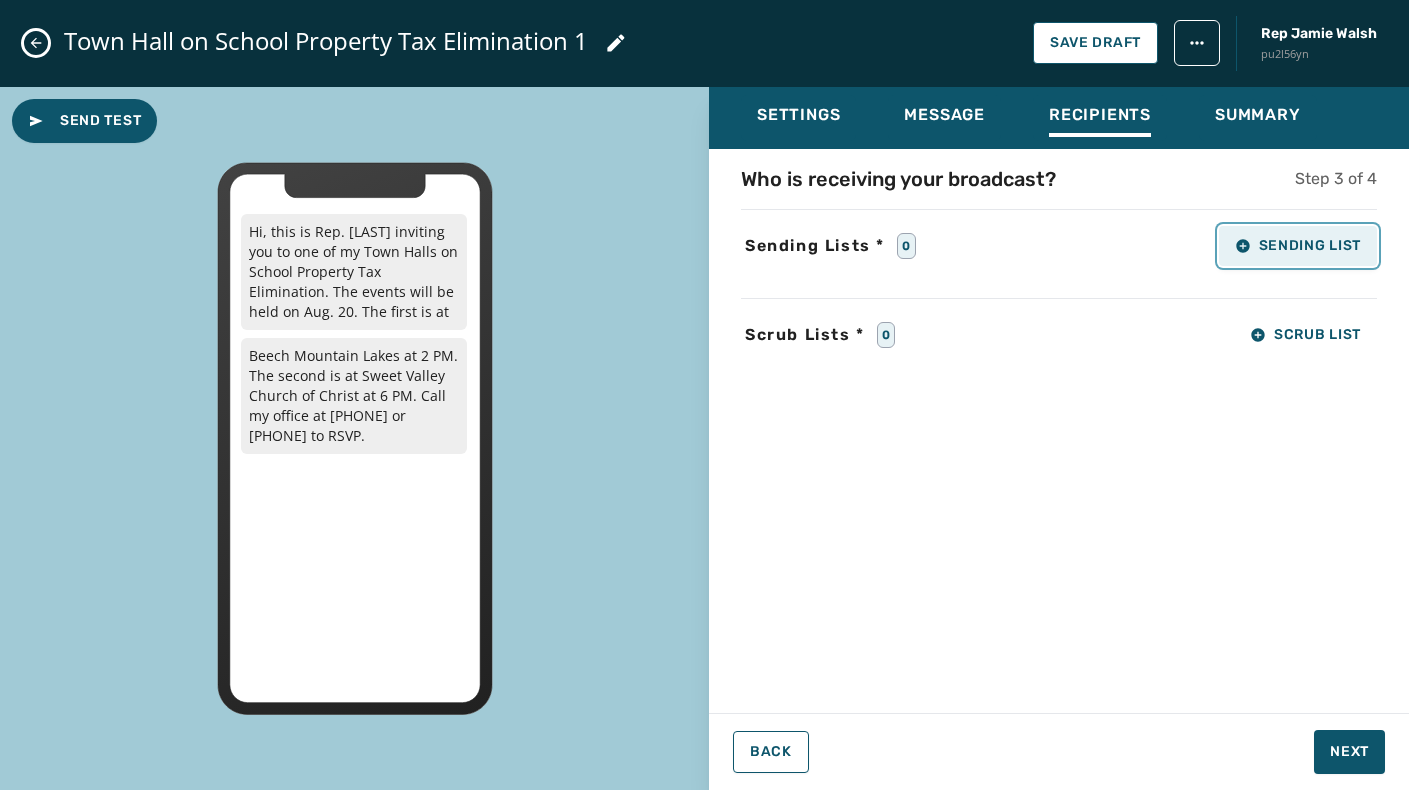 click on "Sending List" at bounding box center [1298, 246] 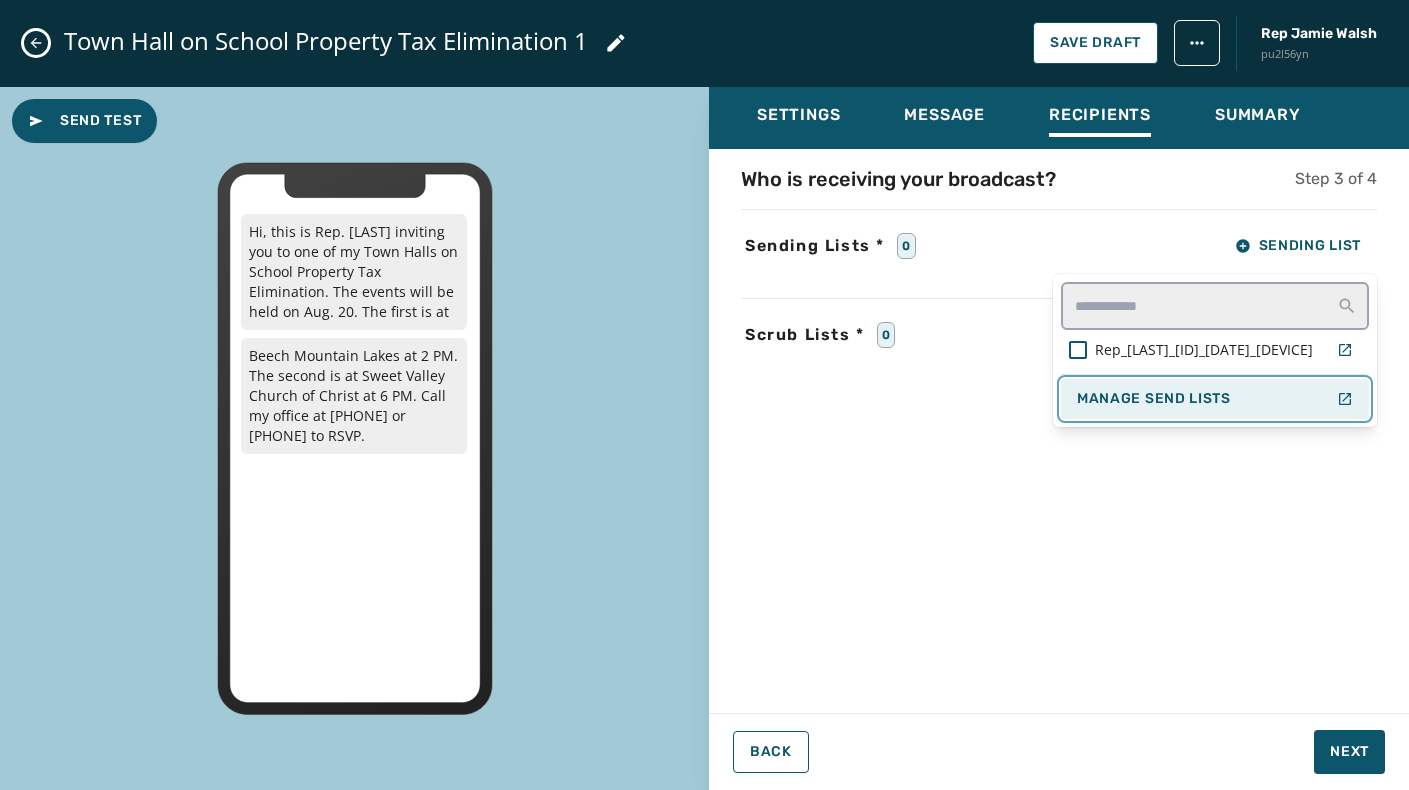 click on "Manage Send Lists" at bounding box center (1154, 399) 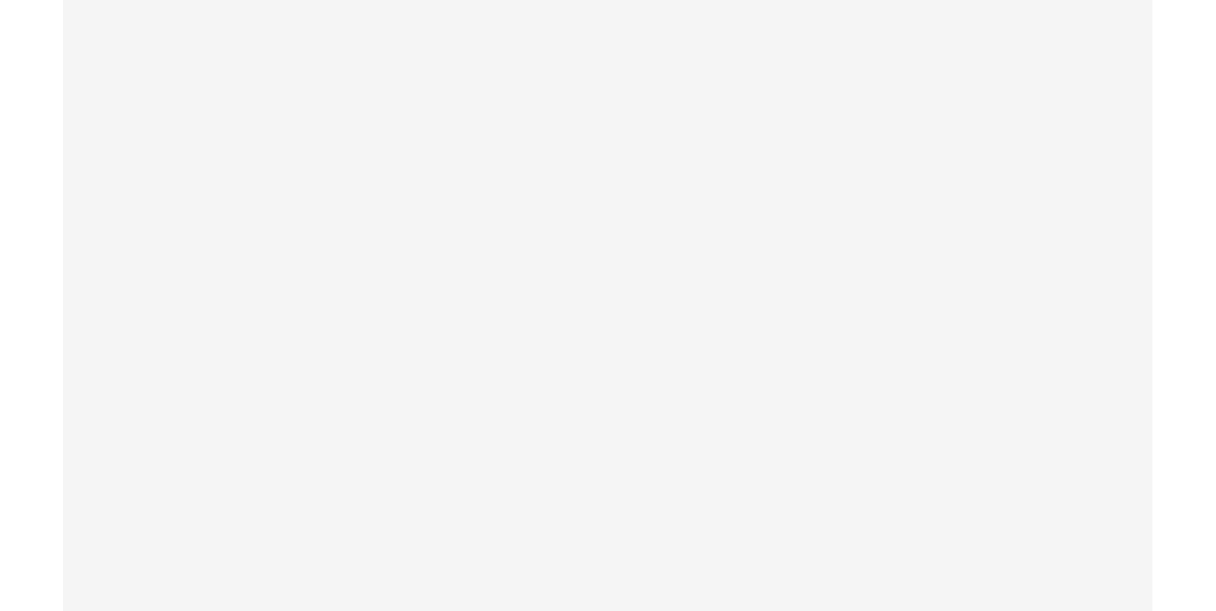 scroll, scrollTop: 0, scrollLeft: 0, axis: both 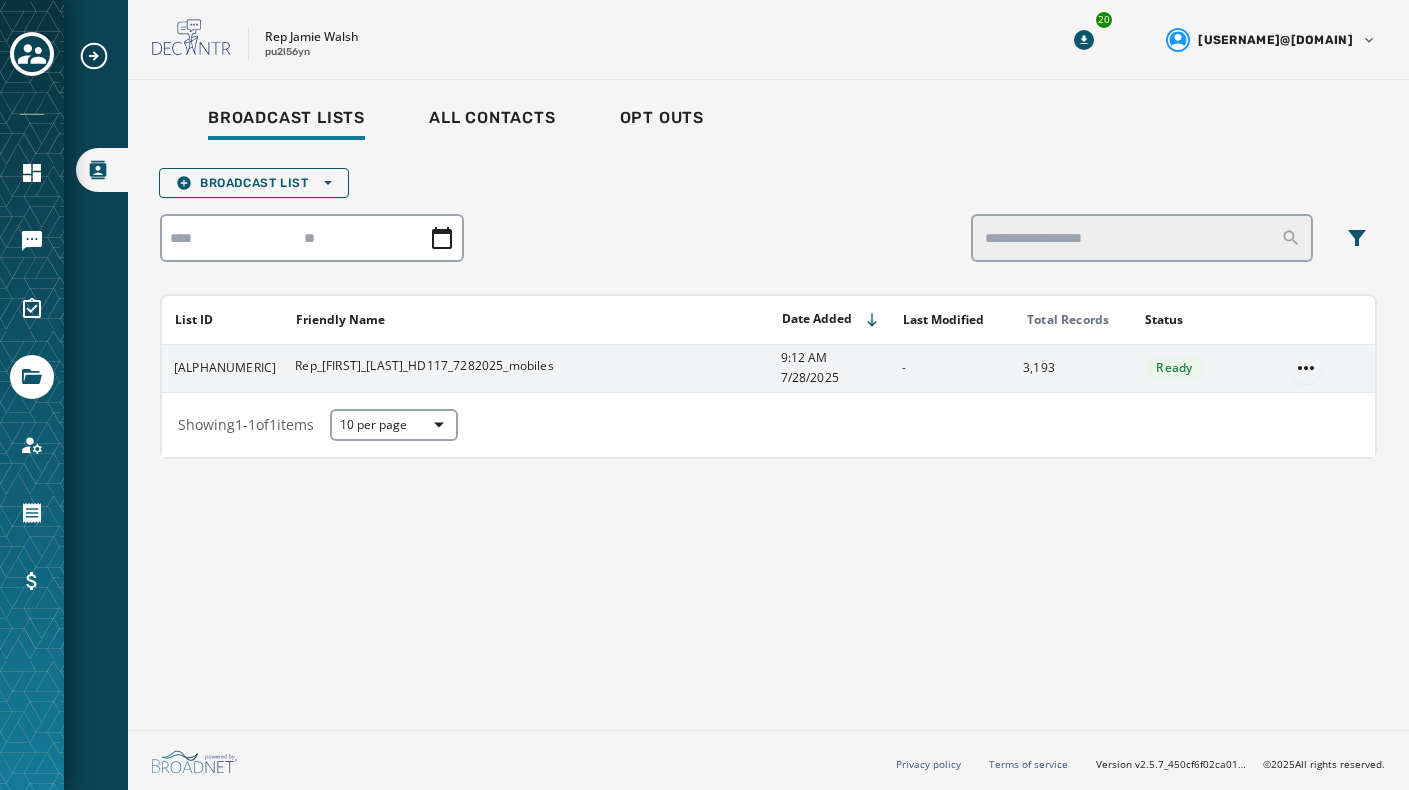 click on "Broadcast Lists Skip To Main Content Rep [FIRST] [LAST] pu2l56yn [NUMBER] [EMAIL] Broadcast Lists All Contacts Opt Outs  Broadcast List Open options List ID Friendly Name Date Added Last Modified Total Records Status vdoflbc4 Rep_[FIRST]_[LAST]_HD[NUMBER]_[MONTH][DAY][YEAR]_mobiles [TIME] [MONTH]/[DAY]/[YEAR] - [NUMBER] Ready Showing  1 - 1  of  1  items 10 per page Privacy policy Terms of service Version   v2.5.7_450cf6f02ca01d91e0dd0016ee612a244a52abf3 ©  [YEAR]  All rights reserved." at bounding box center (704, 395) 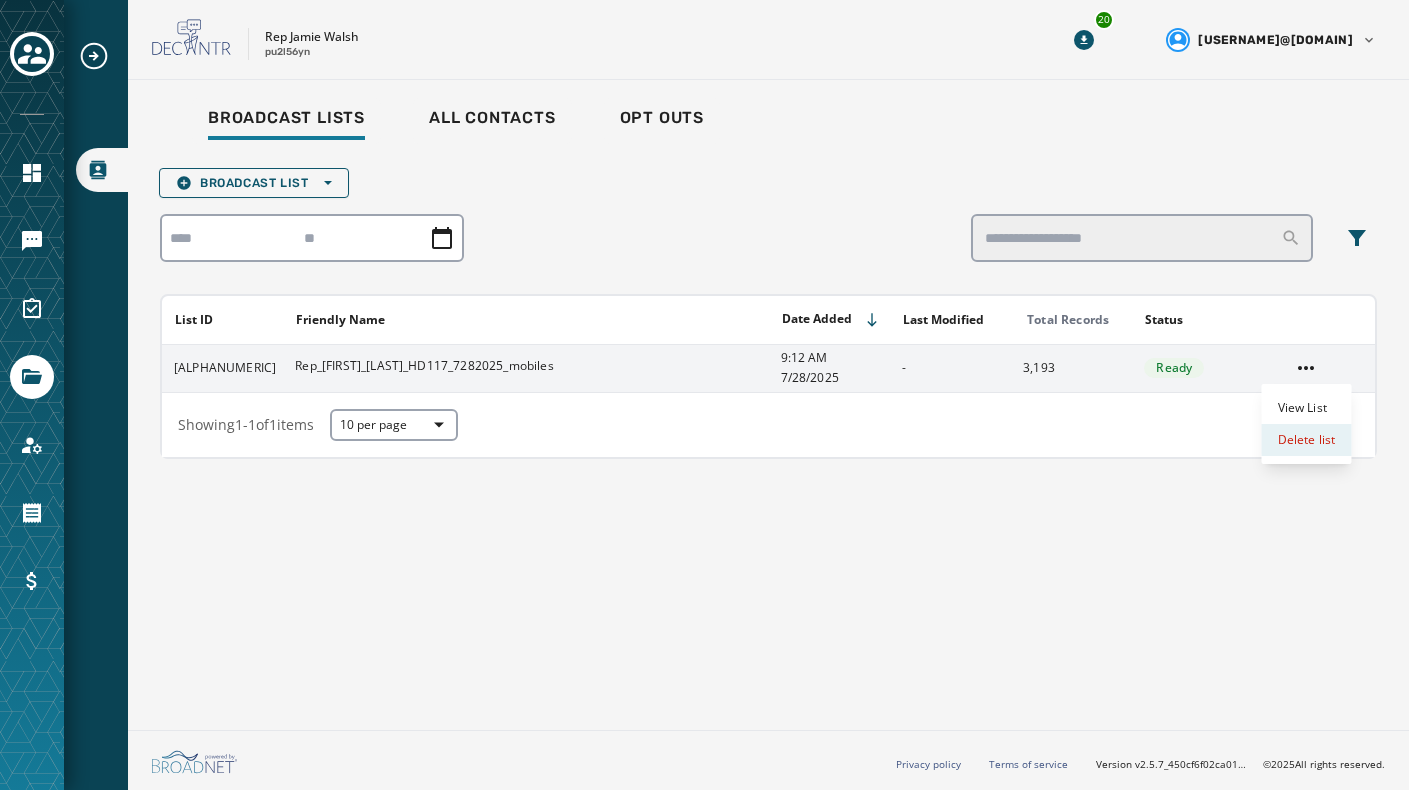 click on "Delete list" at bounding box center [1307, 440] 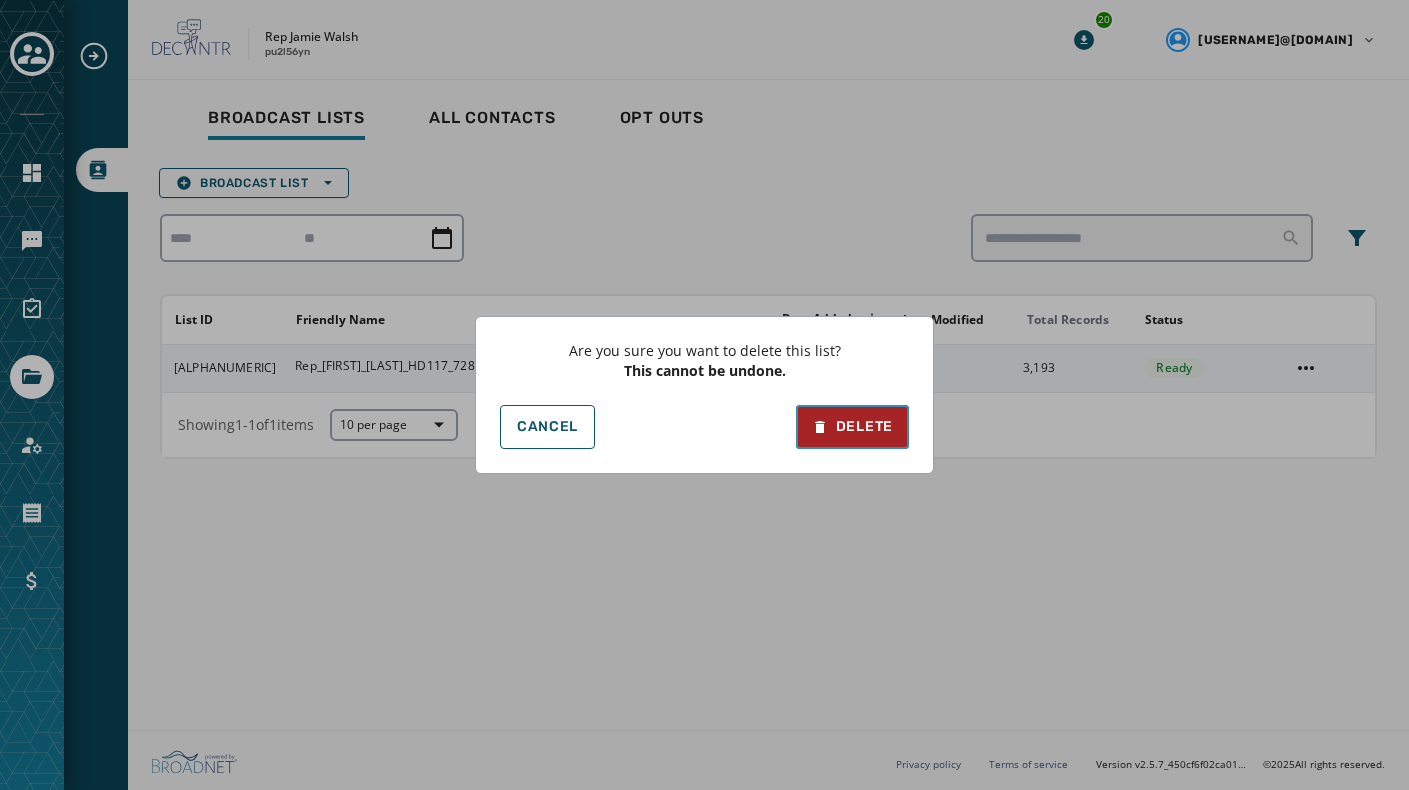 click on "Delete" at bounding box center (852, 427) 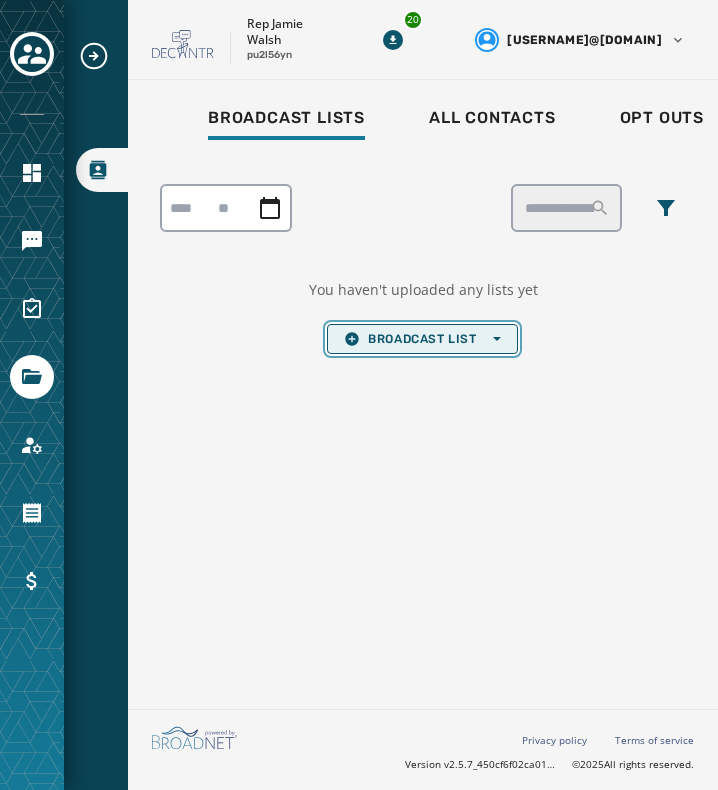 click on "Broadcast List Open options" at bounding box center [422, 339] 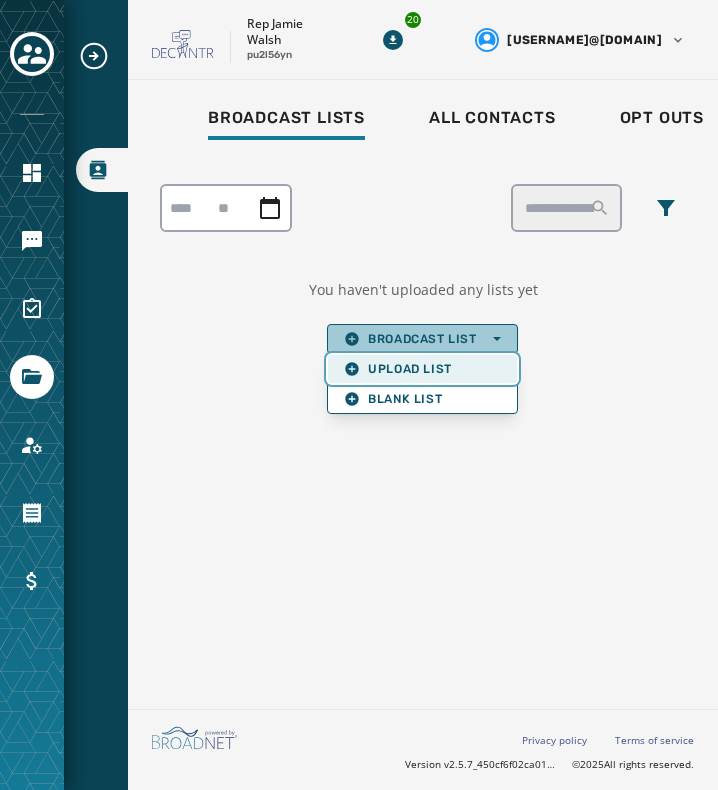 click on "Upload List" at bounding box center [422, 369] 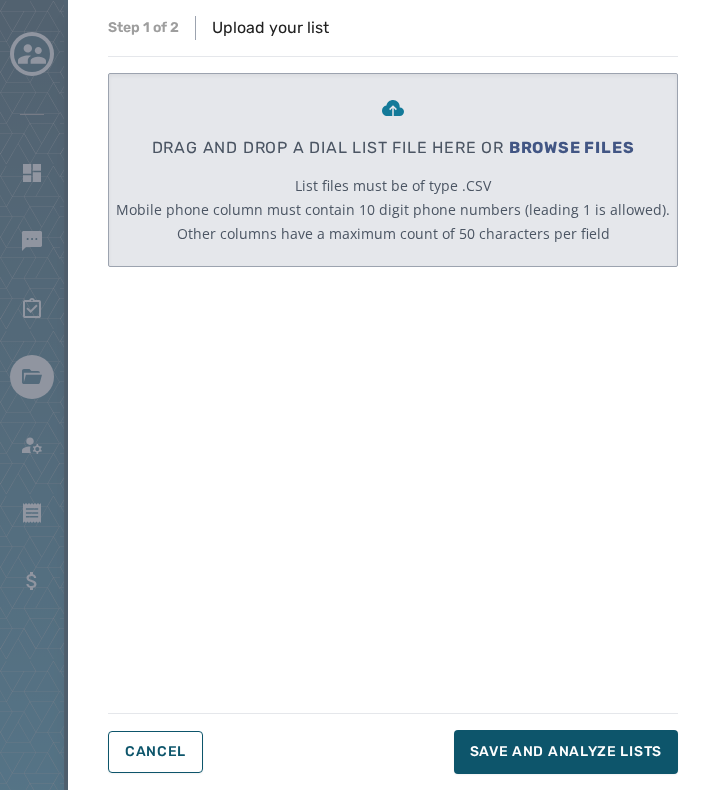 click on "Mobile phone column must contain 10 digit phone numbers (leading 1 is allowed)." at bounding box center (393, 210) 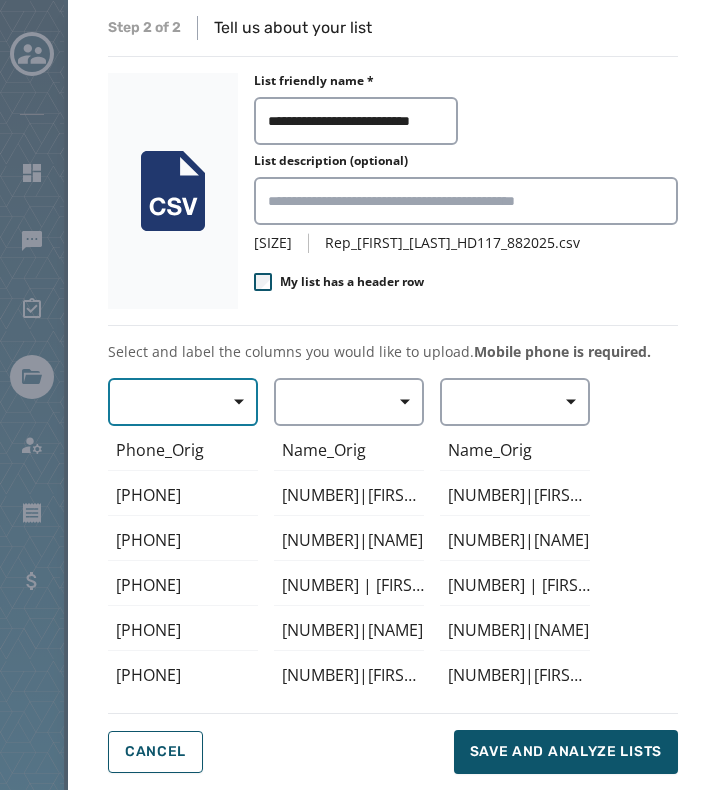 click at bounding box center (232, 402) 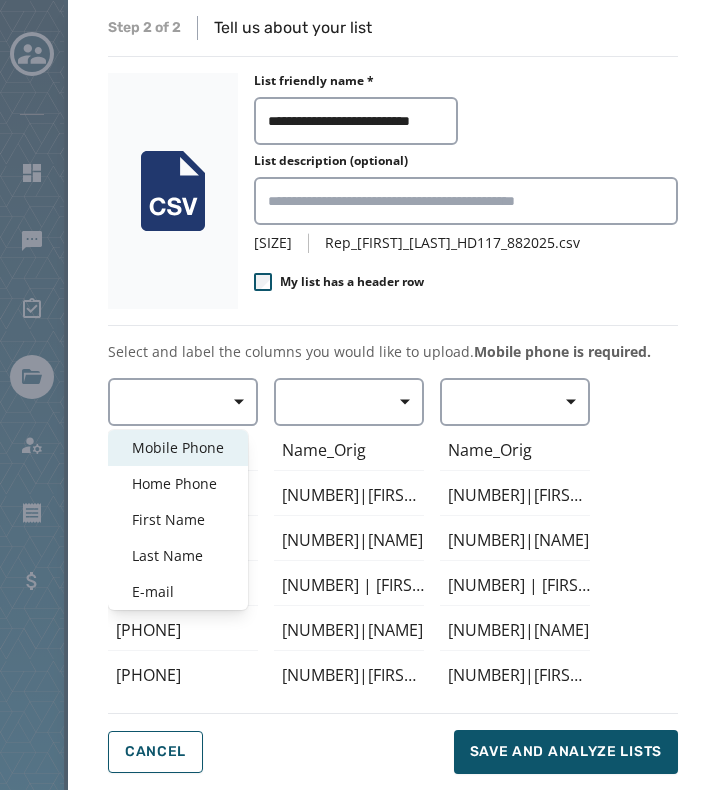 click on "Mobile Phone" at bounding box center (178, 448) 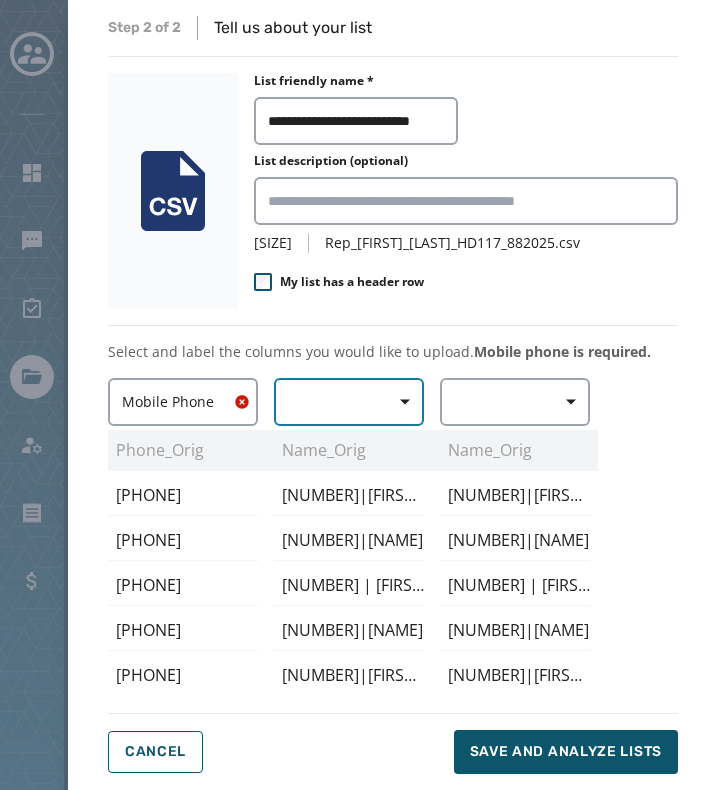 click at bounding box center [349, 402] 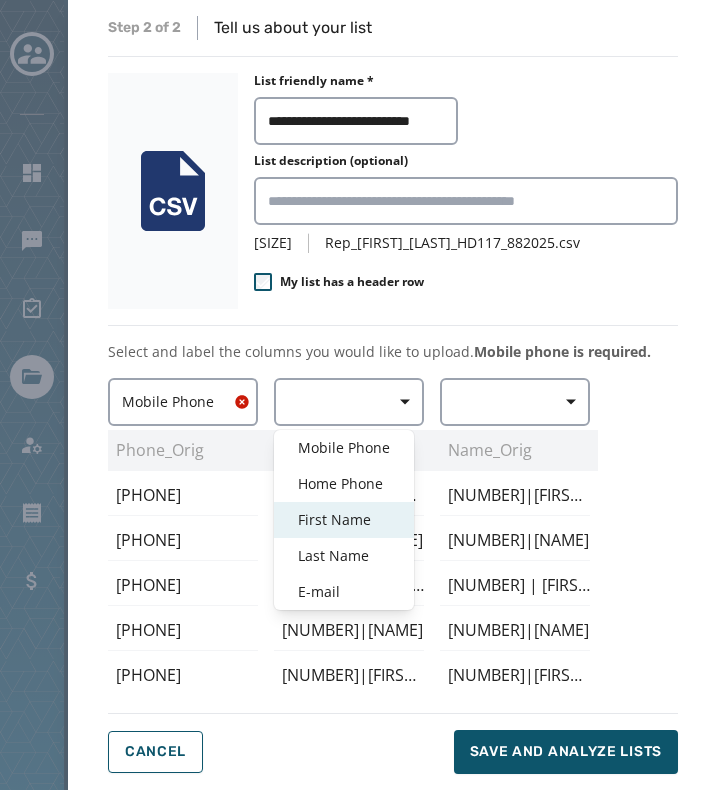 click on "First Name" at bounding box center [344, 520] 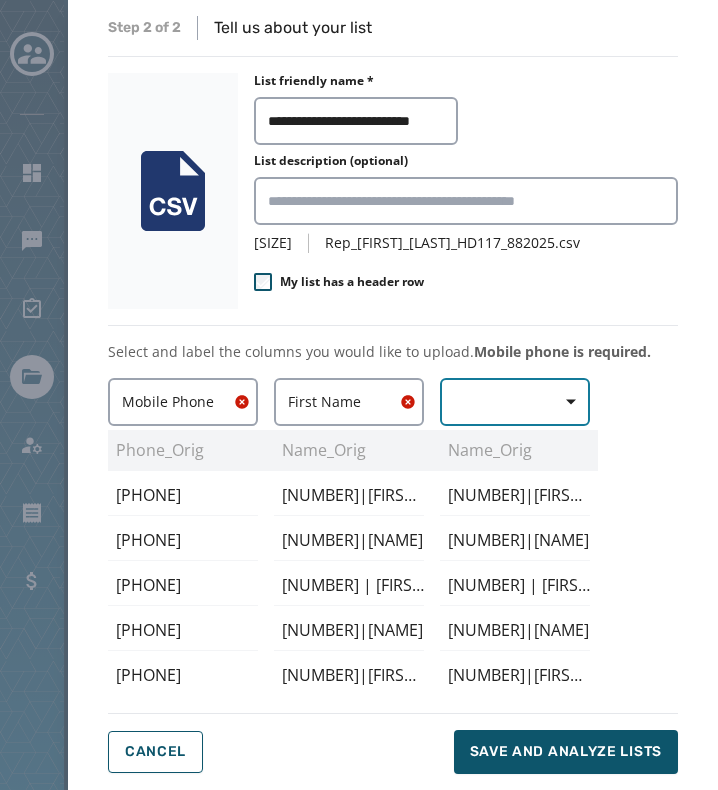 click at bounding box center (515, 402) 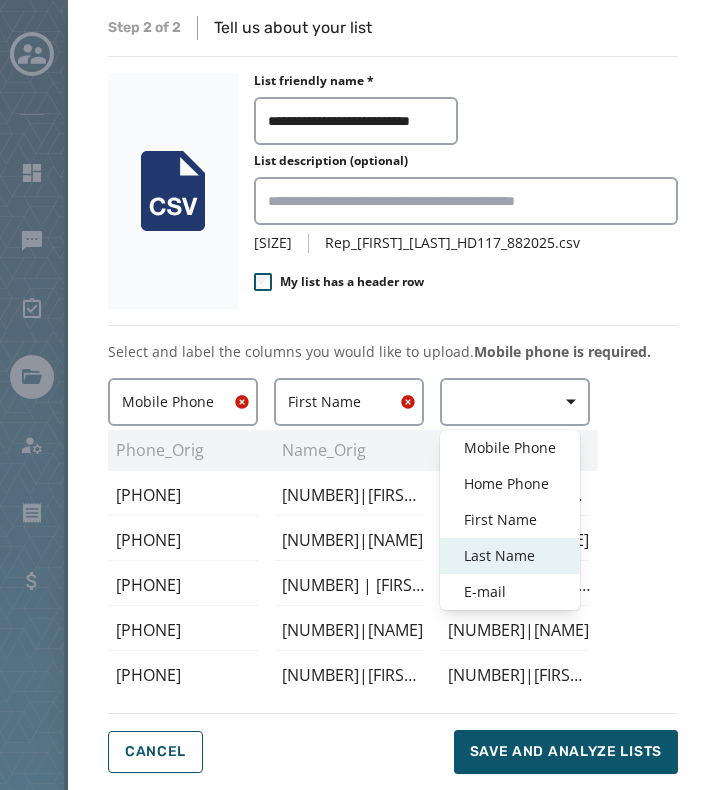click on "Last Name" at bounding box center (510, 556) 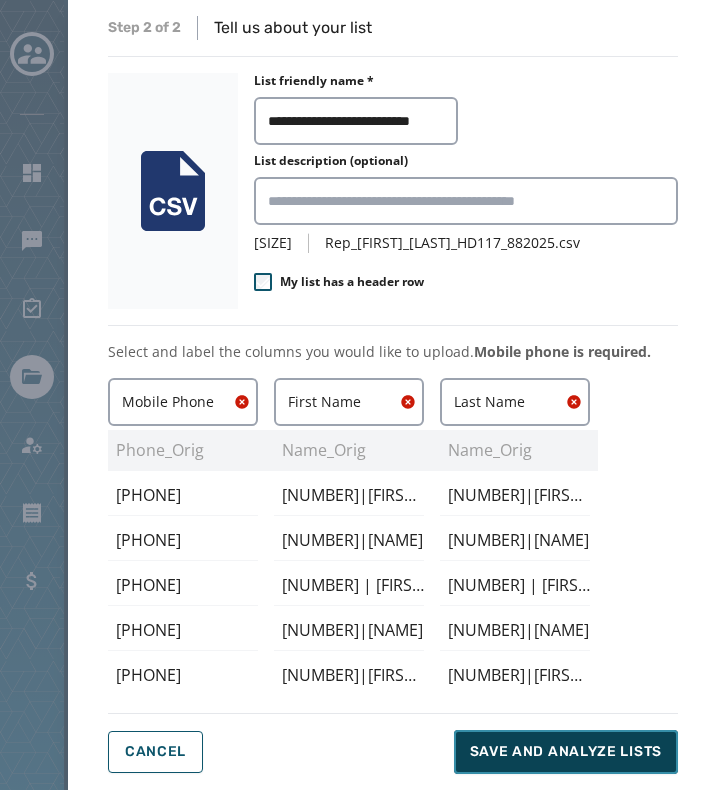 click on "Save and analyze lists" at bounding box center (566, 752) 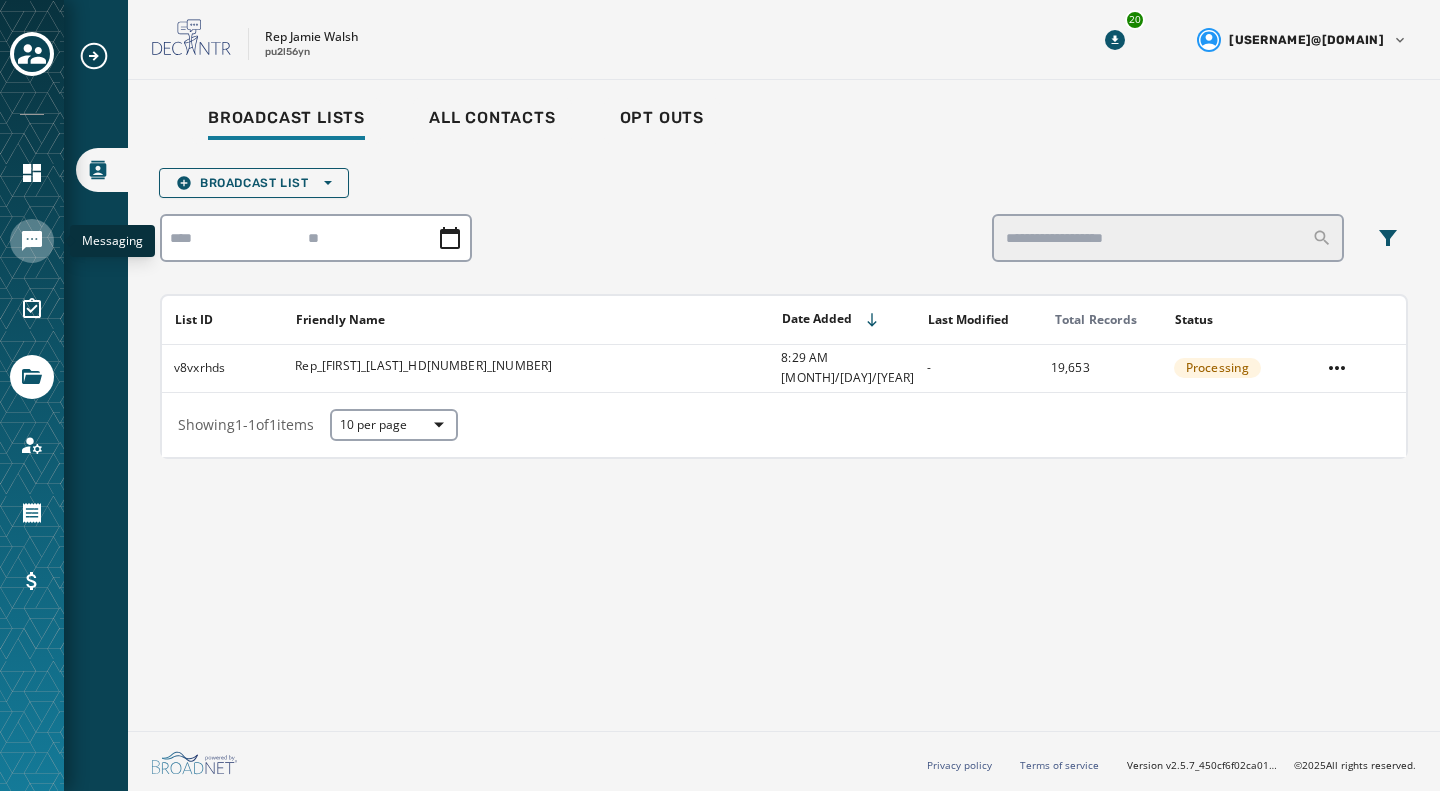 click 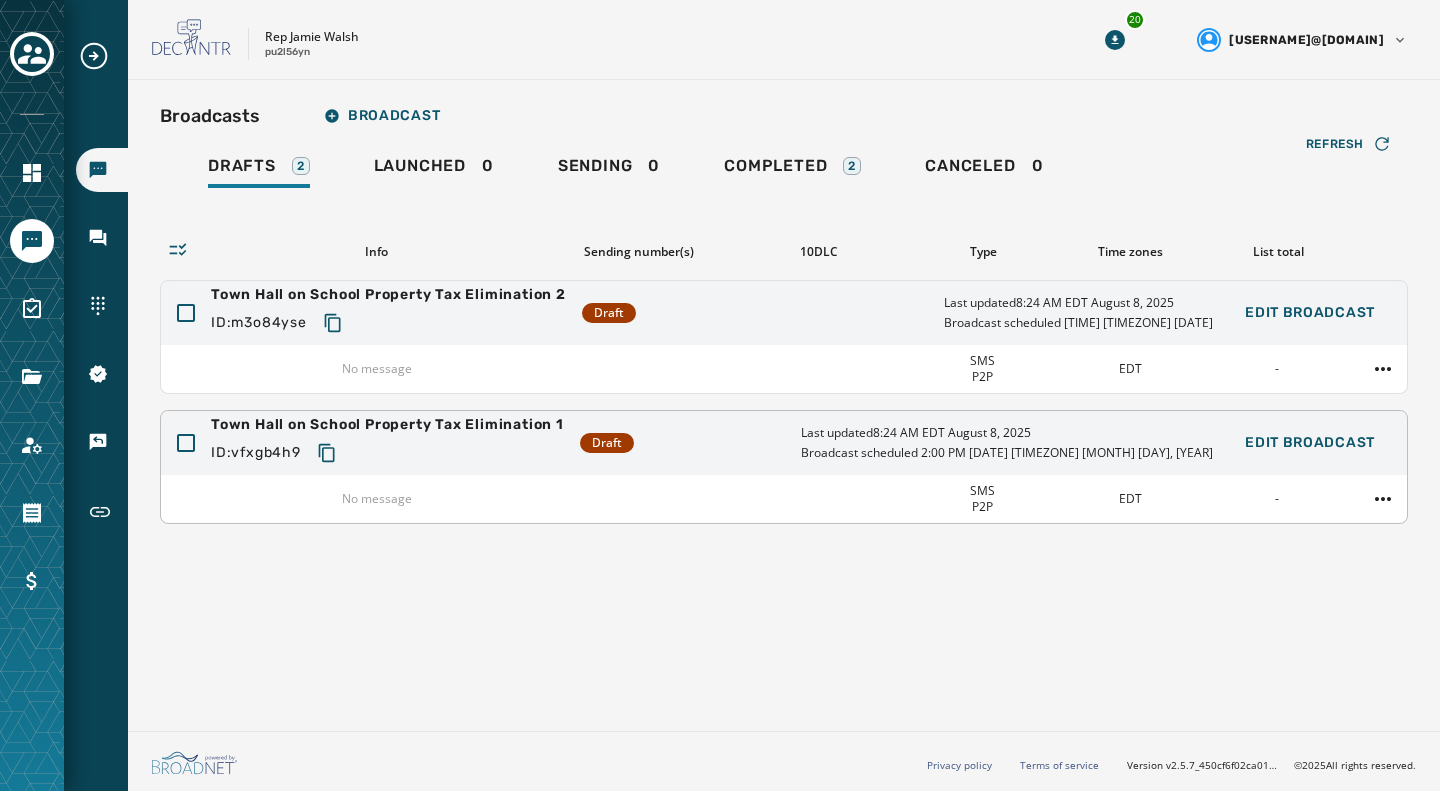 click on "Town Hall on School Property Tax Elimination 1" at bounding box center (387, 425) 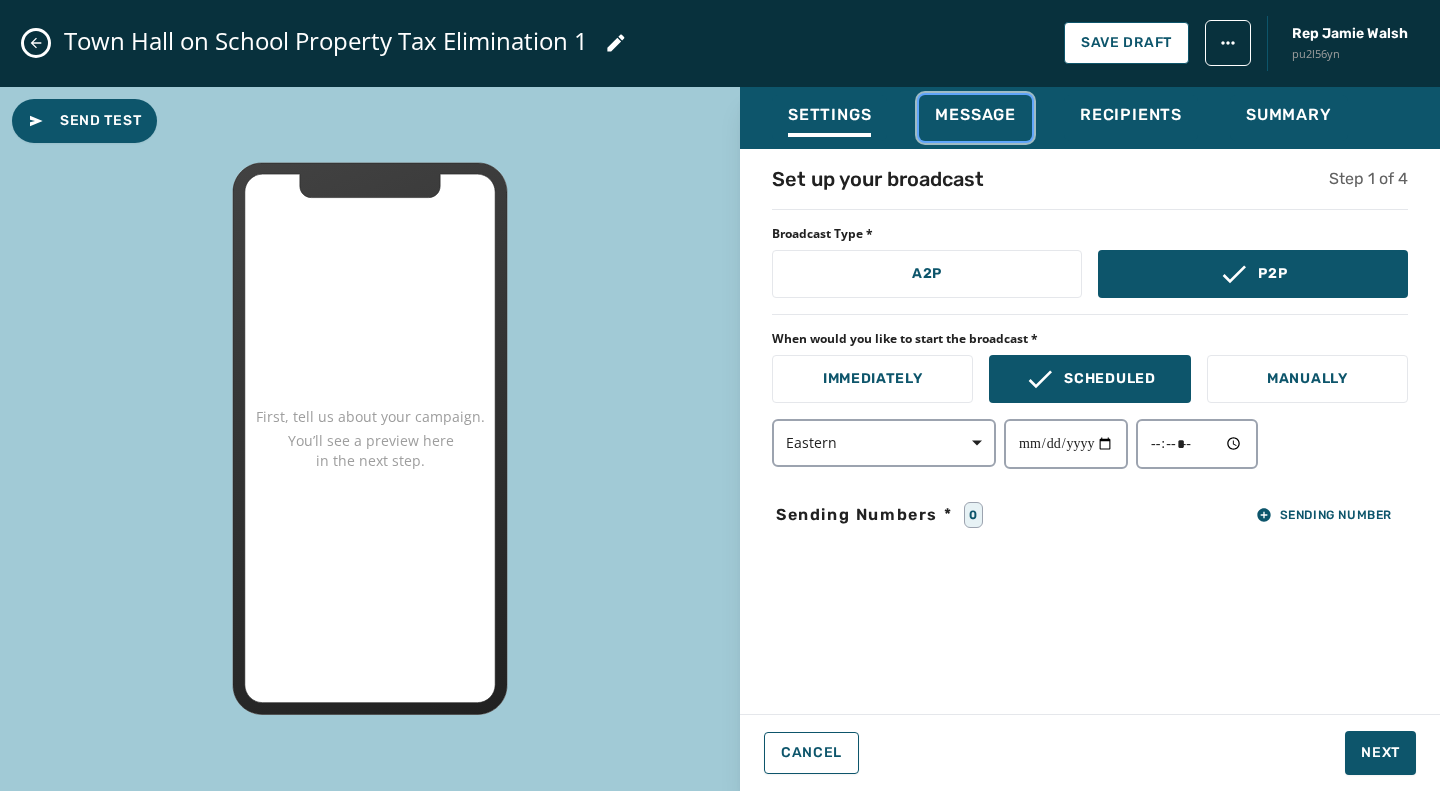 click on "Message" at bounding box center [975, 118] 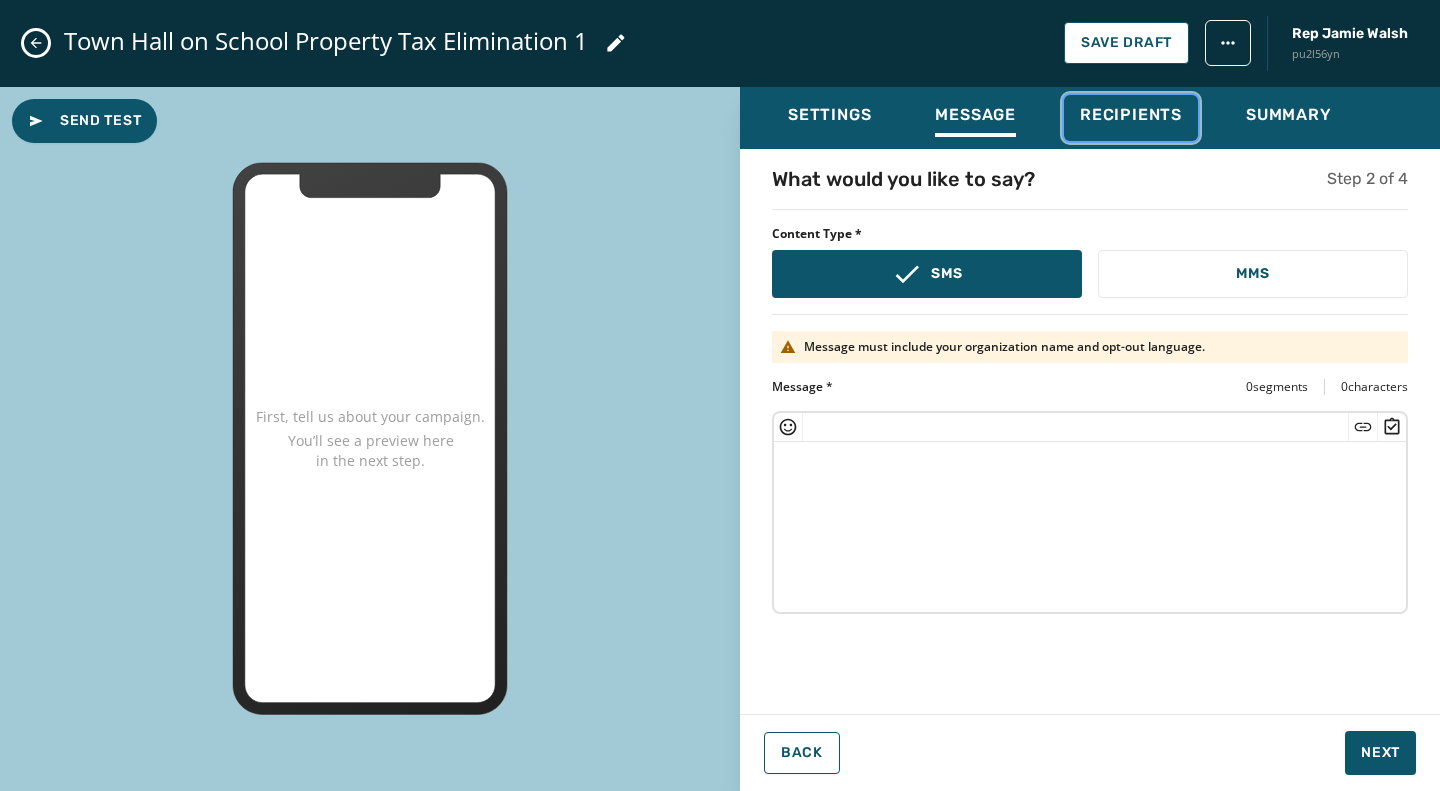 click on "Recipients" at bounding box center [1131, 118] 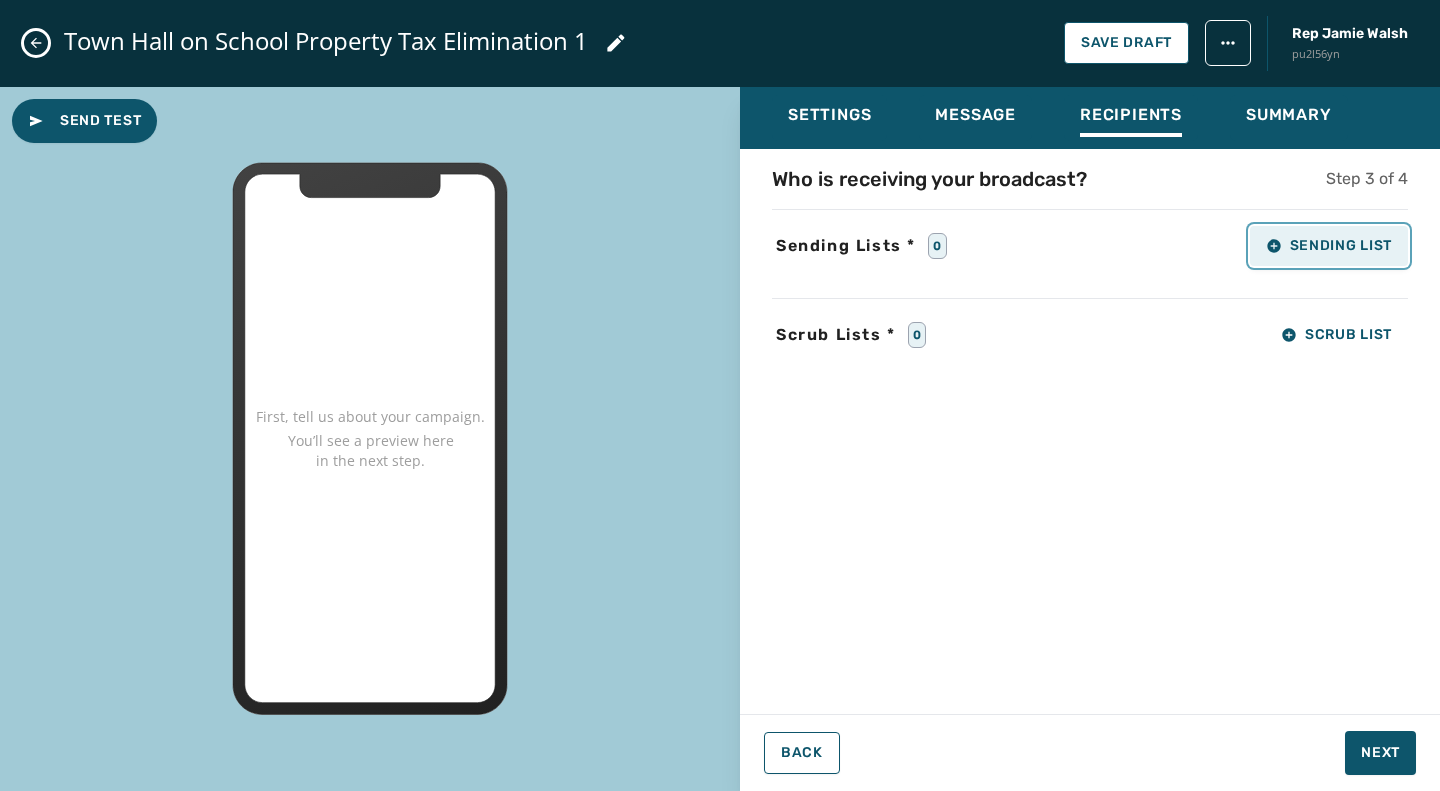 click on "Sending List" at bounding box center [1329, 246] 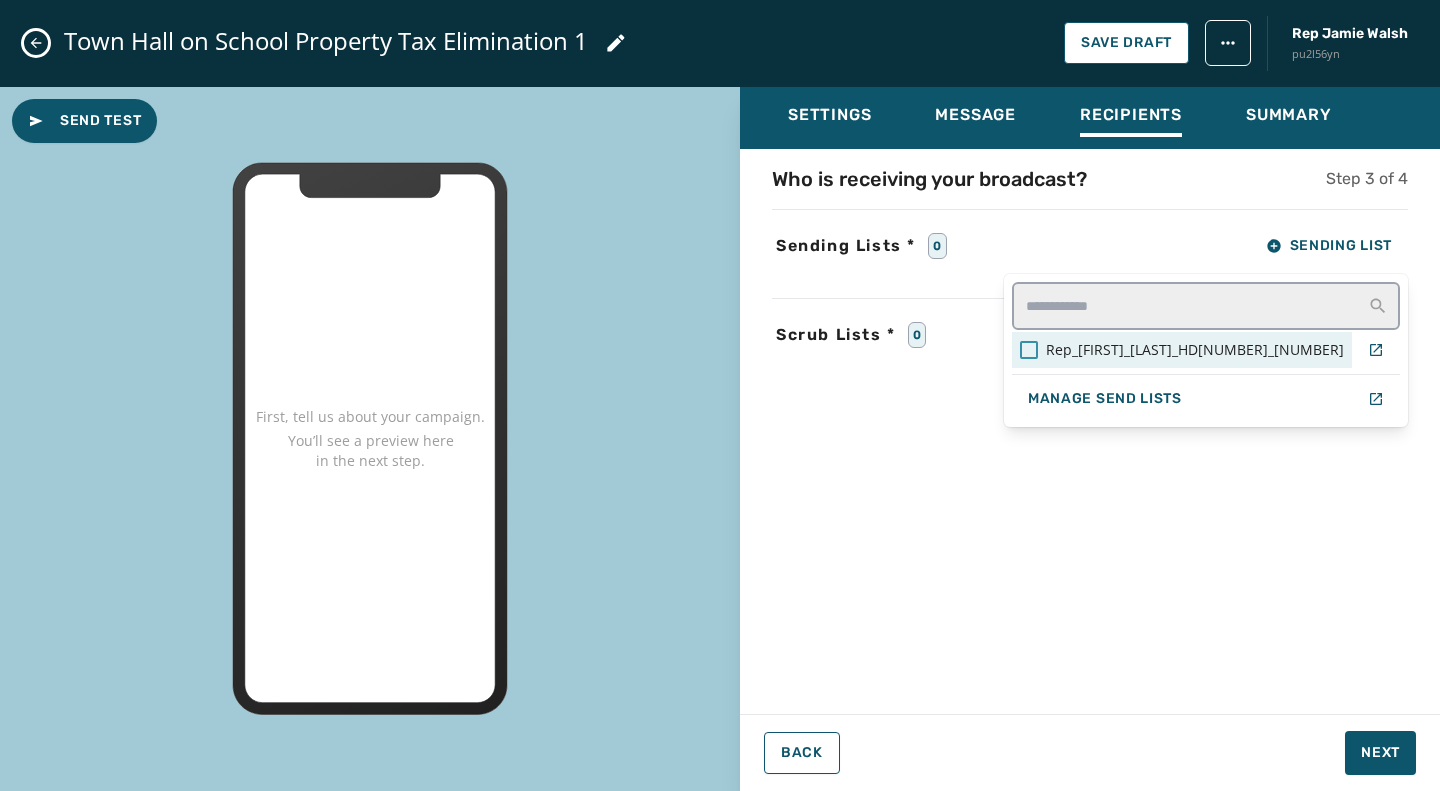 click at bounding box center [1029, 350] 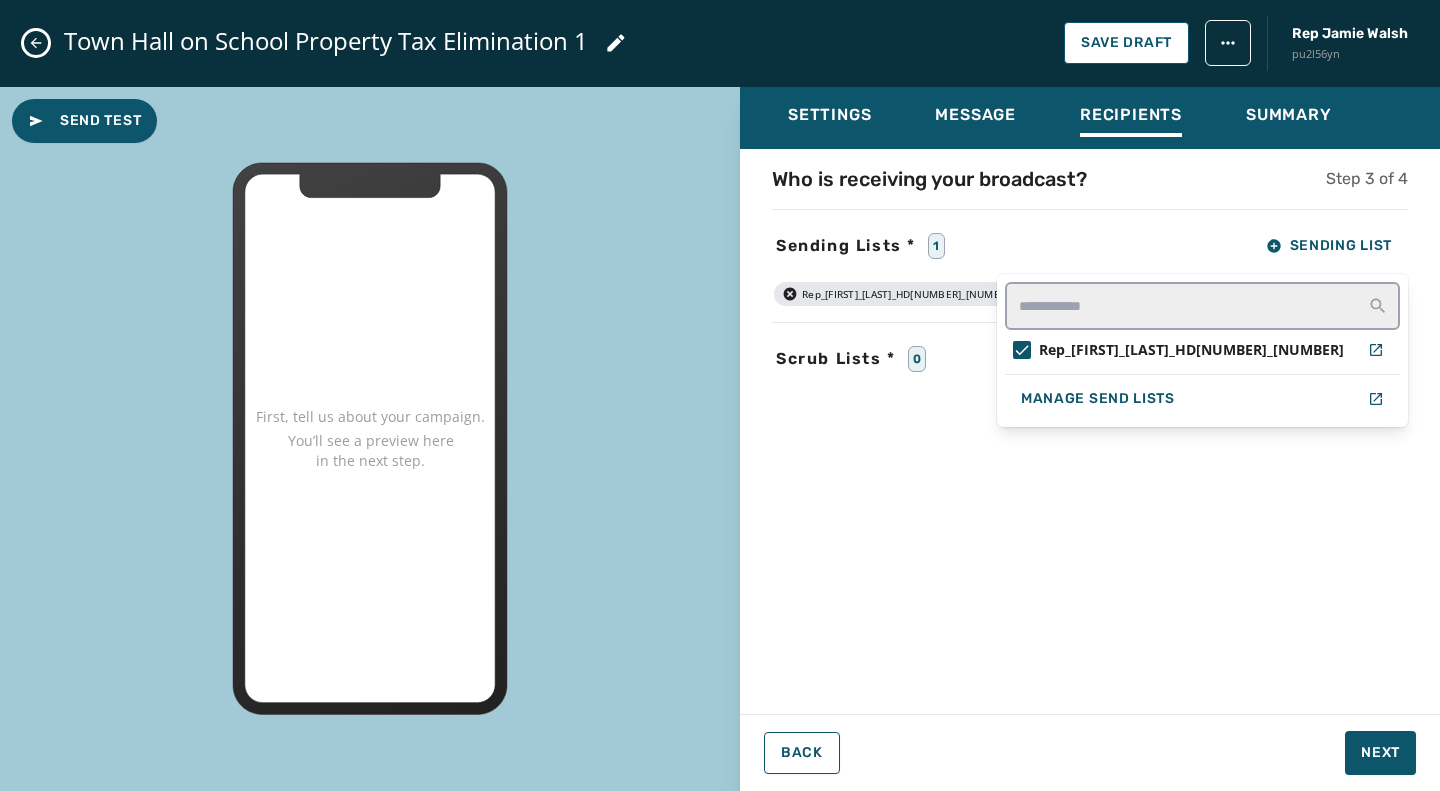 click on "Who is receiving your broadcast? Step 3 of 4 Sending Lists * 1 Sending List Rep_[FIRST]_[LAST]_HD117_882025 Manage Send Lists Rep_[FIRST]_[LAST]_HD117_882025 Scrub Lists * 0 Scrub List" at bounding box center [1090, 425] 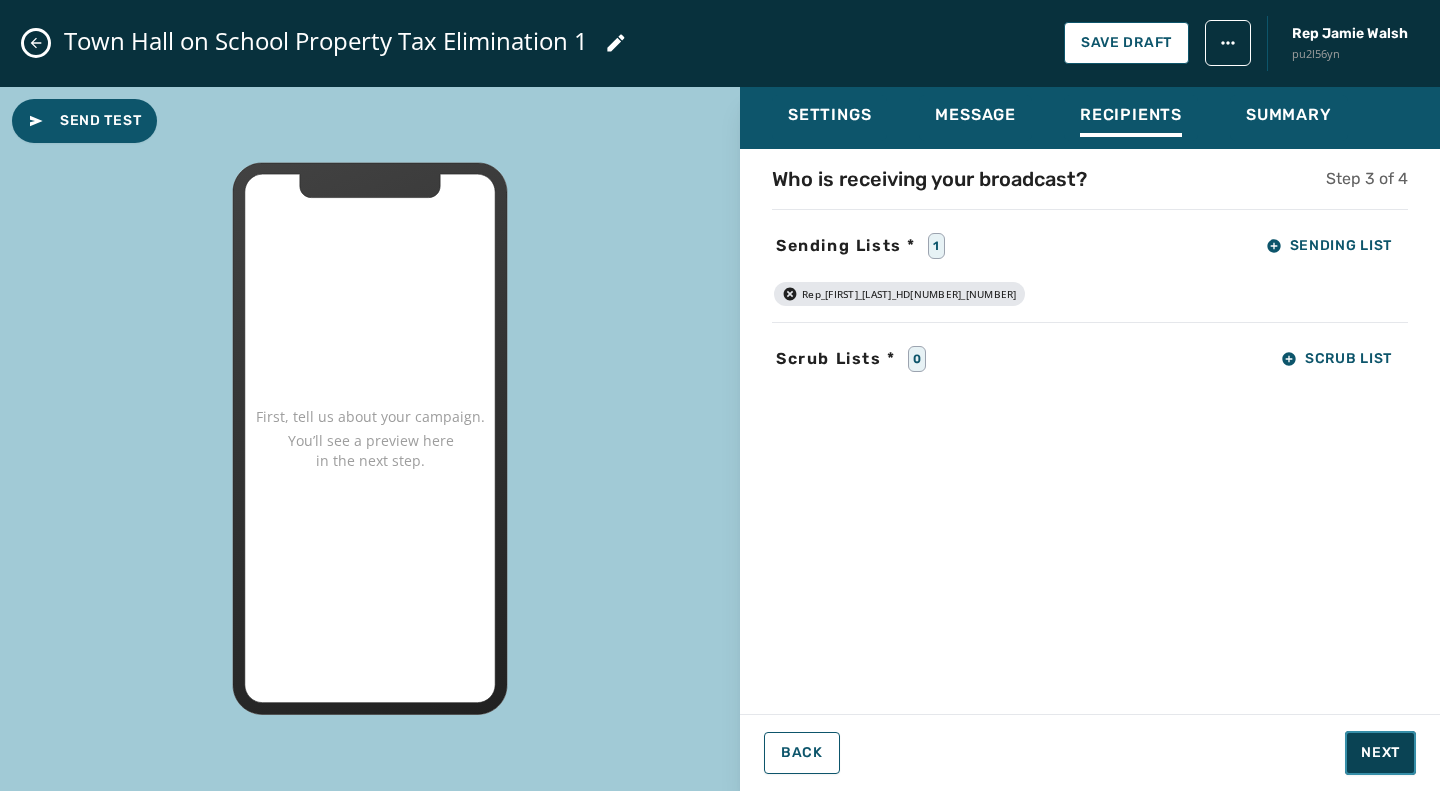 click on "Next" at bounding box center [1380, 753] 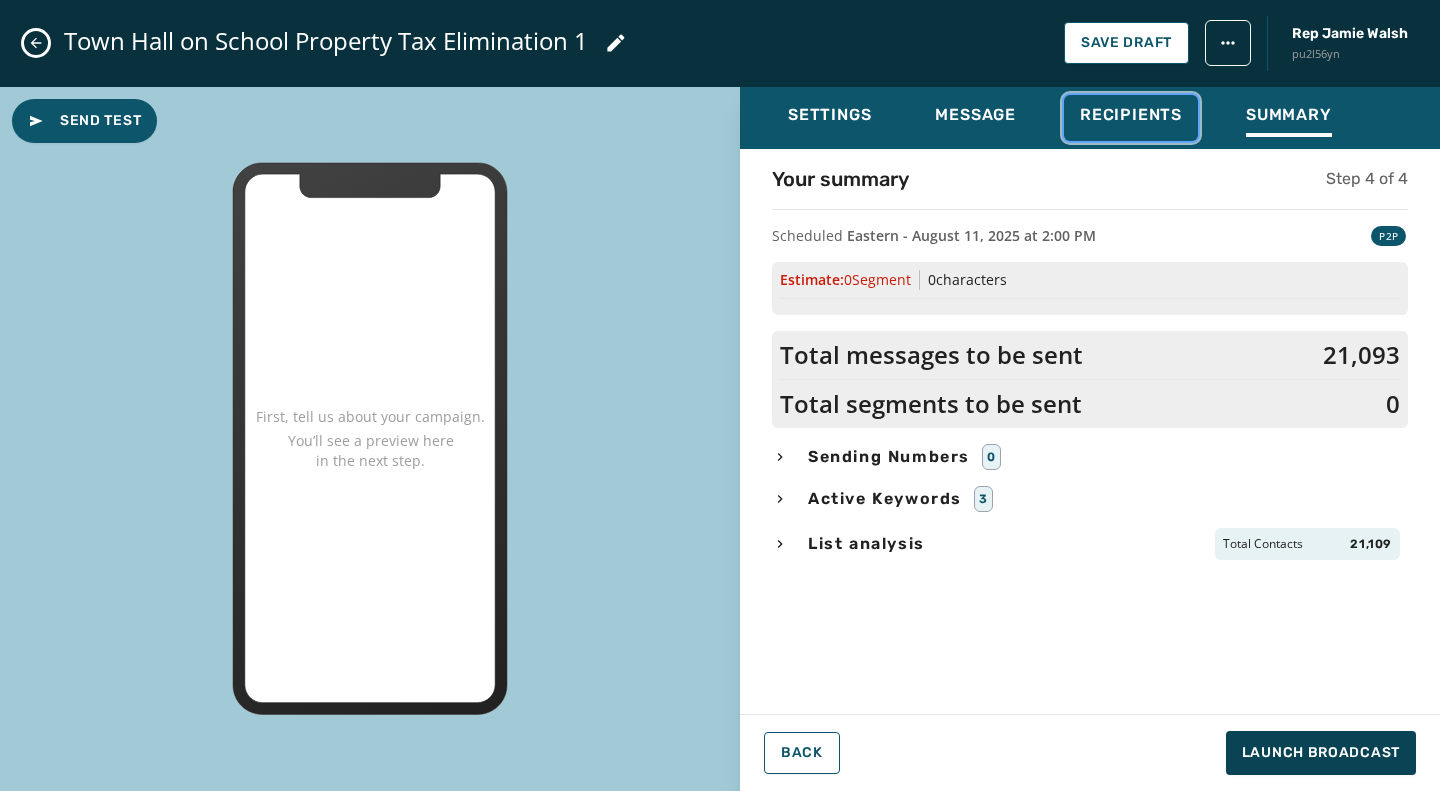 click on "Recipients" at bounding box center [1131, 115] 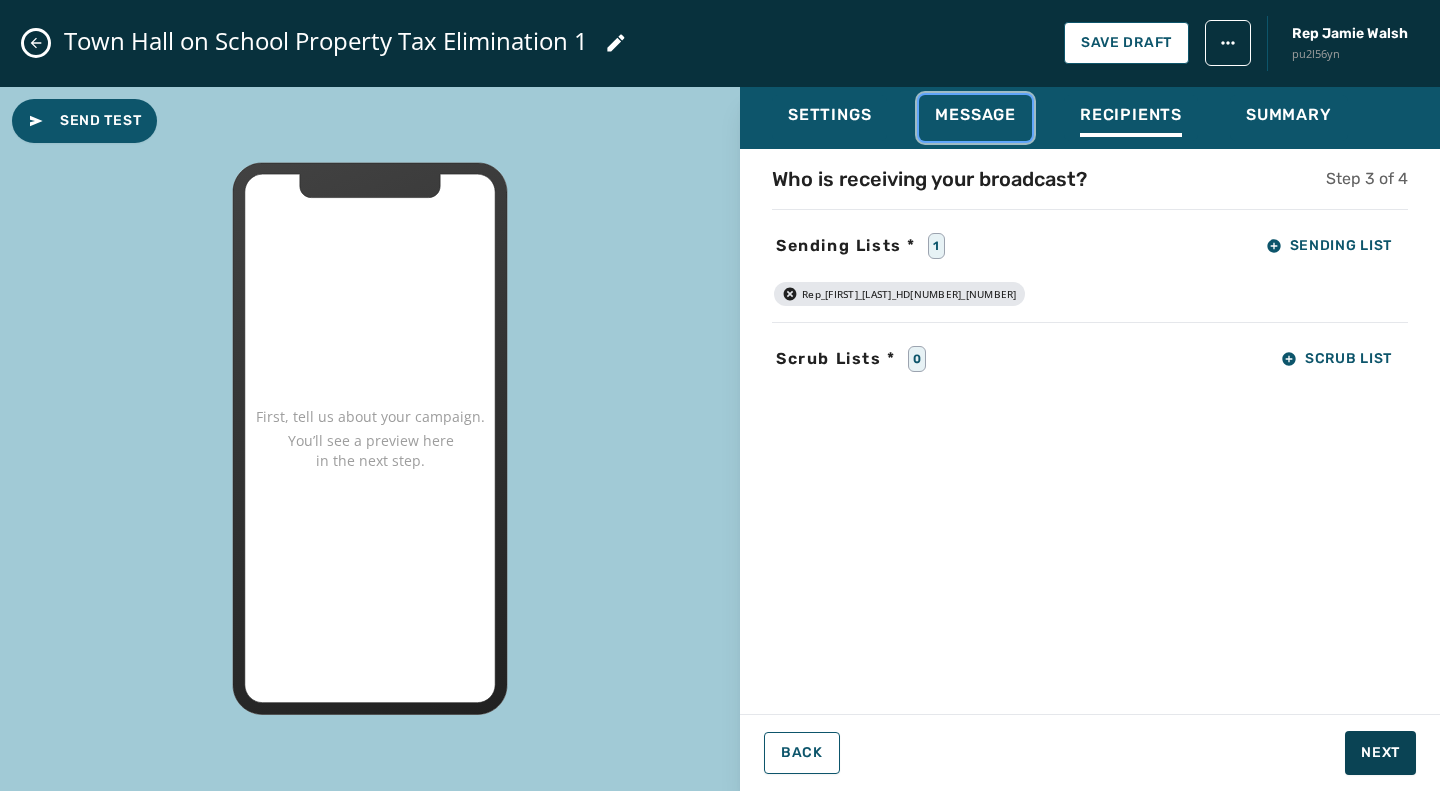 click on "Message" at bounding box center [975, 115] 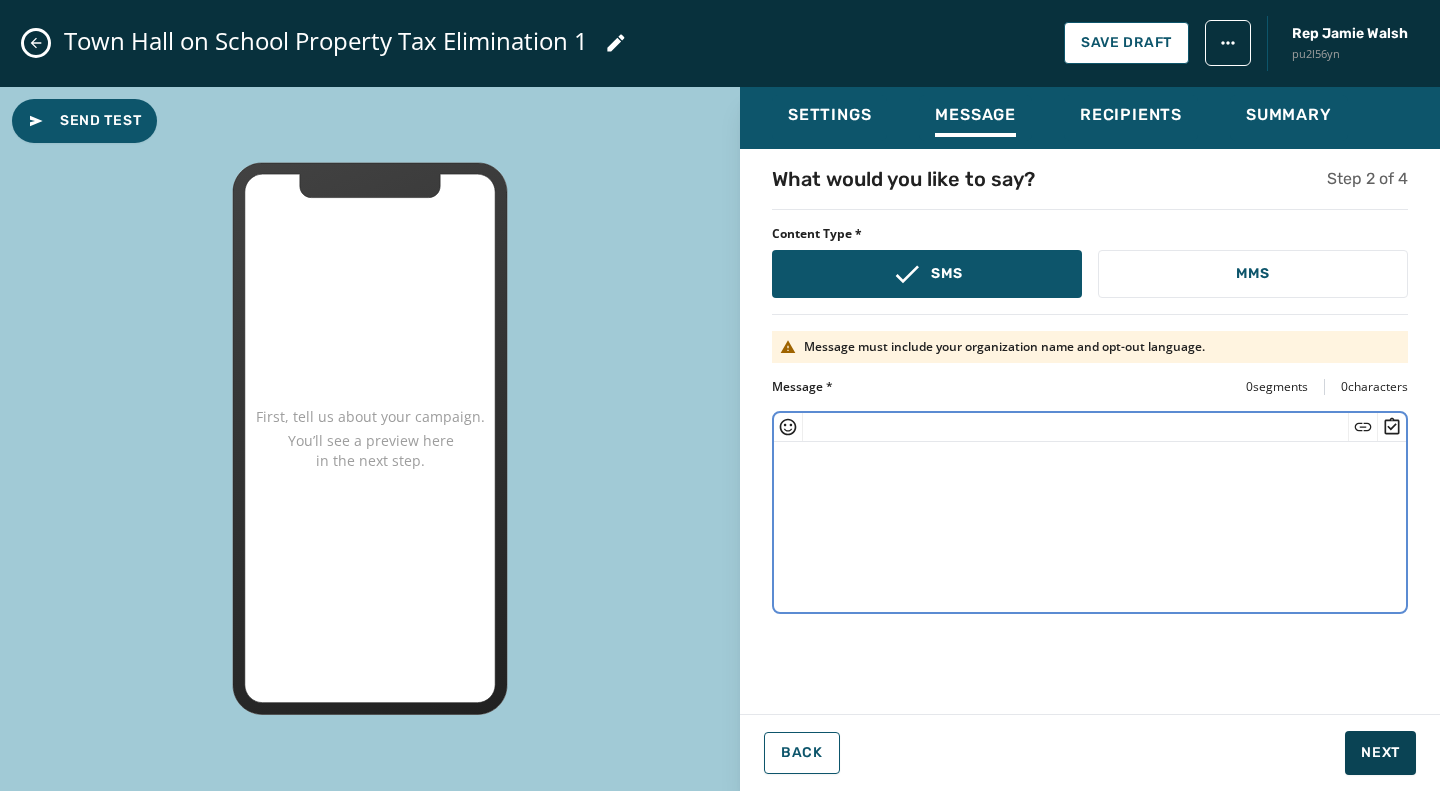 click at bounding box center (1090, 524) 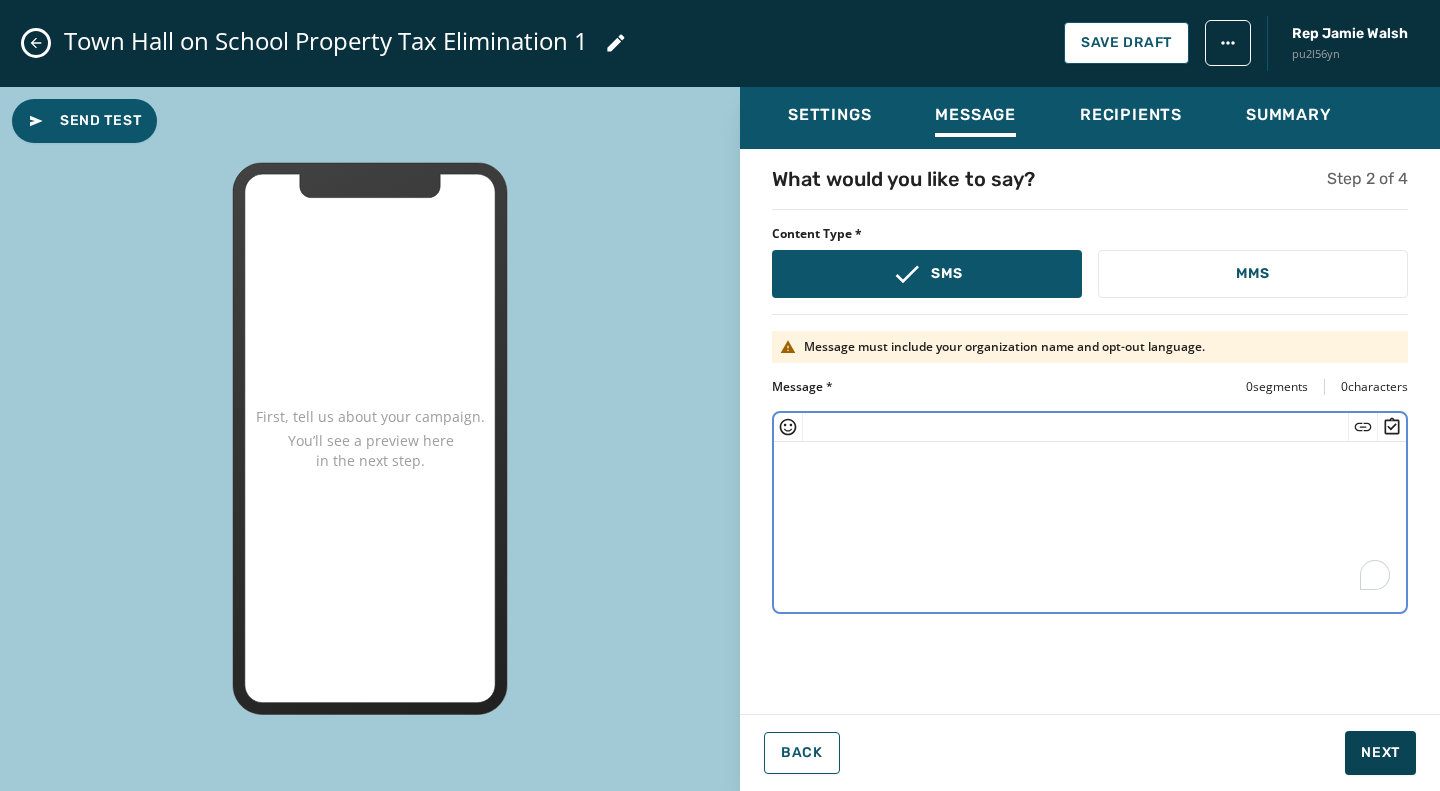 paste on "**********" 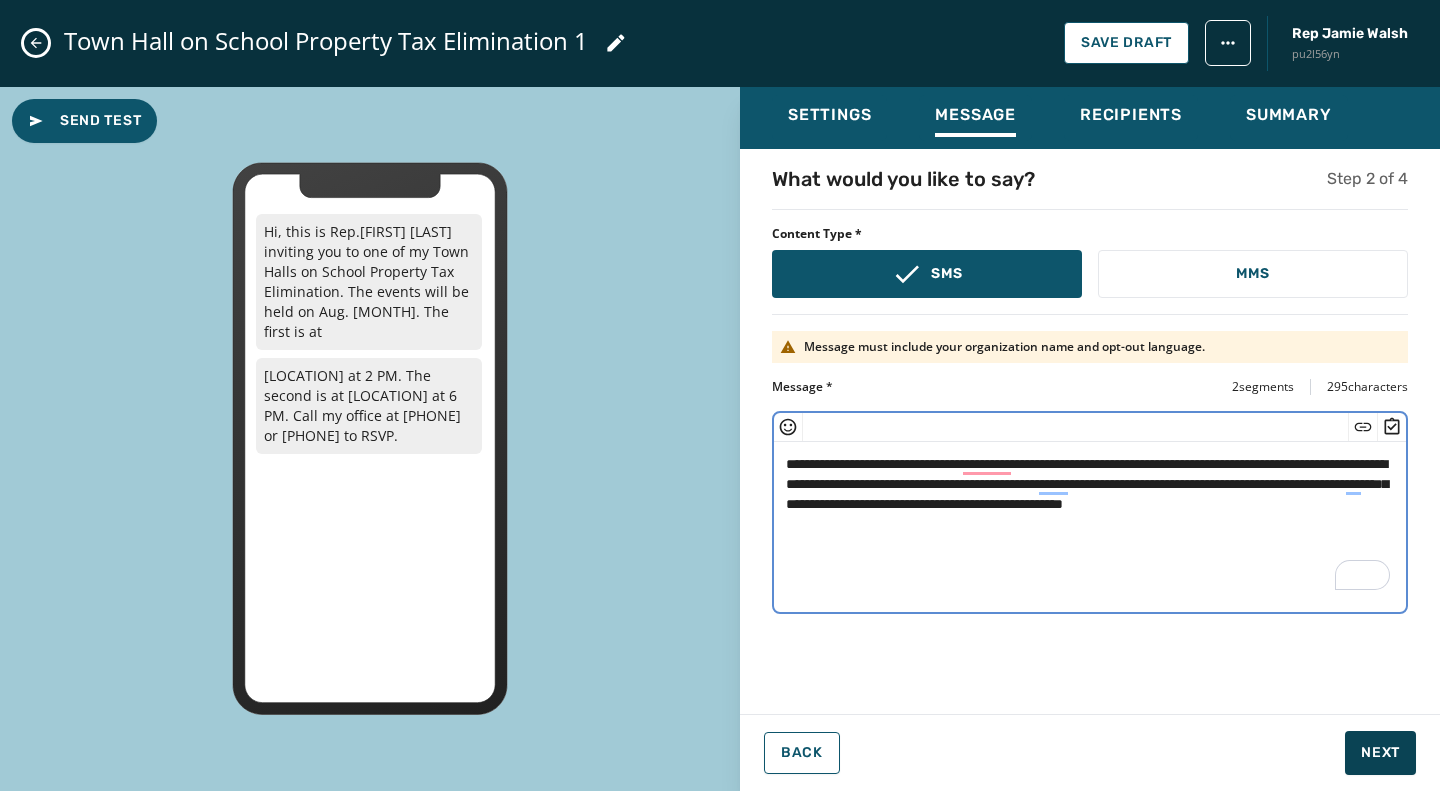 type on "**********" 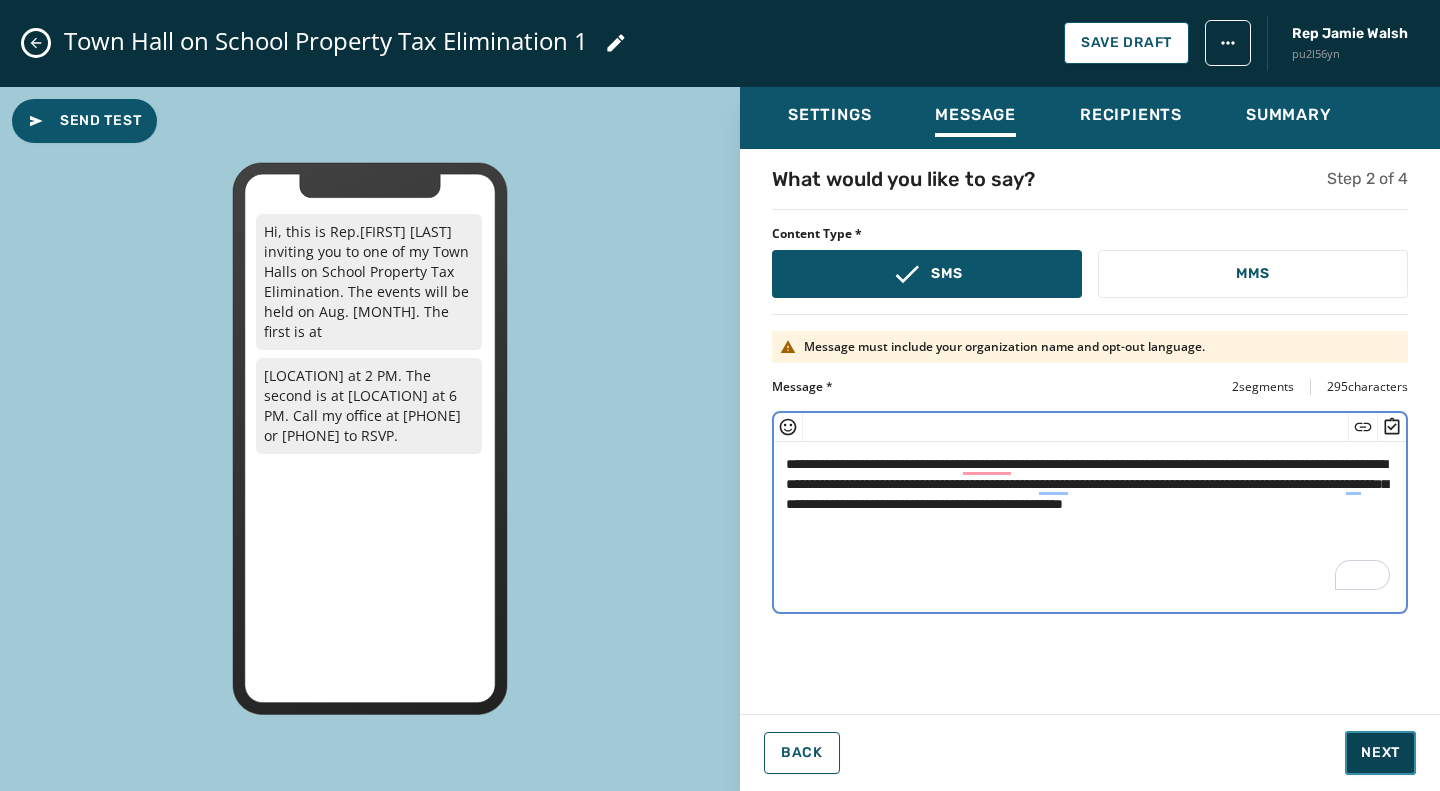 click on "Next" at bounding box center (1380, 753) 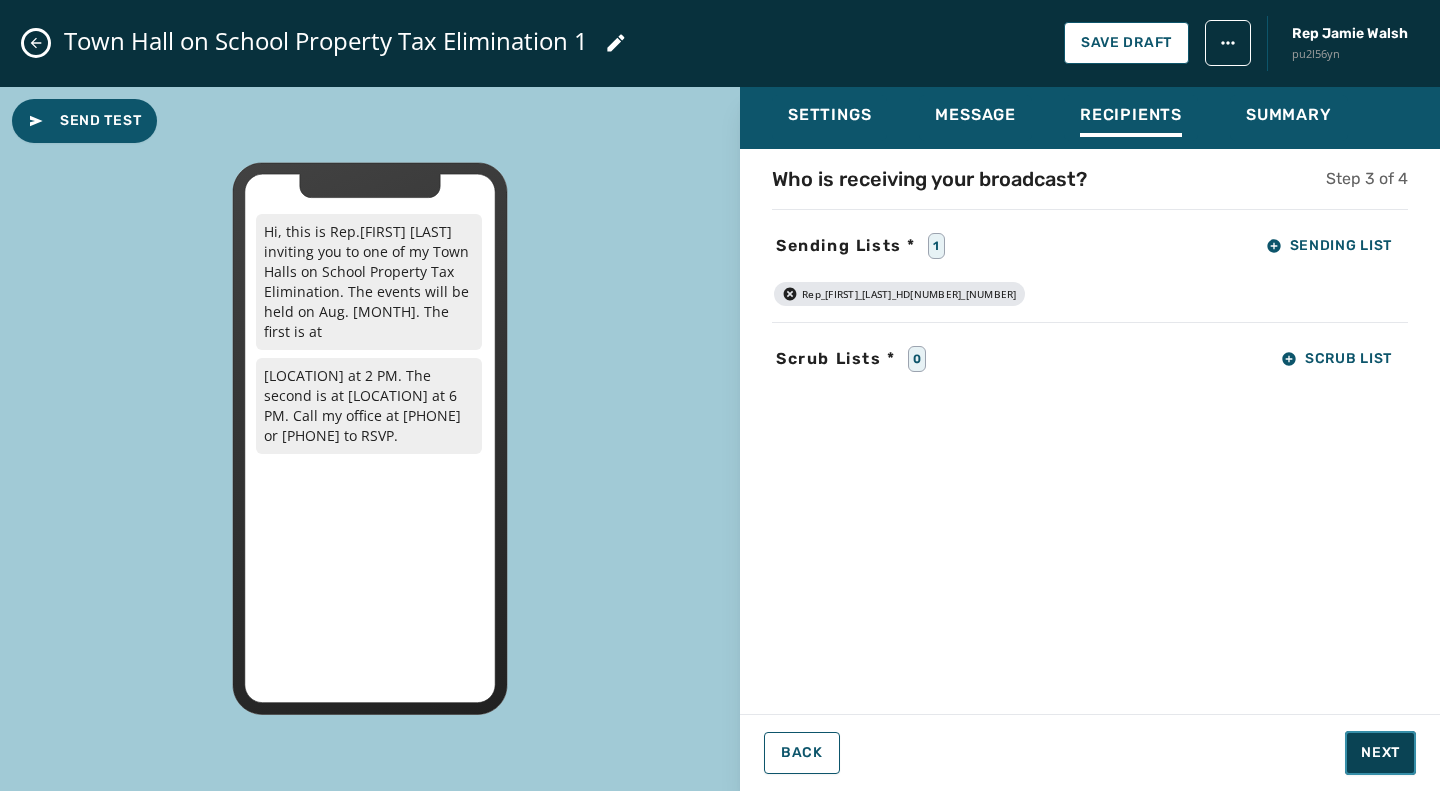 click on "Next" at bounding box center [1380, 753] 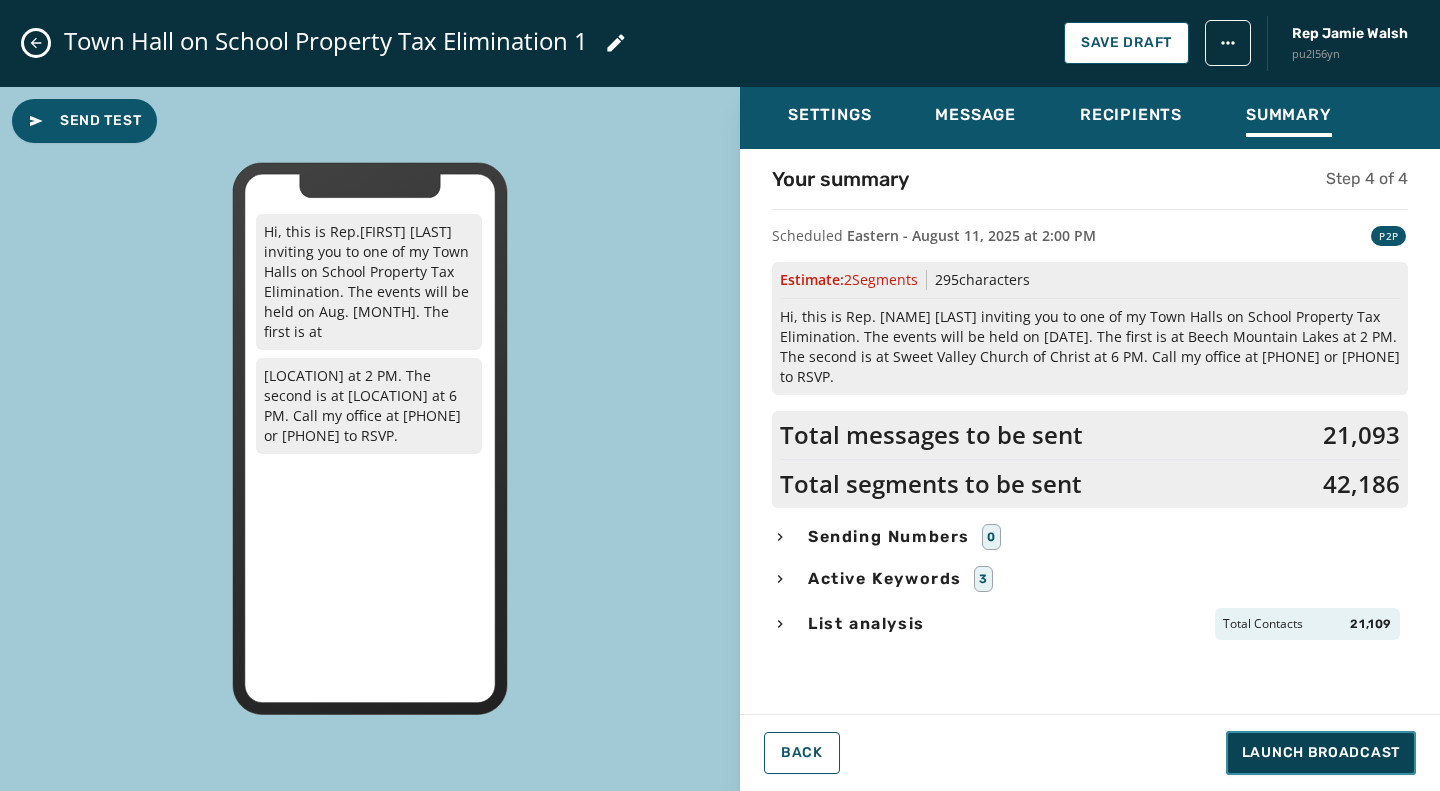 click on "Launch Broadcast" at bounding box center (1321, 753) 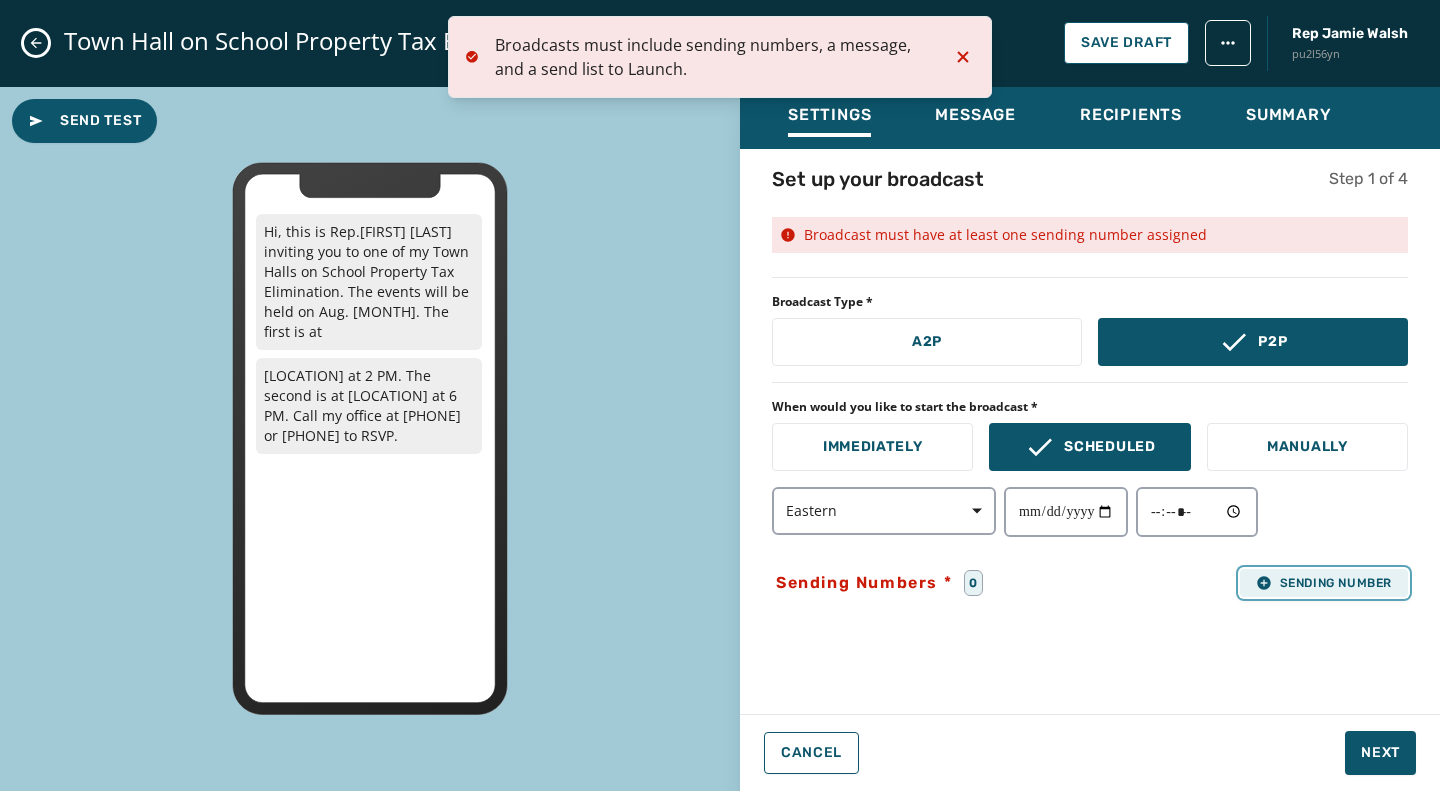 click on "Sending Number" at bounding box center [1324, 583] 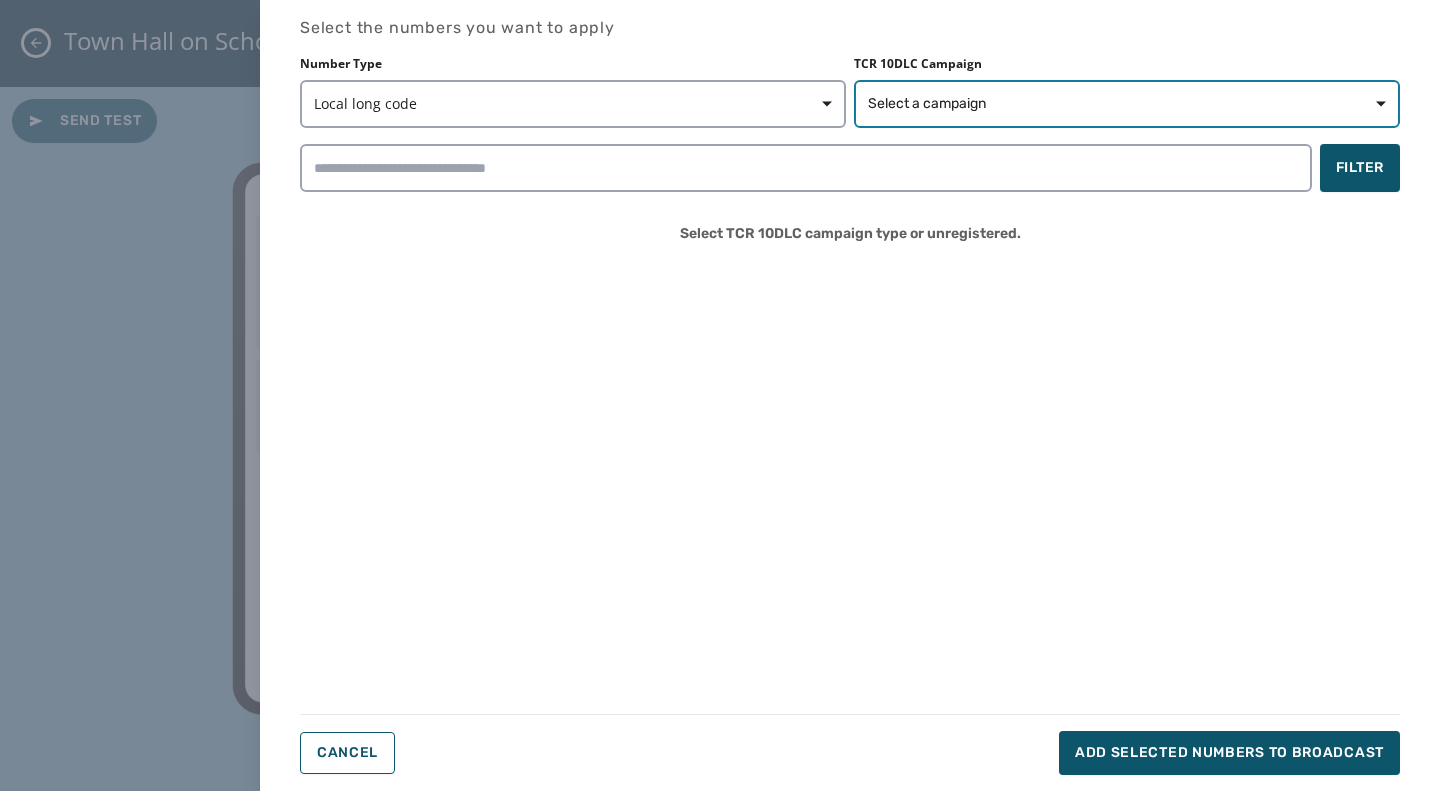 click on "Select a campaign" at bounding box center (927, 104) 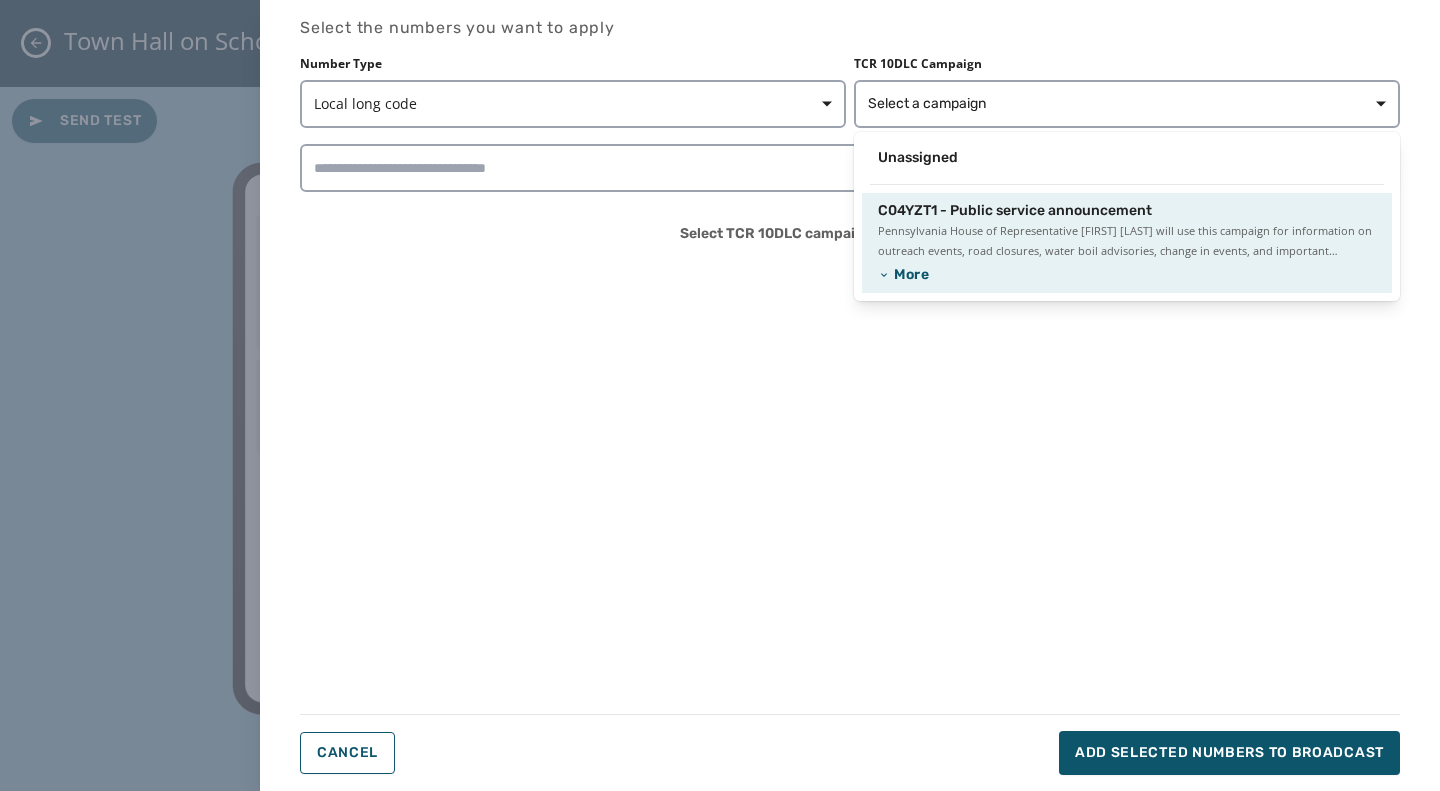 click on "Pennsylvania House of Representative [FIRST] [LAST] will use this campaign for information on outreach events, road closures, water boil advisories, change in events, and important information relating to State Government." at bounding box center (1127, 241) 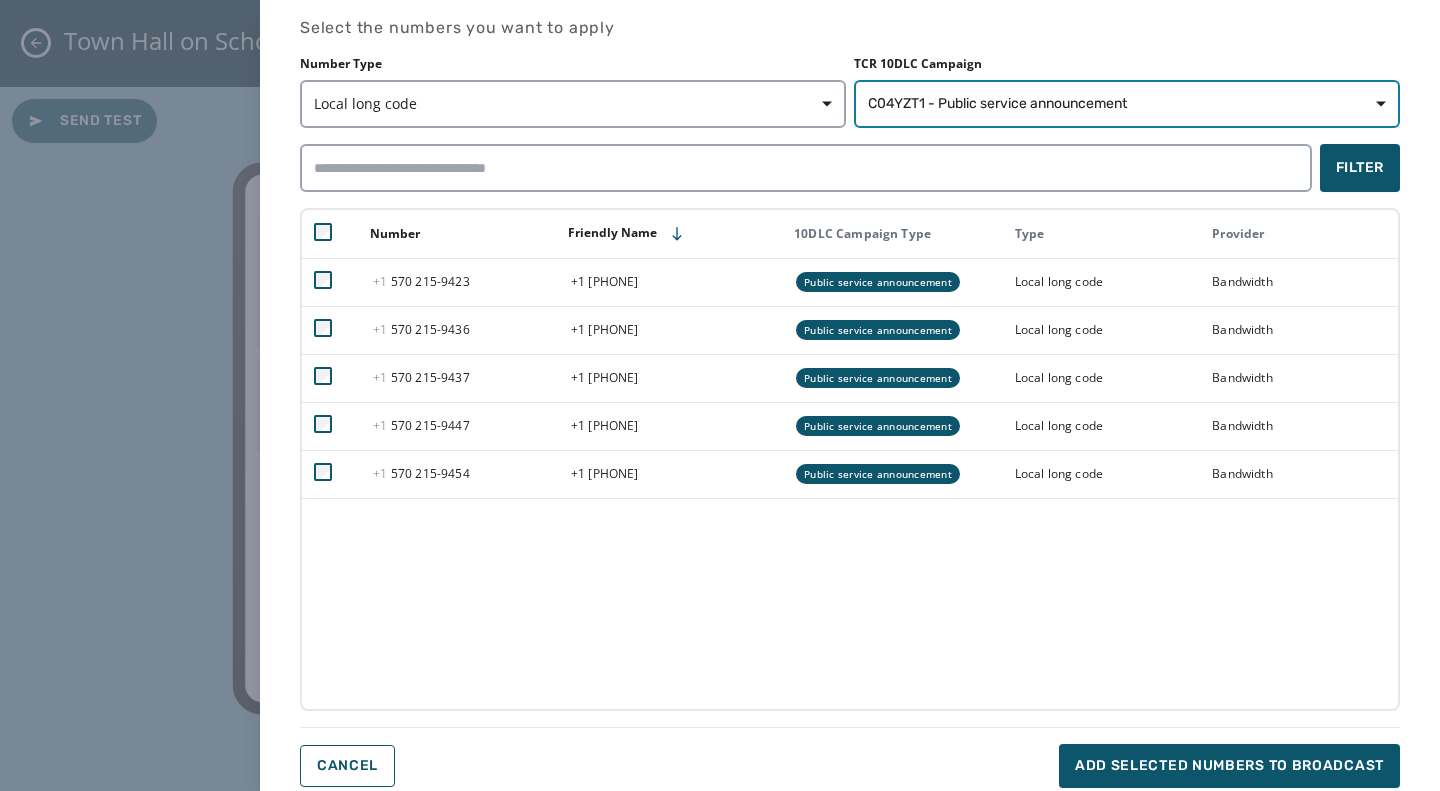 click at bounding box center [323, 234] 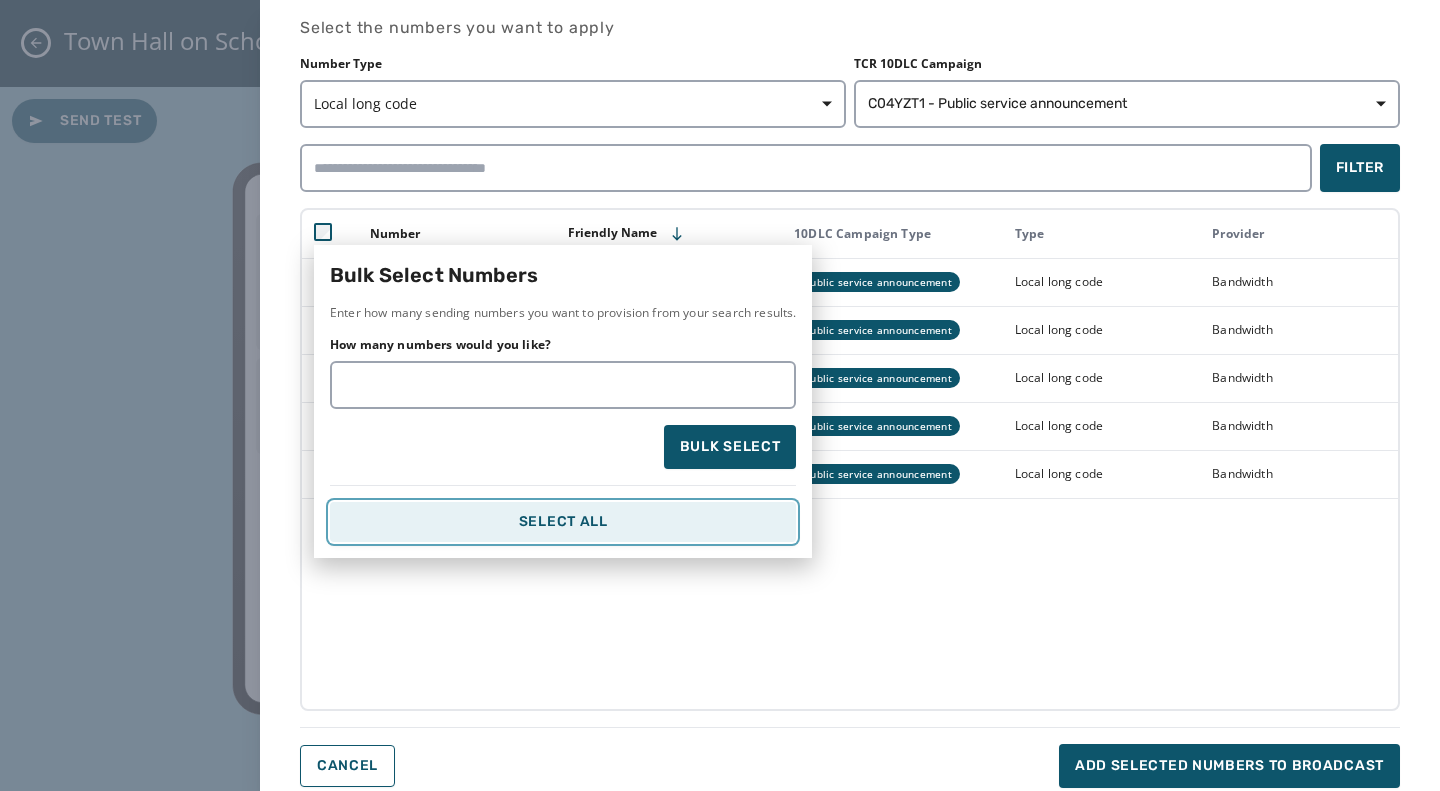click on "Select All" at bounding box center [563, 522] 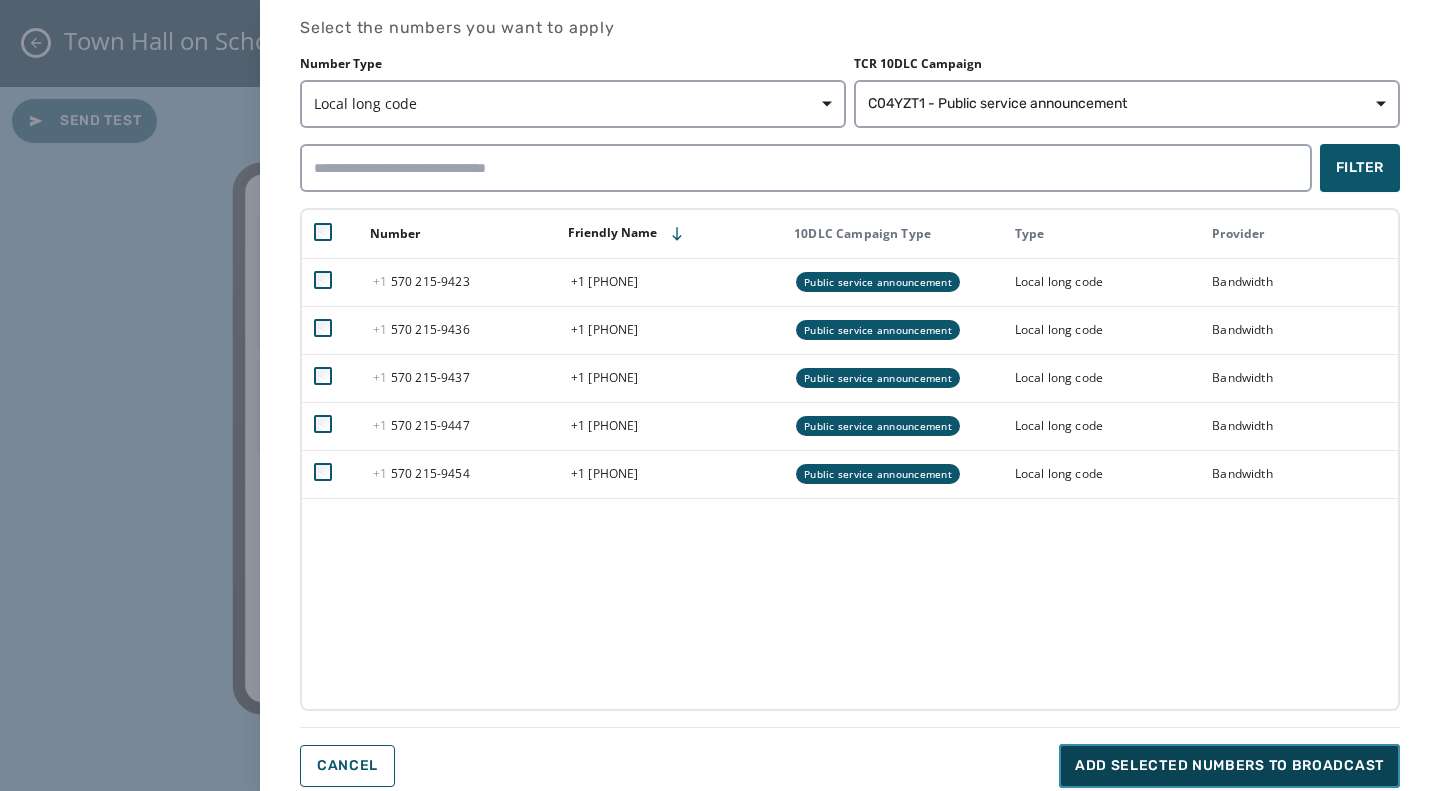 click on "Add selected numbers to broadcast" at bounding box center [1229, 766] 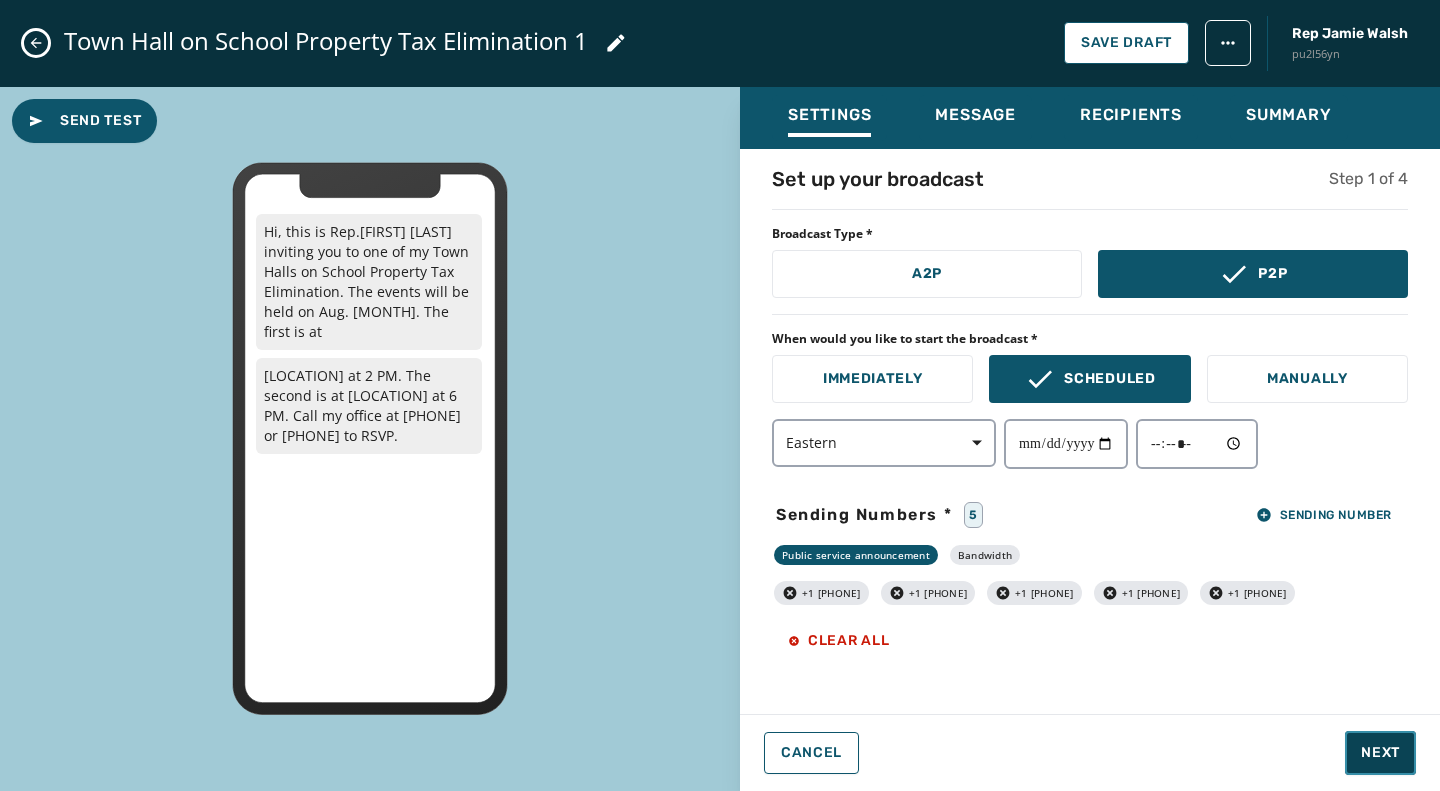 click on "Next" at bounding box center (1380, 753) 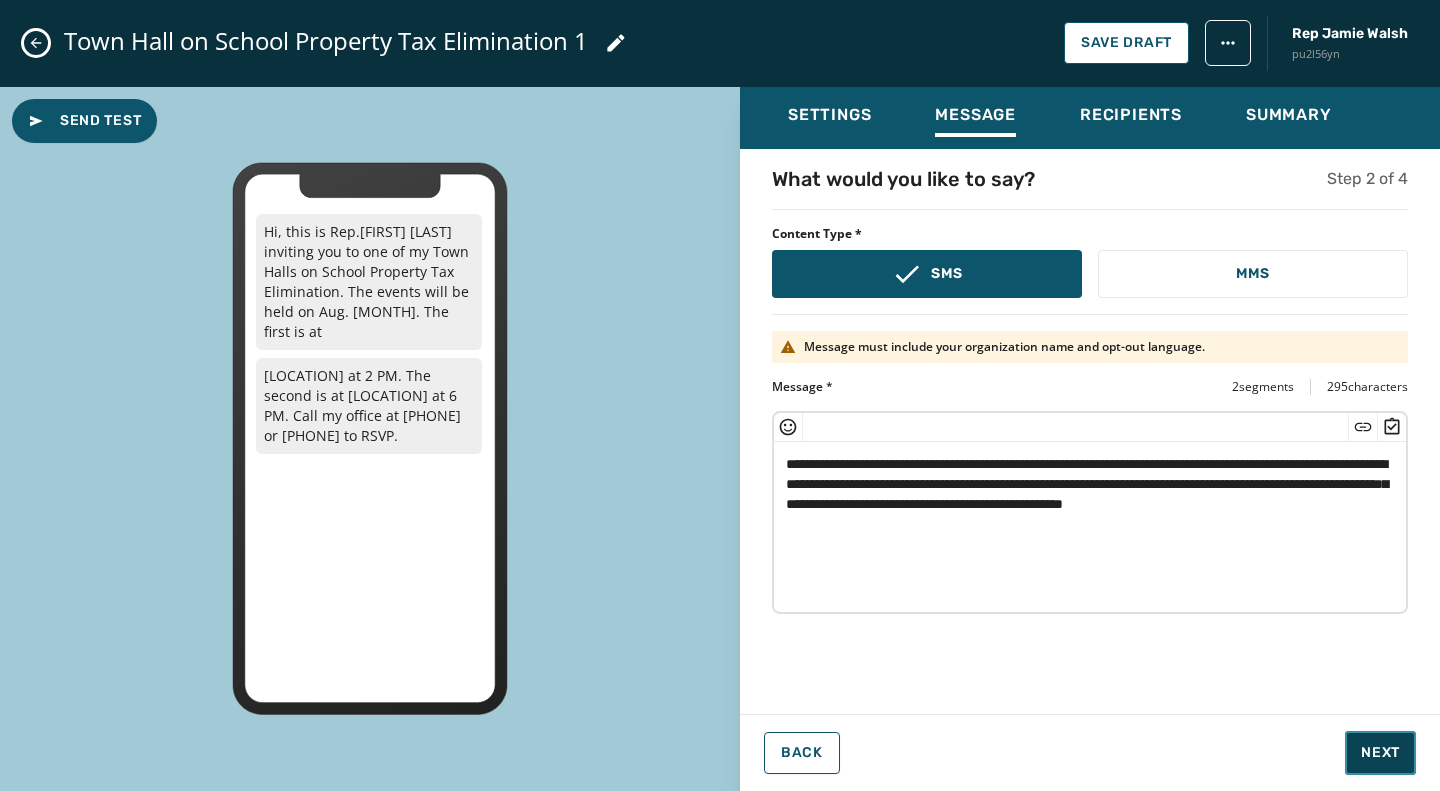 click on "Next" at bounding box center [1380, 753] 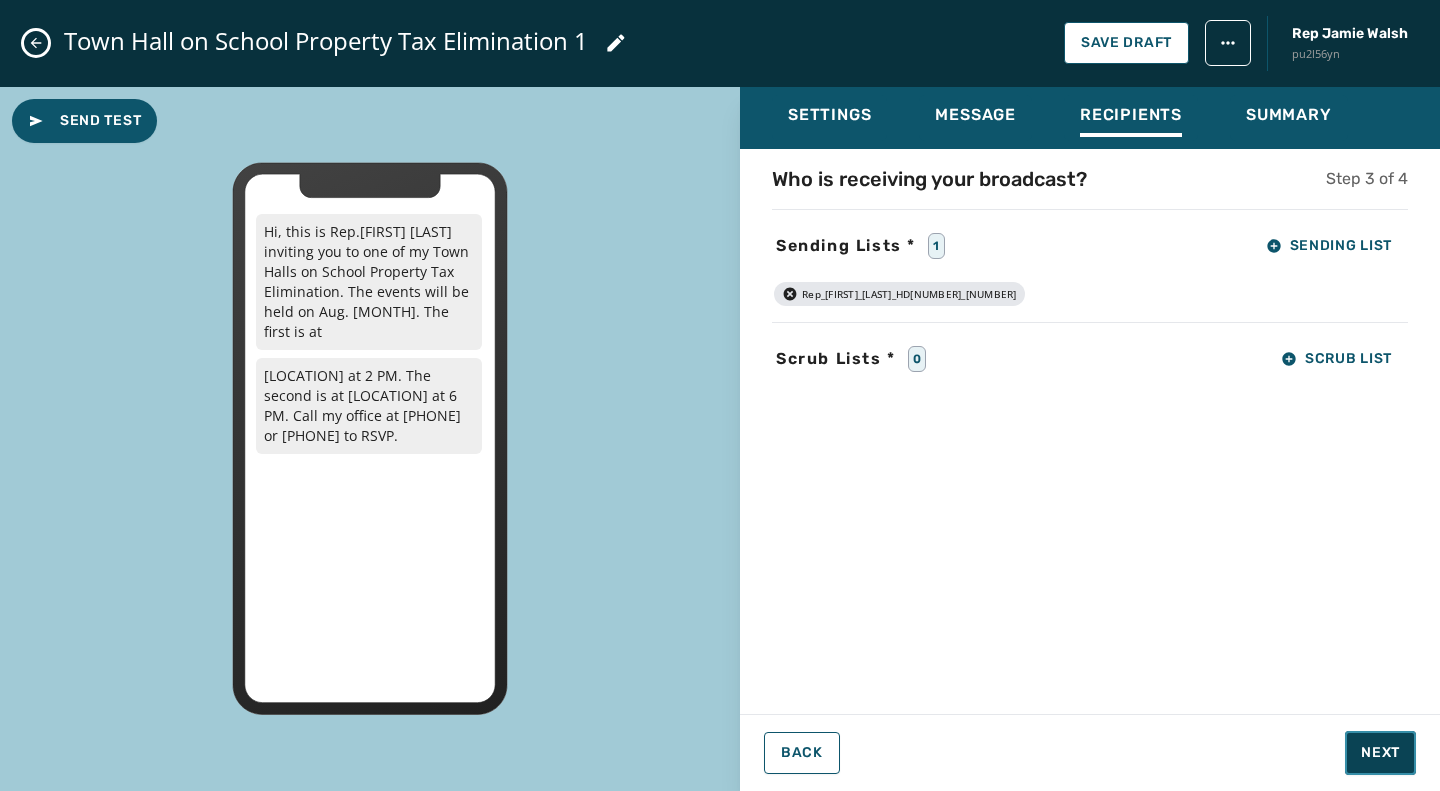 click on "Next" at bounding box center (1380, 753) 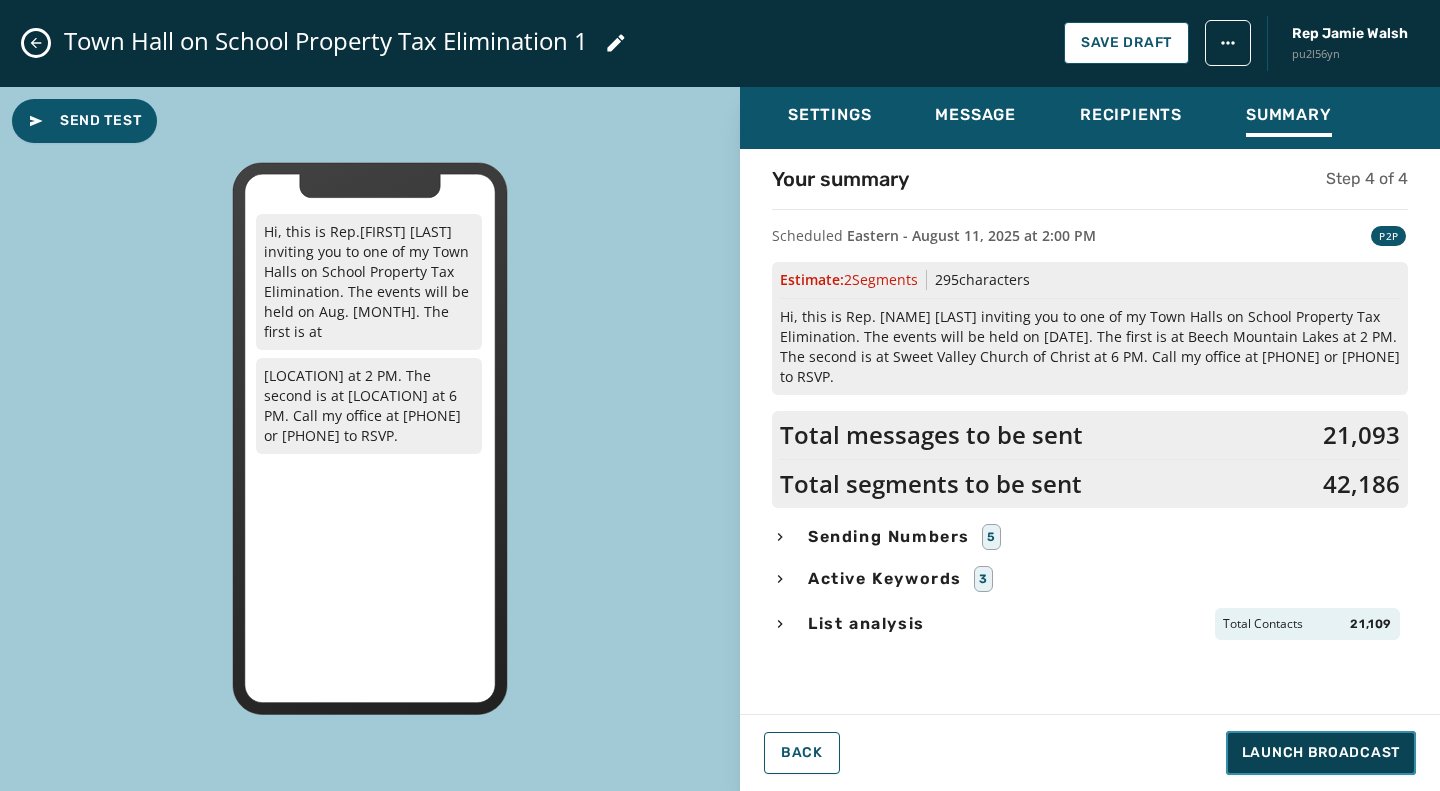 click on "Launch Broadcast" at bounding box center (1321, 753) 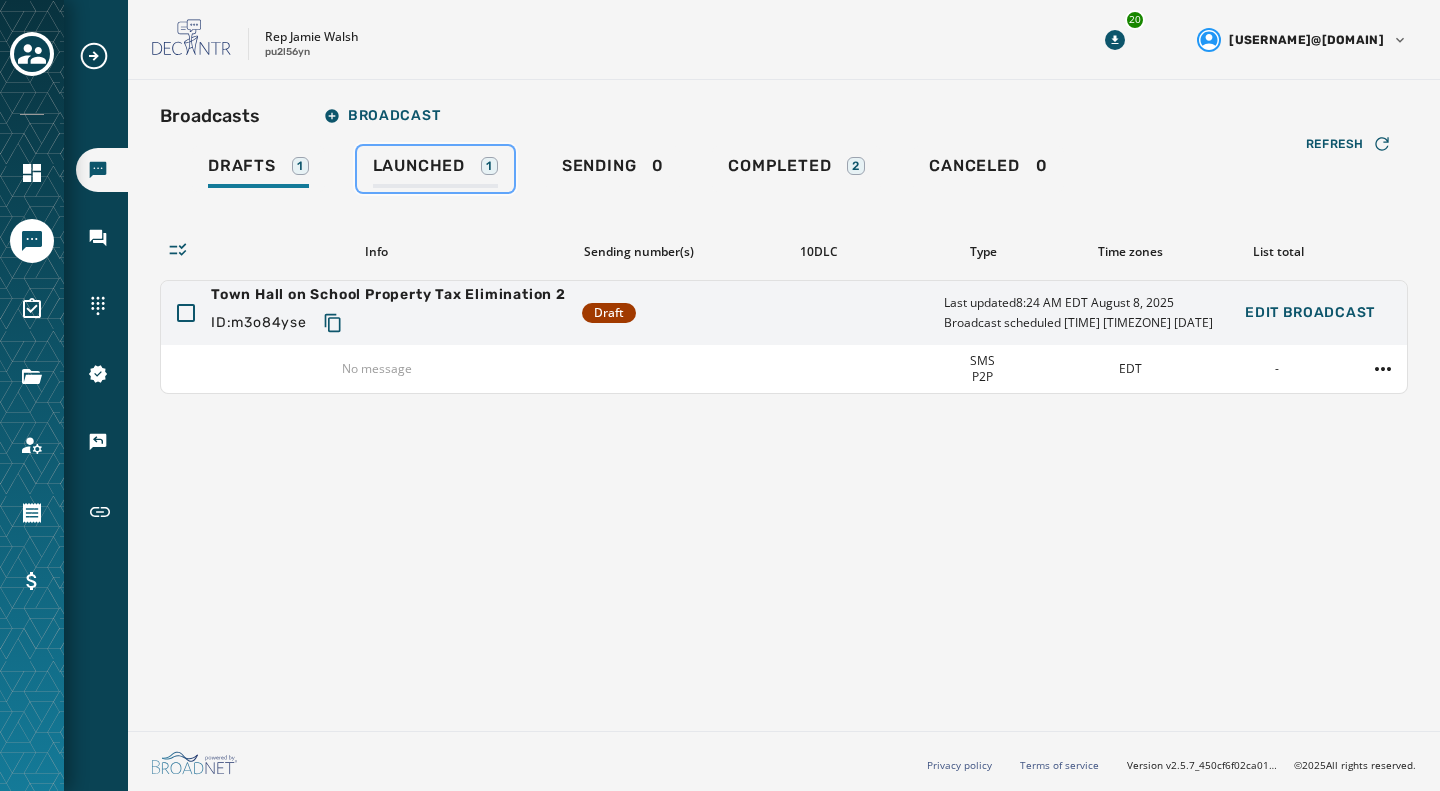 click on "Launched" at bounding box center (419, 166) 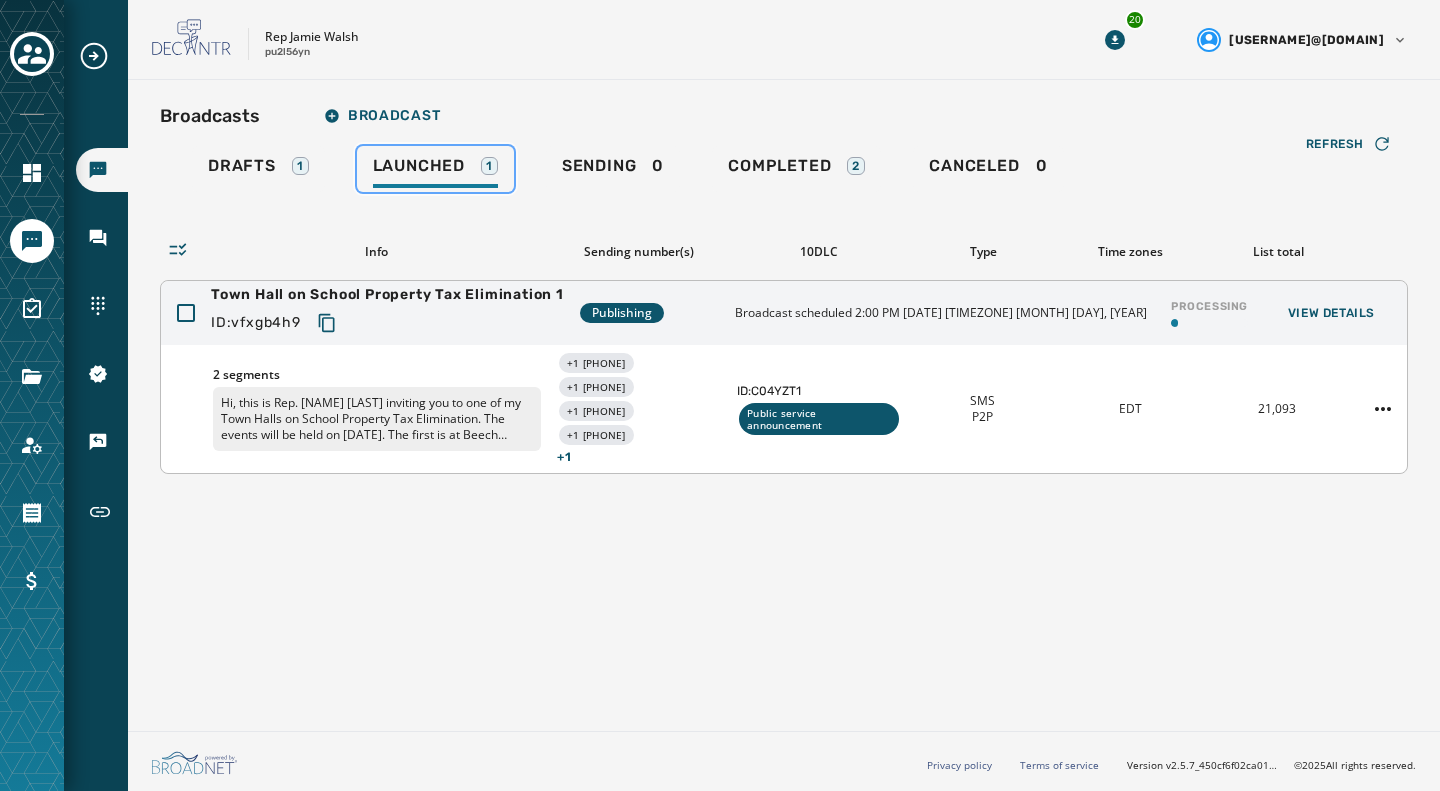 click on "Launched 1" at bounding box center [435, 169] 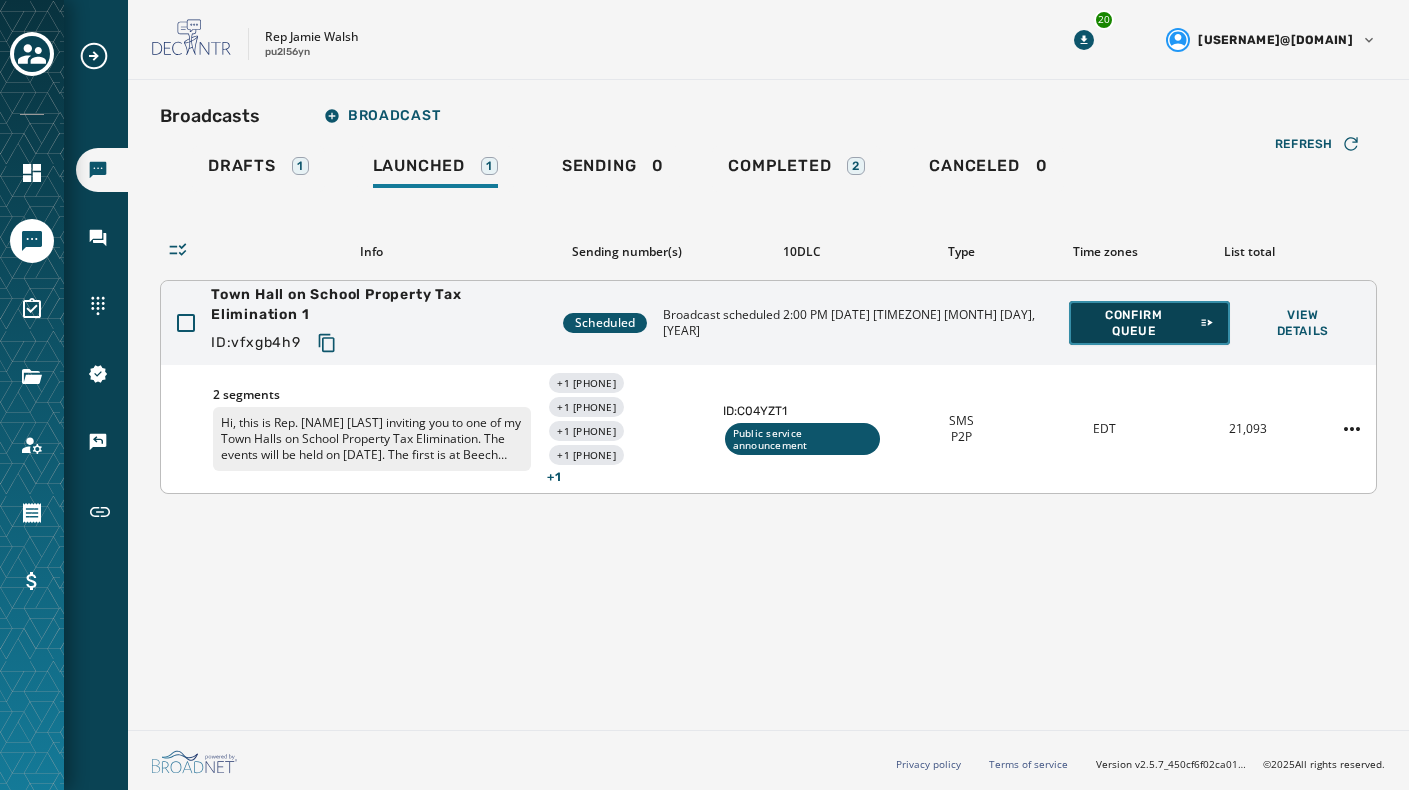 click on "Confirm Queue" at bounding box center (1149, 323) 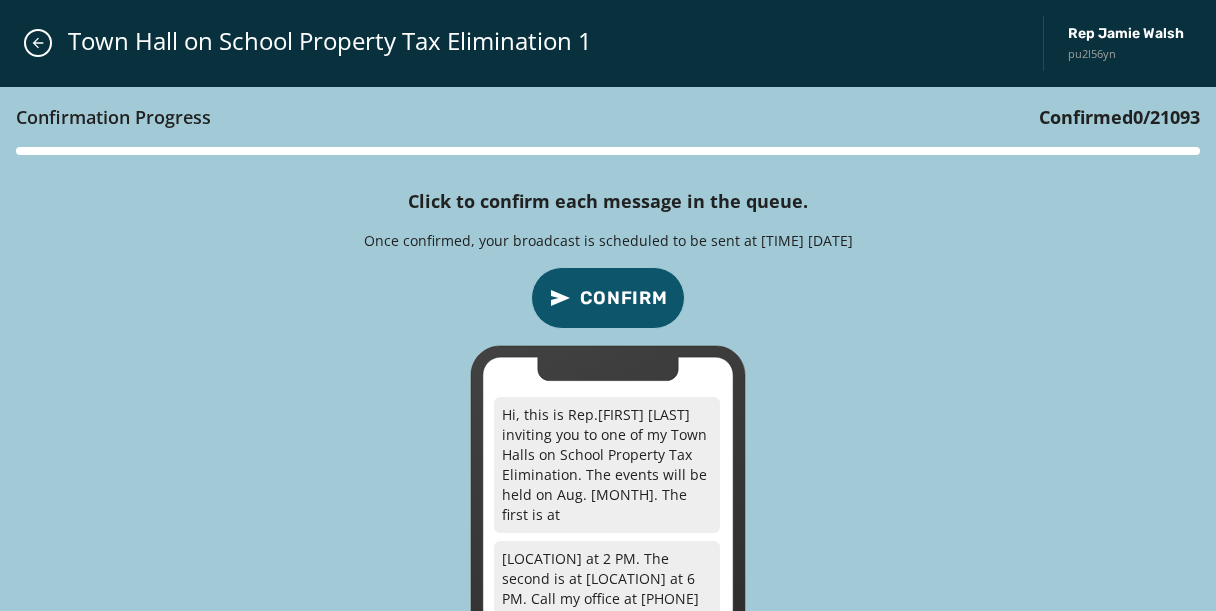 click on "Confirmation Progress Confirmed  [NUMBER]  /  [NUMBER] Click to confirm each message in the queue. Once confirmed, your broadcast is scheduled to be sent at [TIME] [DATE] Confirm Hi, this is Rep. [FIRST] [LAST] inviting you to one of my Town Halls on School Property Tax Elimination. The events will be held on [DATE]. The first is at [LOCATION] at [TIME]. The second is at [LOCATION] at [TIME]. Call my office at [PHONE] or [PHONE] to RSVP." at bounding box center (608, 392) 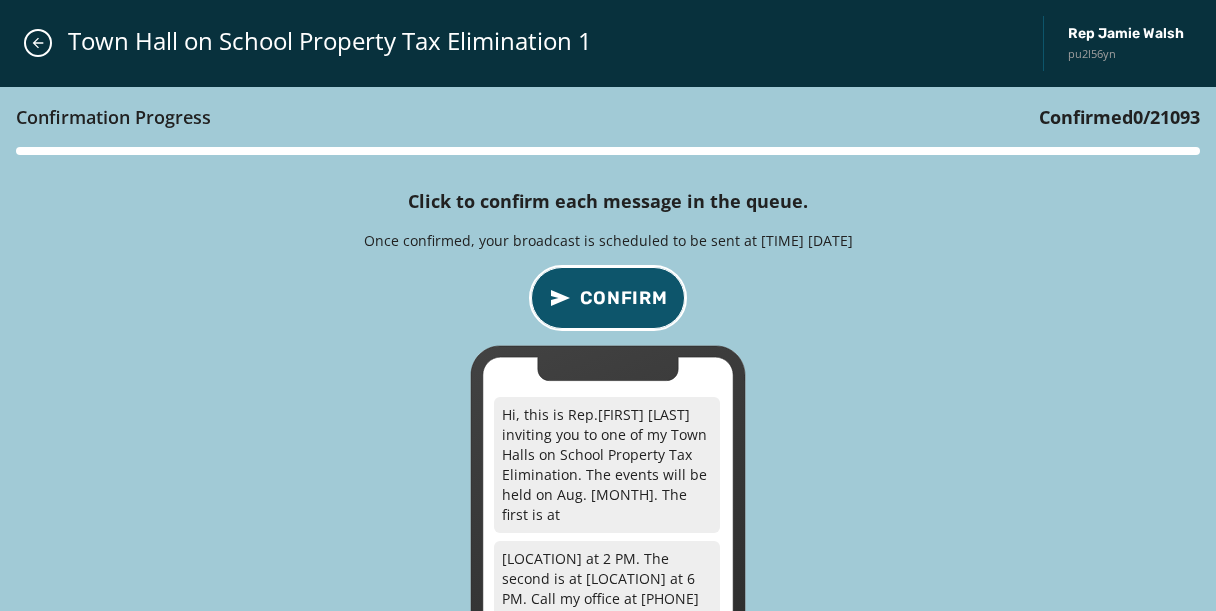 click on "Confirm" at bounding box center [624, 298] 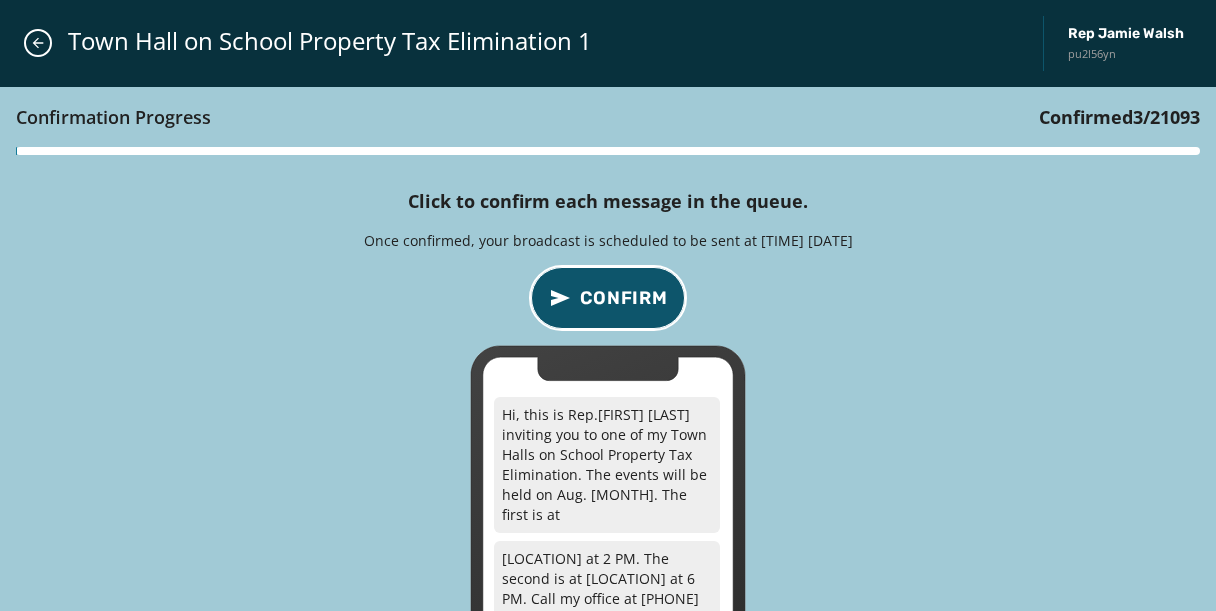 click on "Confirm" at bounding box center [624, 298] 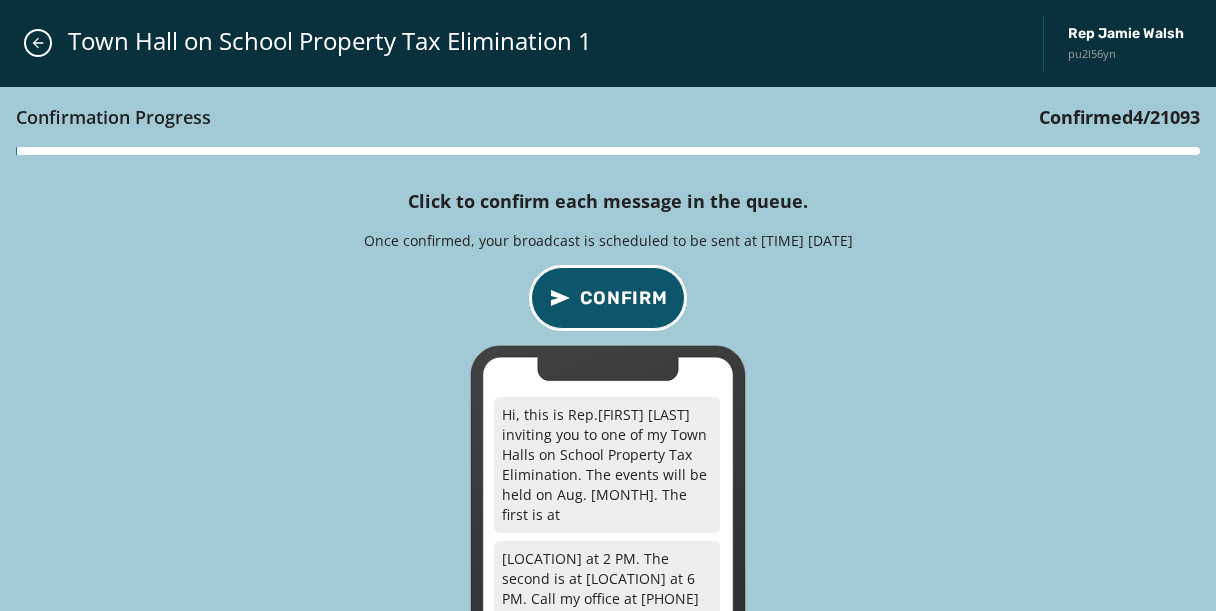 click on "Confirm" at bounding box center [624, 298] 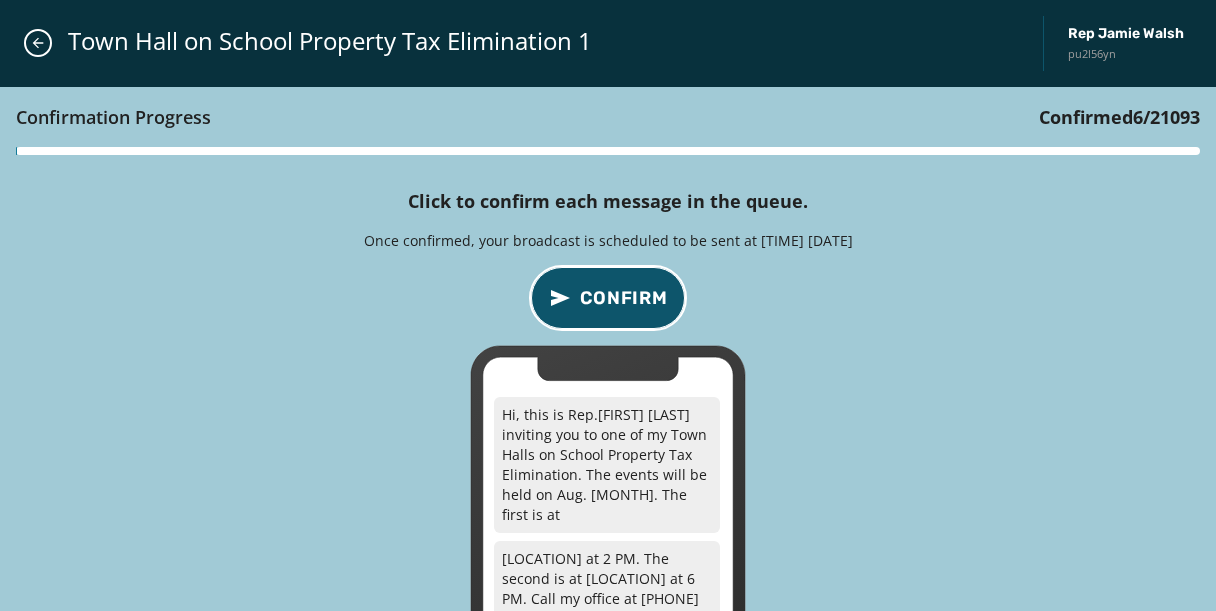click on "Confirm" at bounding box center [624, 298] 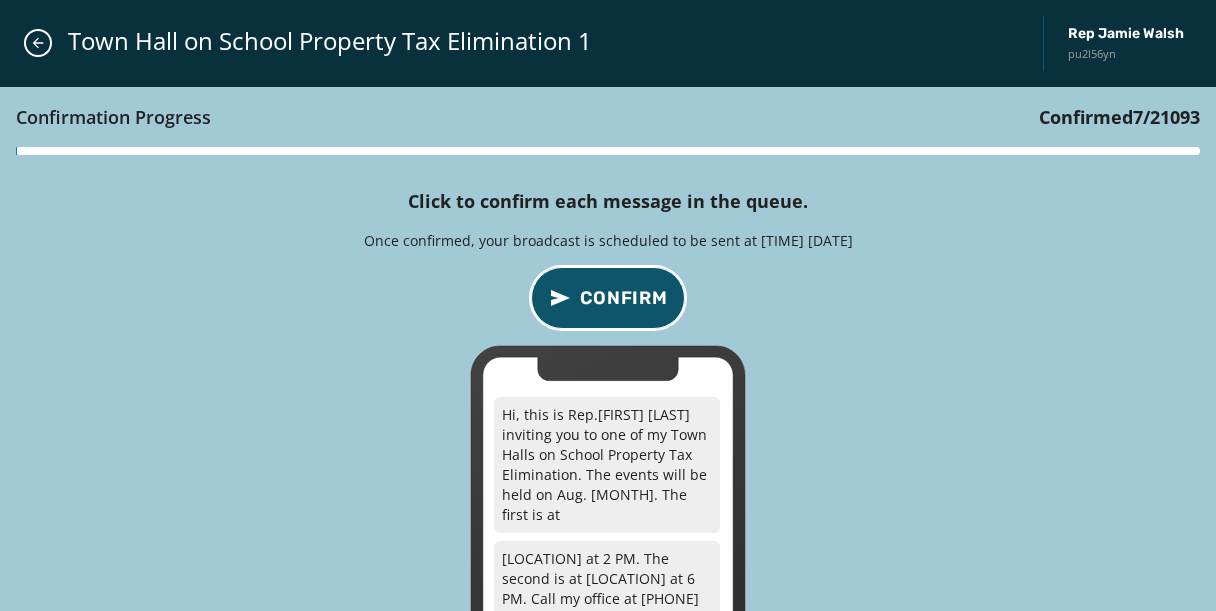 type 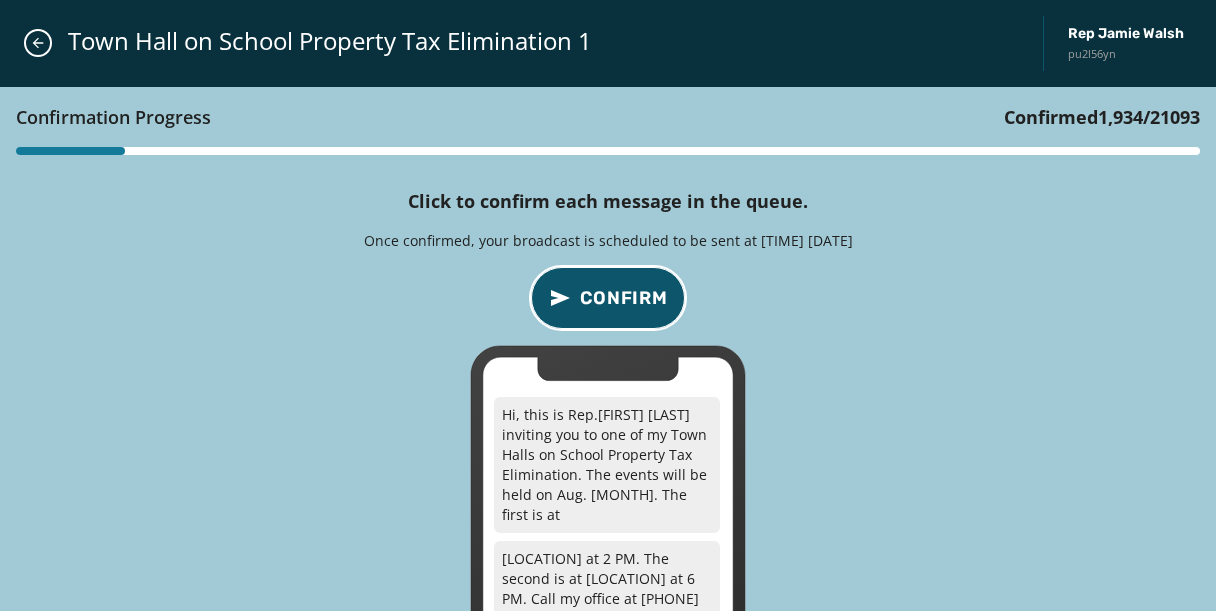 click on "Confirm" at bounding box center (608, 298) 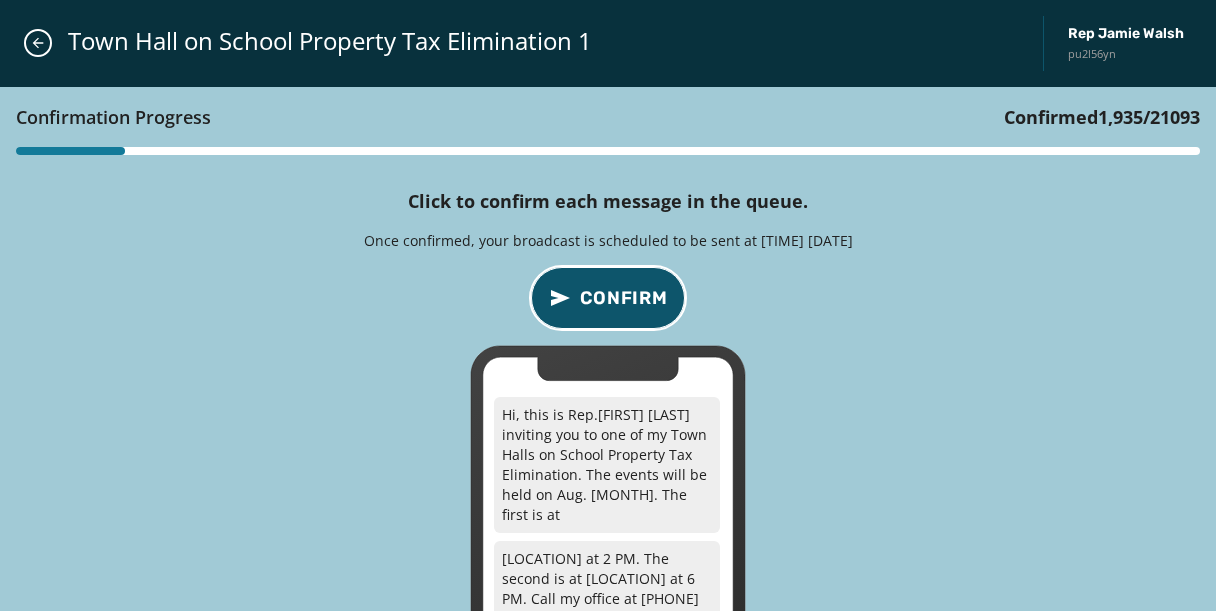 click on "Confirm" at bounding box center [608, 298] 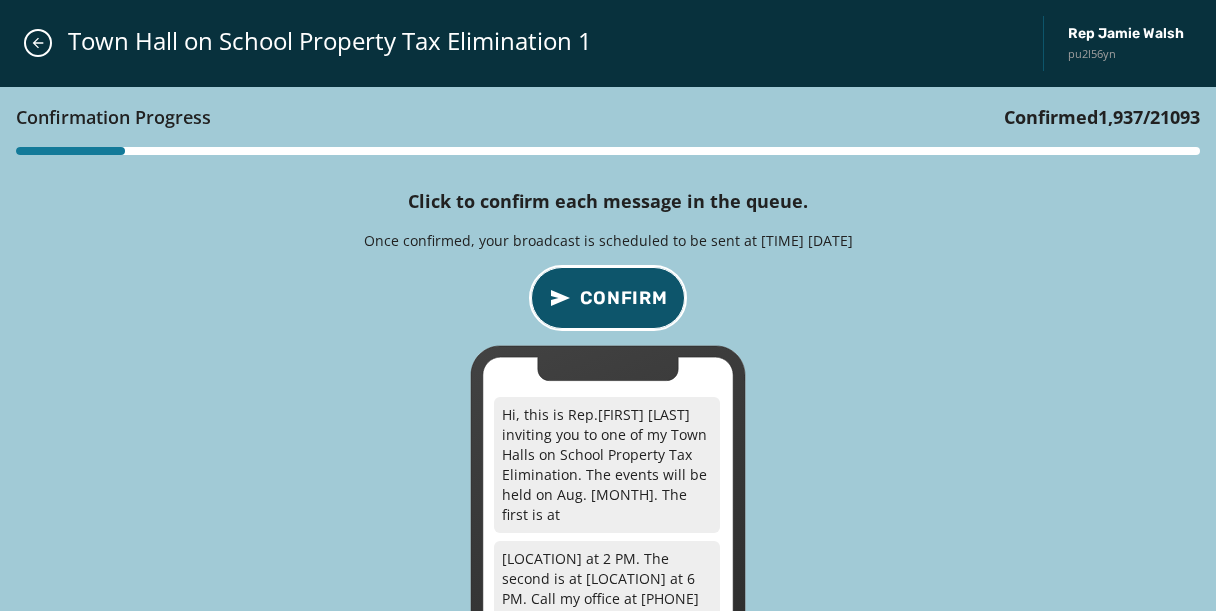 click on "Confirm" at bounding box center [608, 298] 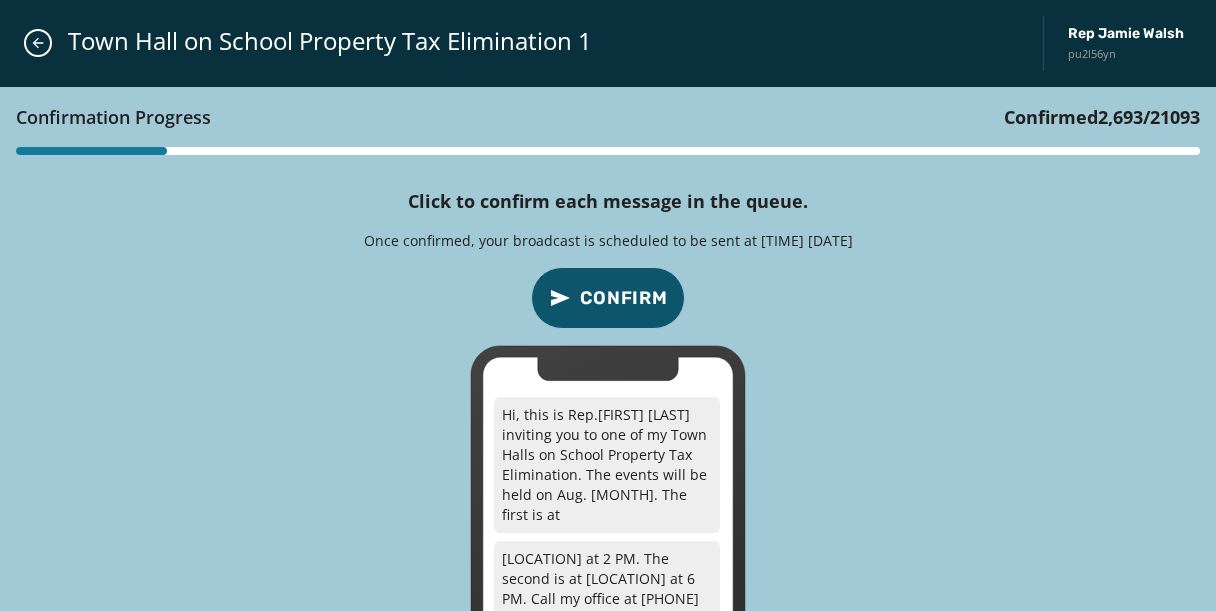 type 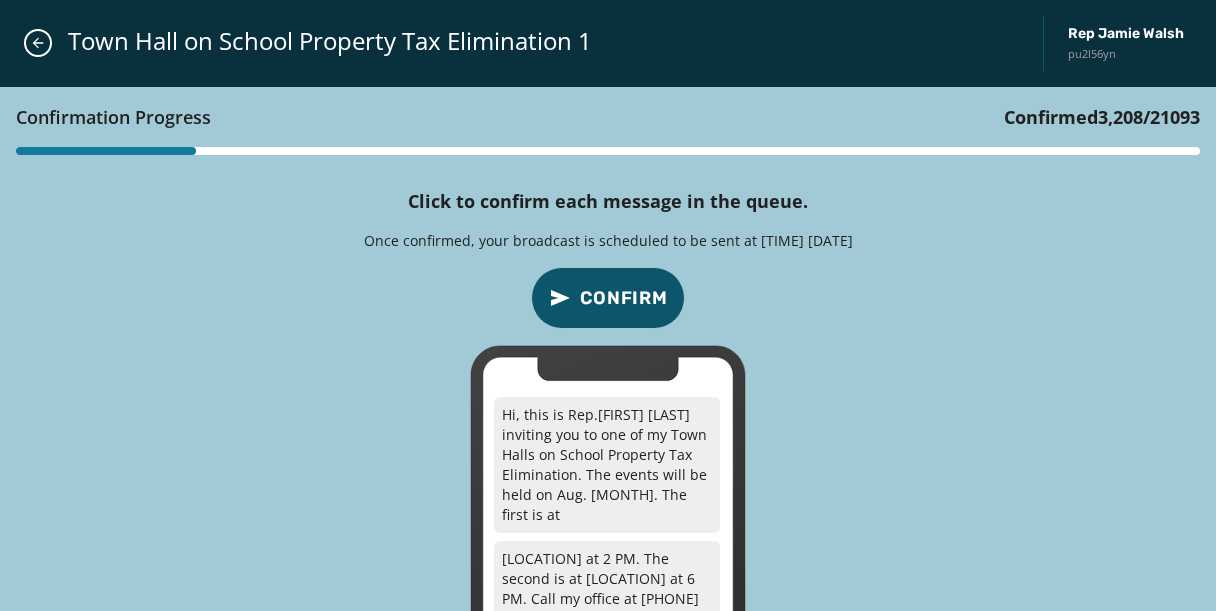 type 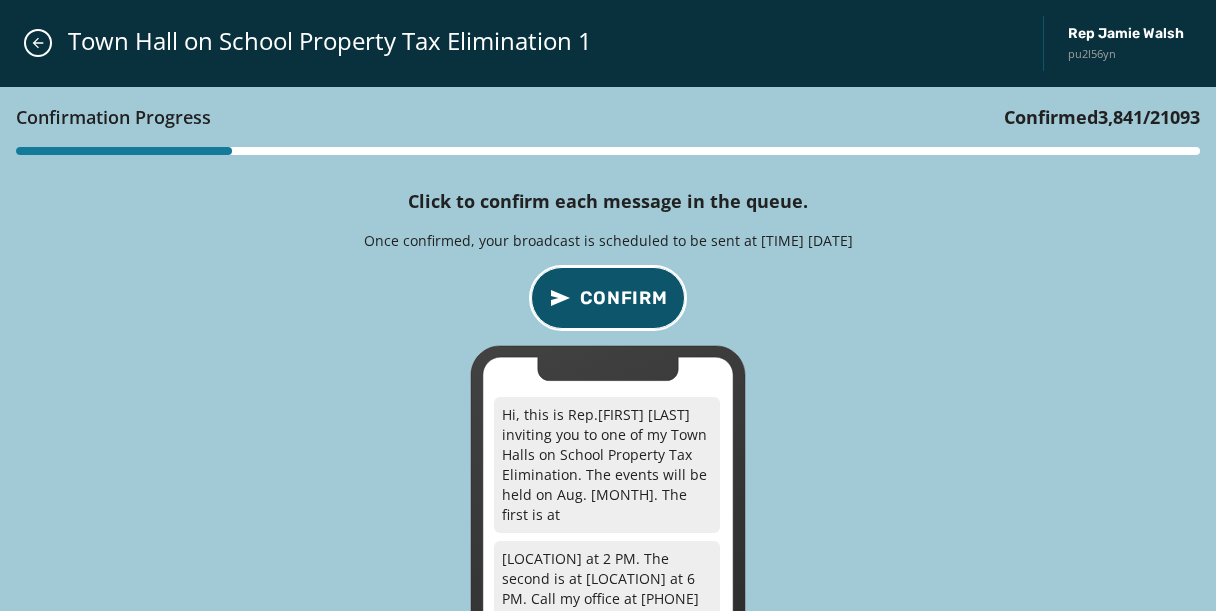 click on "Confirm" at bounding box center (624, 298) 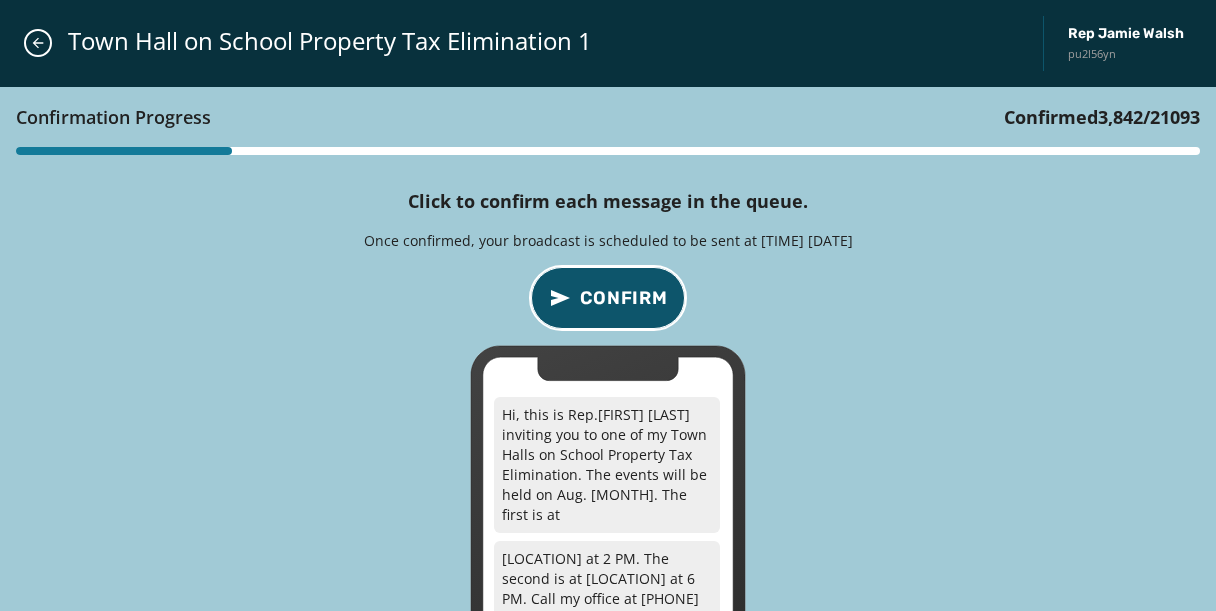 click on "Confirm" at bounding box center [624, 298] 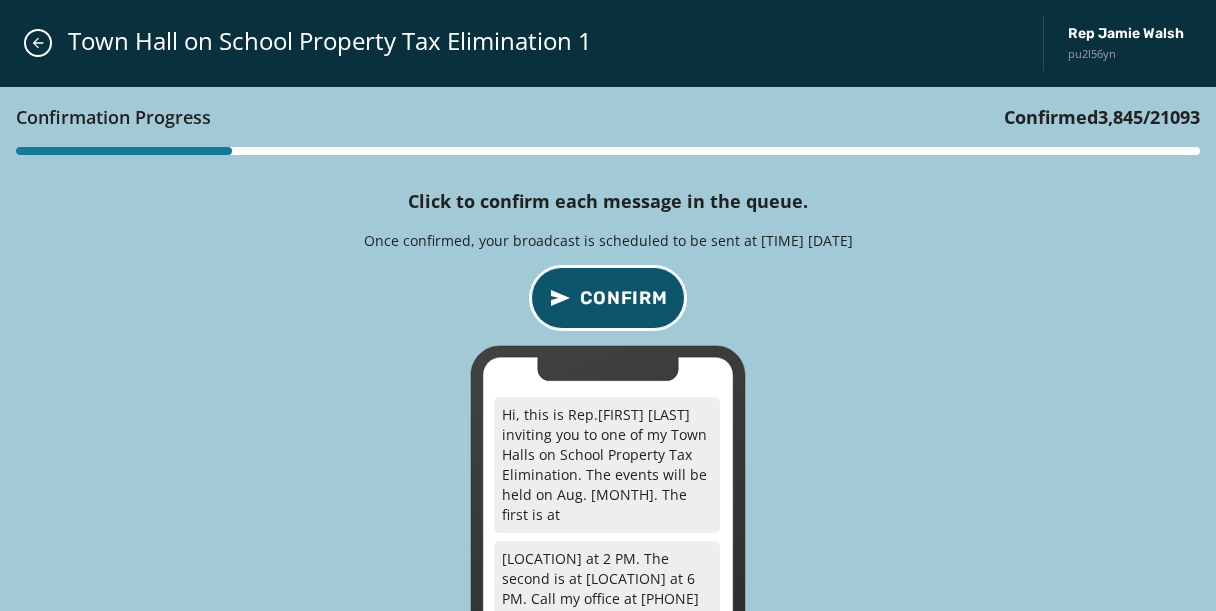 click on "Confirm" at bounding box center [624, 298] 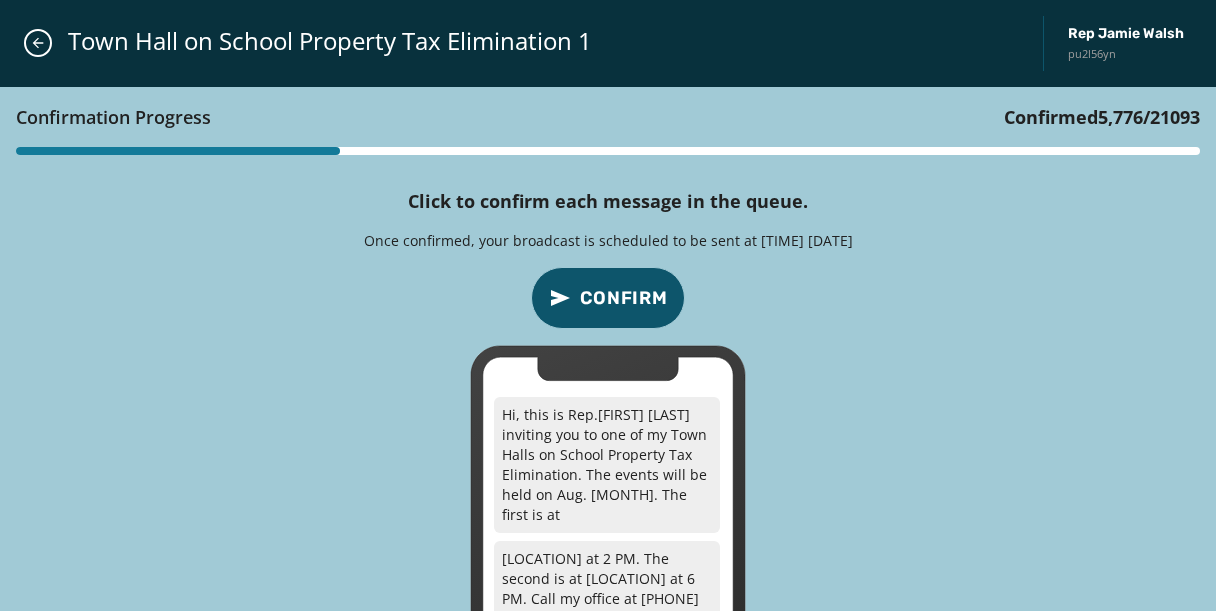 click on "Confirmation Progress Confirmed  5,776   /  21093 Click to confirm each message in the queue. Once confirmed, your broadcast is scheduled to be sent at 2:00 PM August 11, 2025 Confirm Hi, this is Rep. [LAST] [FIRST] inviting you to one of my Town Halls on School Property Tax Elimination. The events will be held on Aug. 20. The first is at Beech Mountain Lakes at 2 PM. The second is at Sweet Valley Church of Christ at 6 PM. Call my office at [PHONE] or [PHONE] to RSVP." at bounding box center [608, 392] 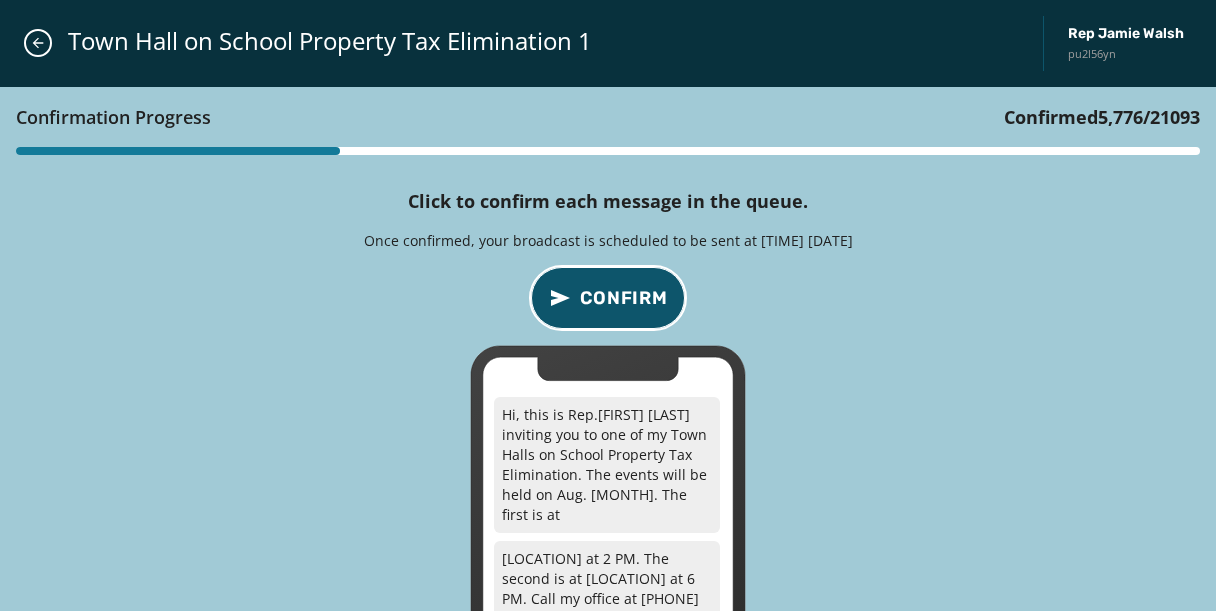 click on "Confirm" at bounding box center (624, 298) 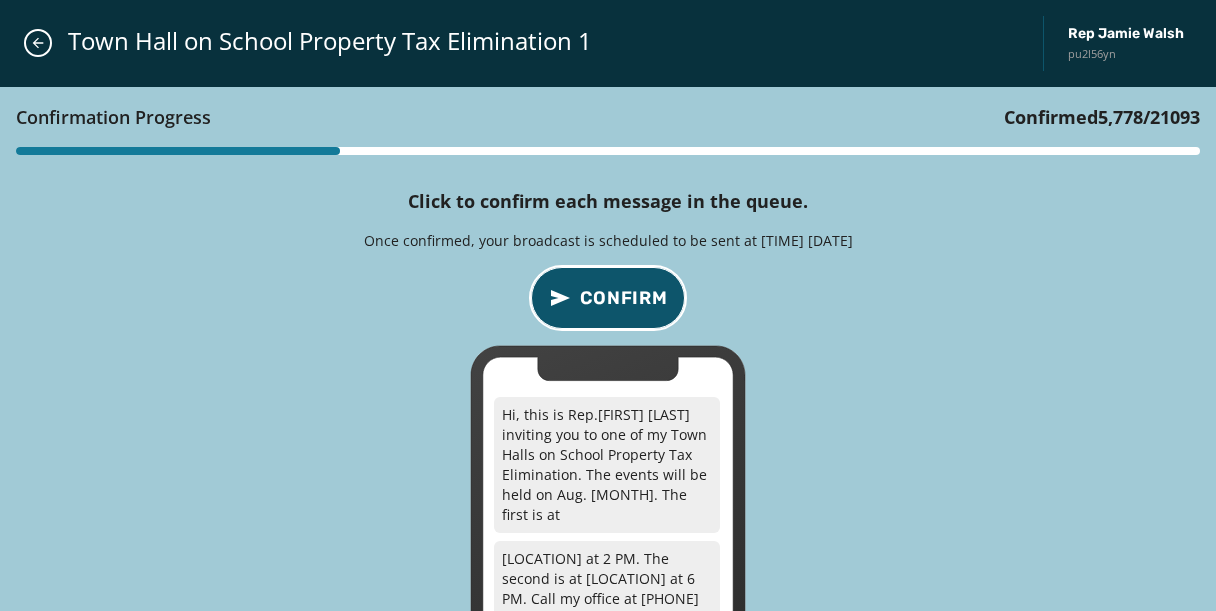 click on "Confirm" at bounding box center [624, 298] 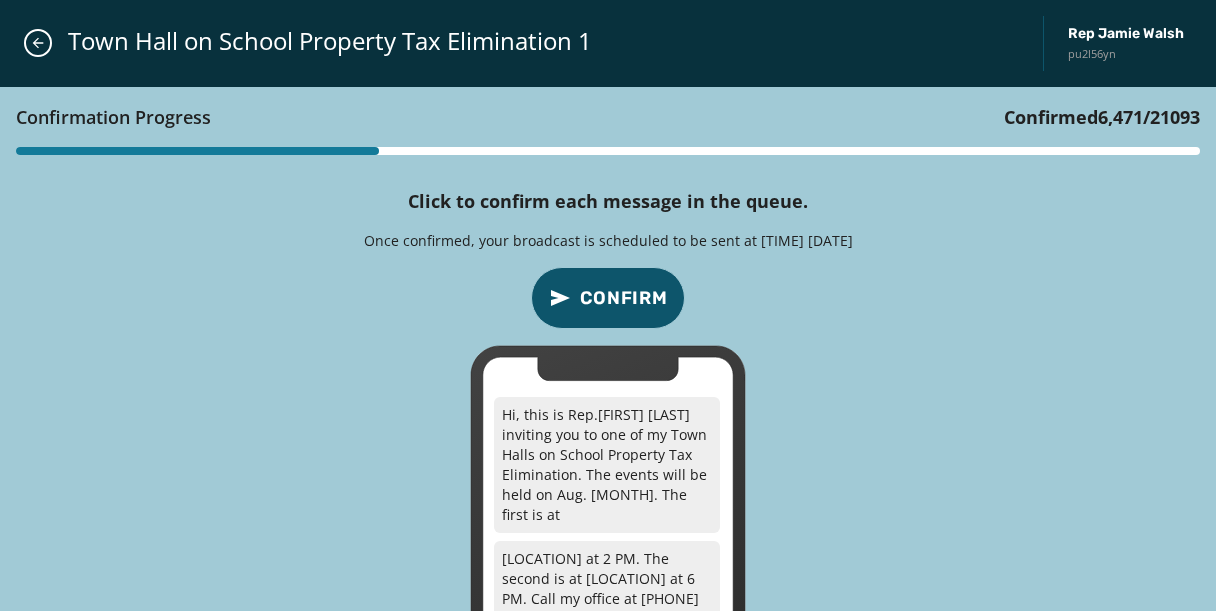 type 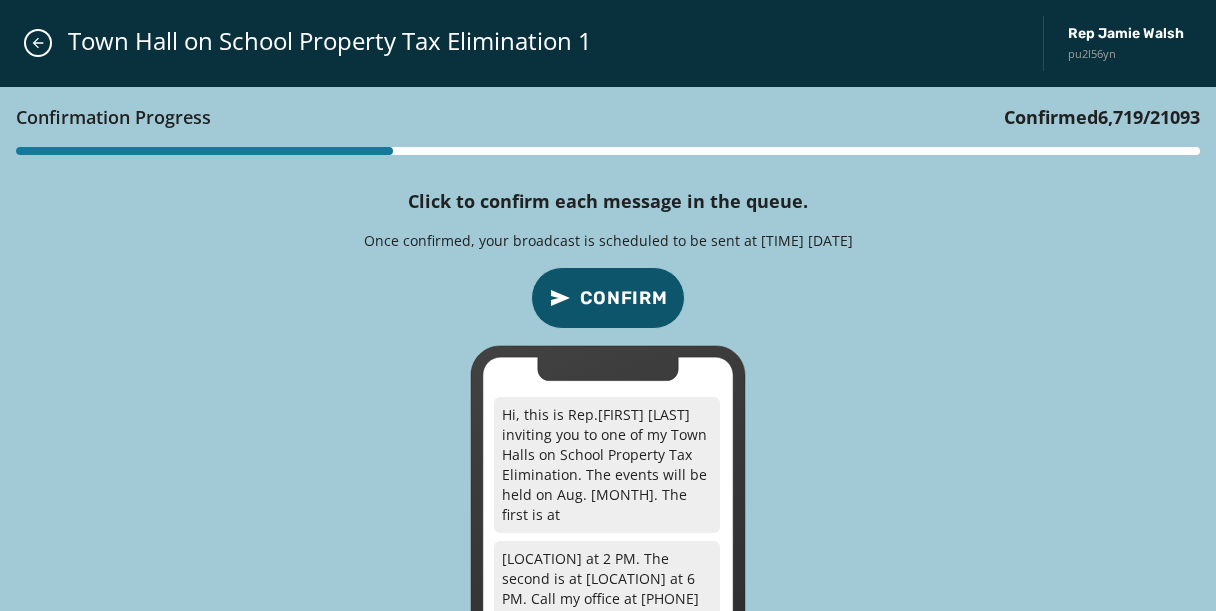 type 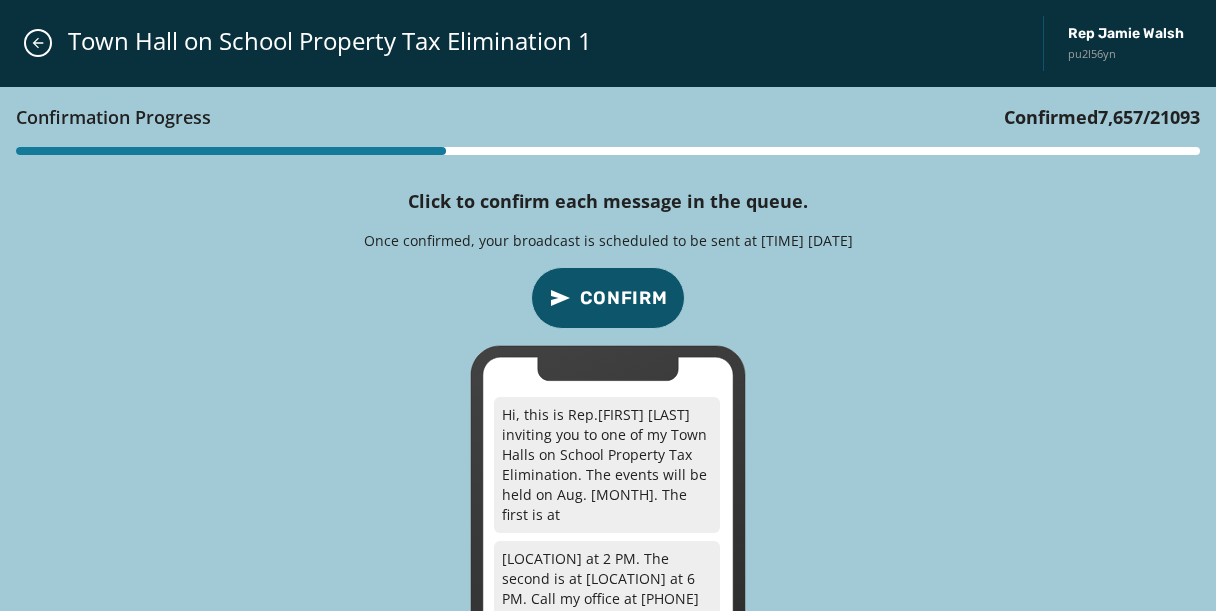 type 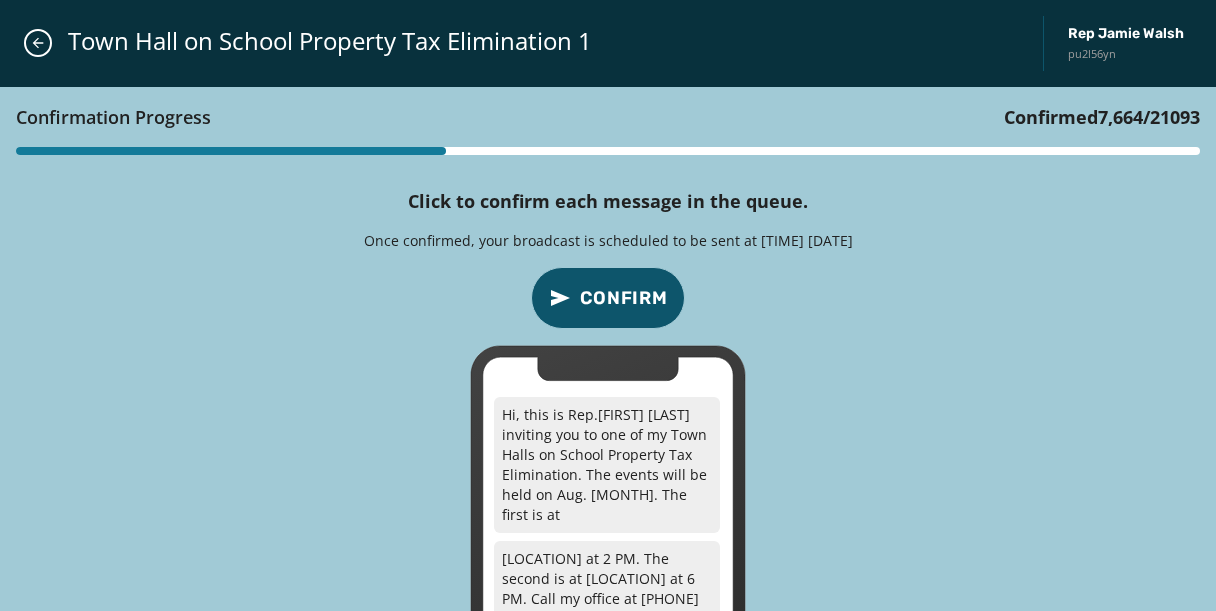 click on "Confirmation Progress Confirmed  7,664   /  21093 Click to confirm each message in the queue. Once confirmed, your broadcast is scheduled to be sent at 2:00 PM August 11, 2025 Confirm Hi, this is Rep. [FIRST] [LAST] inviting you to one of my Town Halls on School Property Tax Elimination. The events will be held on Aug. 20. The first is at Beech Mountain Lakes at 2 PM. The second is at Sweet Valley Church of Christ at 6 PM. Call my office at [PHONE] or [PHONE] to RSVP." at bounding box center (608, 392) 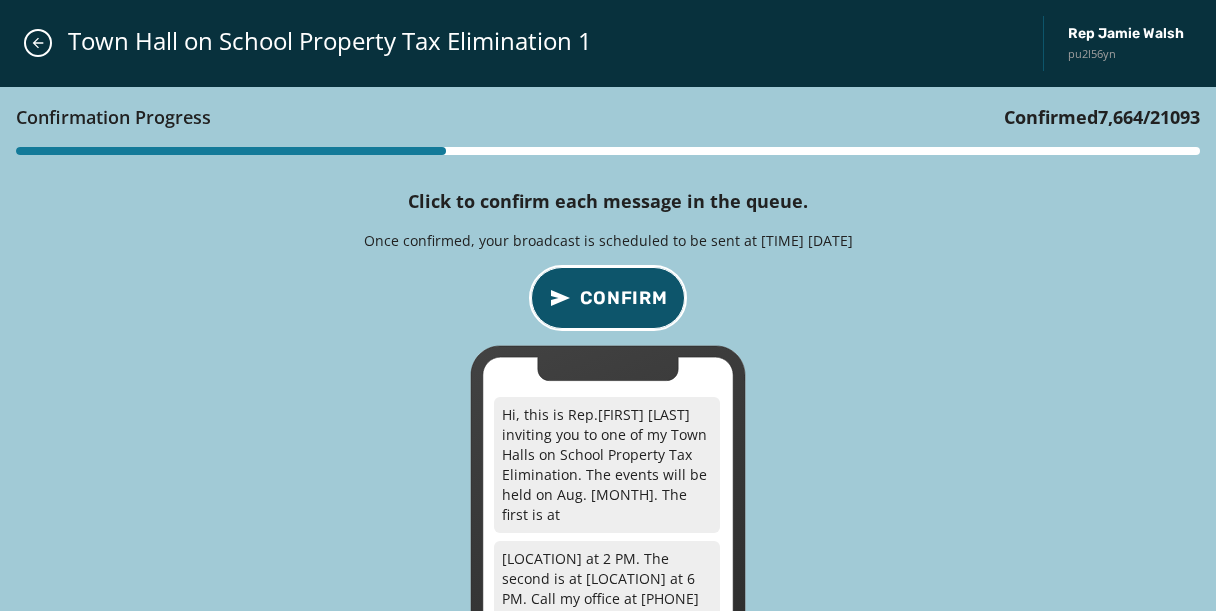 click on "Confirm" at bounding box center (624, 298) 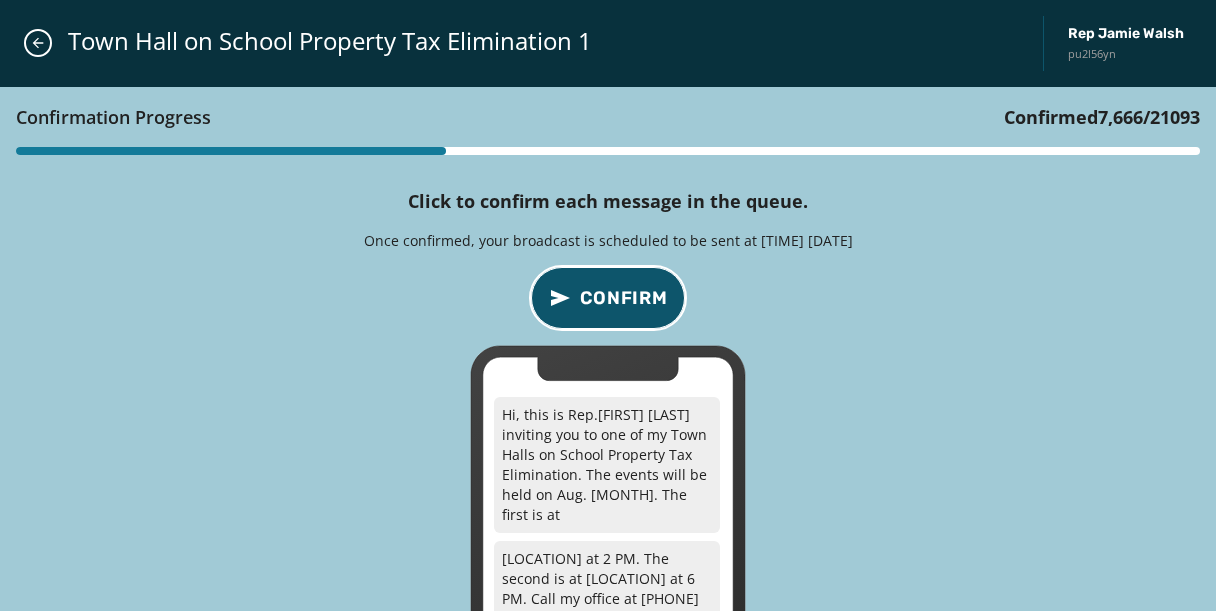 click on "Confirm" at bounding box center (624, 298) 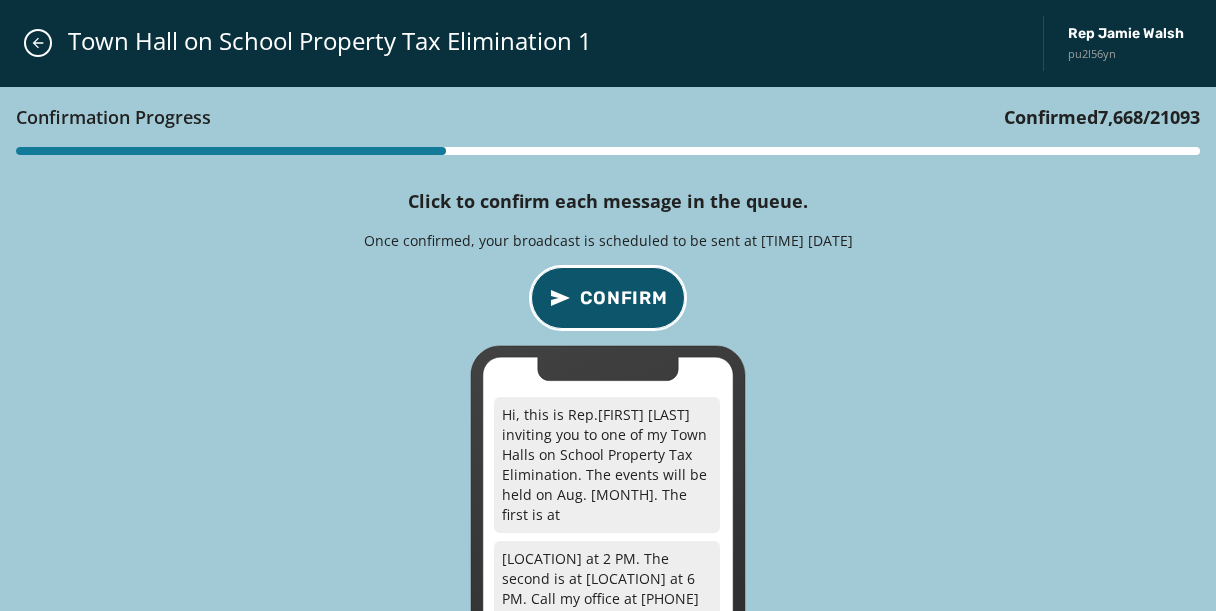 click on "Confirm" at bounding box center (624, 298) 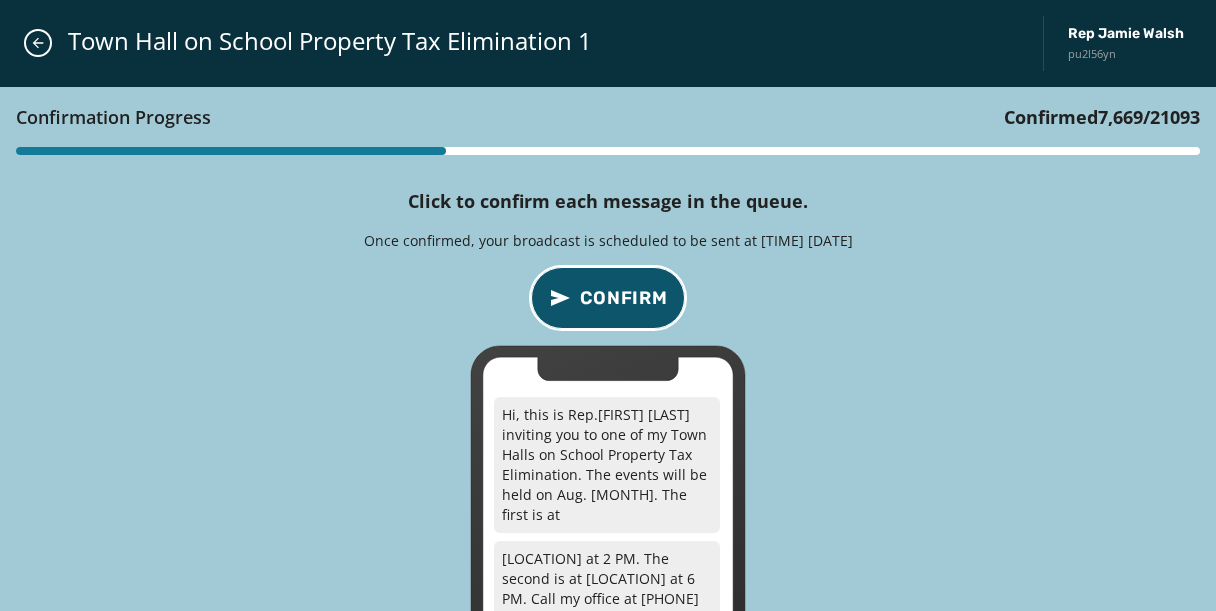 click on "Confirm" at bounding box center (624, 298) 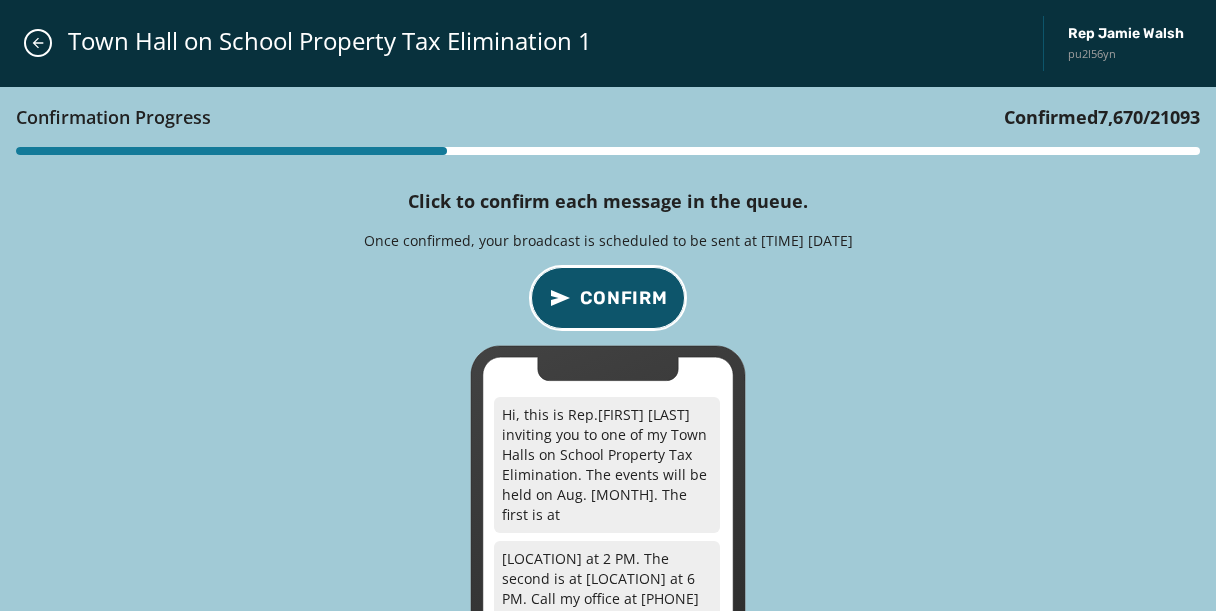 click on "Confirm" at bounding box center (624, 298) 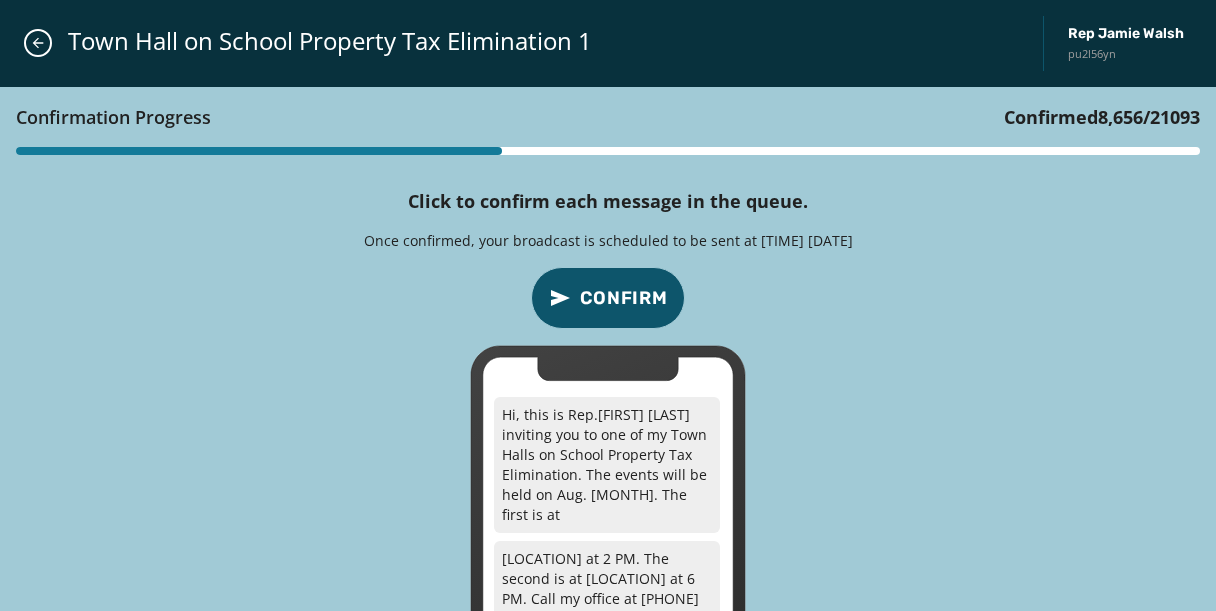 type 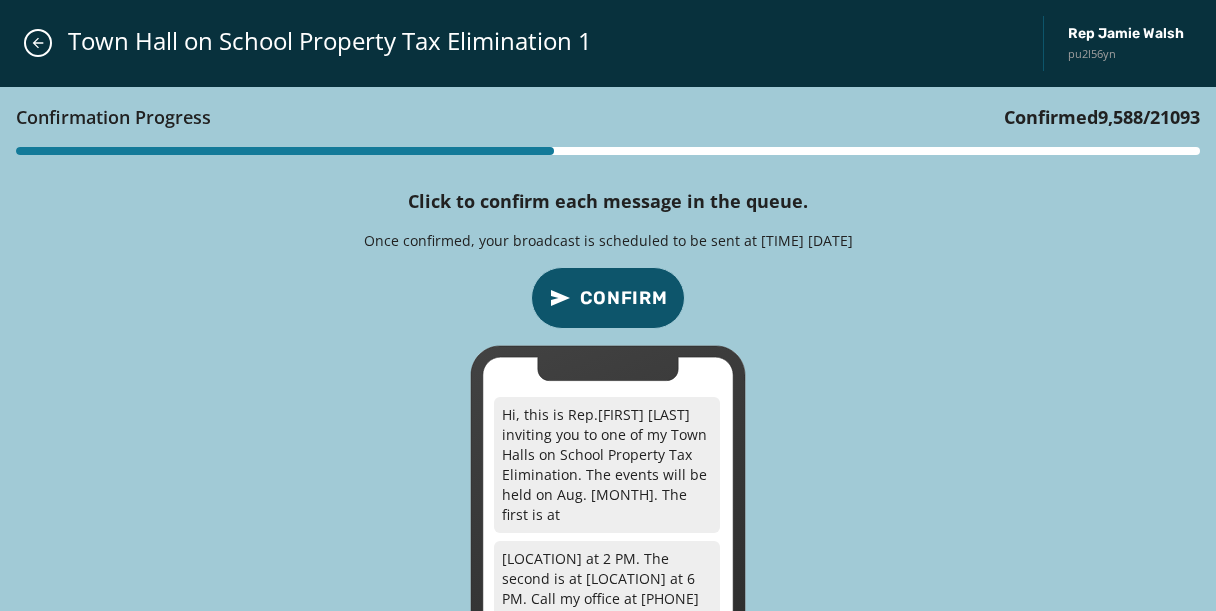 click on "Confirmation Progress Confirmed  [NUMBER]   /  [NUMBER] Click to confirm each message in the queue. Once confirmed, your broadcast is scheduled to be sent at [TIME] [MONTH] [DAY], [YEAR] Confirm Hi, this is Rep. [FIRST] [LAST] inviting you to one of my Town Halls on School Property Tax Elimination. The events will be held on [MONTH]. [DAY]. The first is at [LOCATION] at [TIME]. The second is at [LOCATION] at [TIME]. Call my office at [PHONE] or [PHONE] to RSVP." at bounding box center [608, 392] 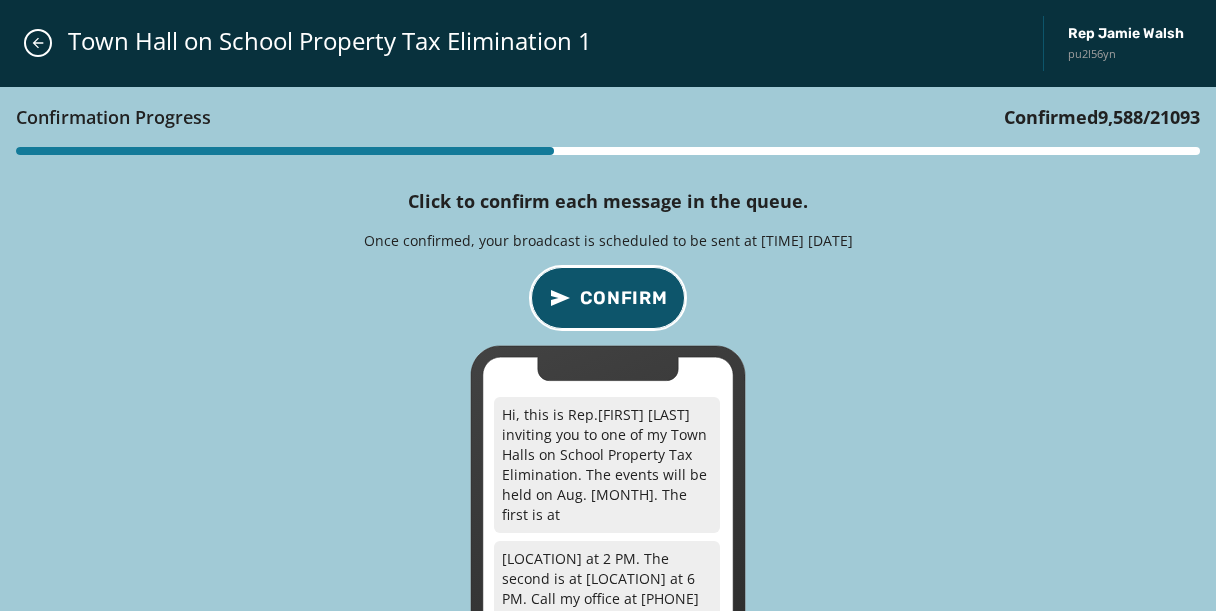 click on "Confirm" at bounding box center (624, 298) 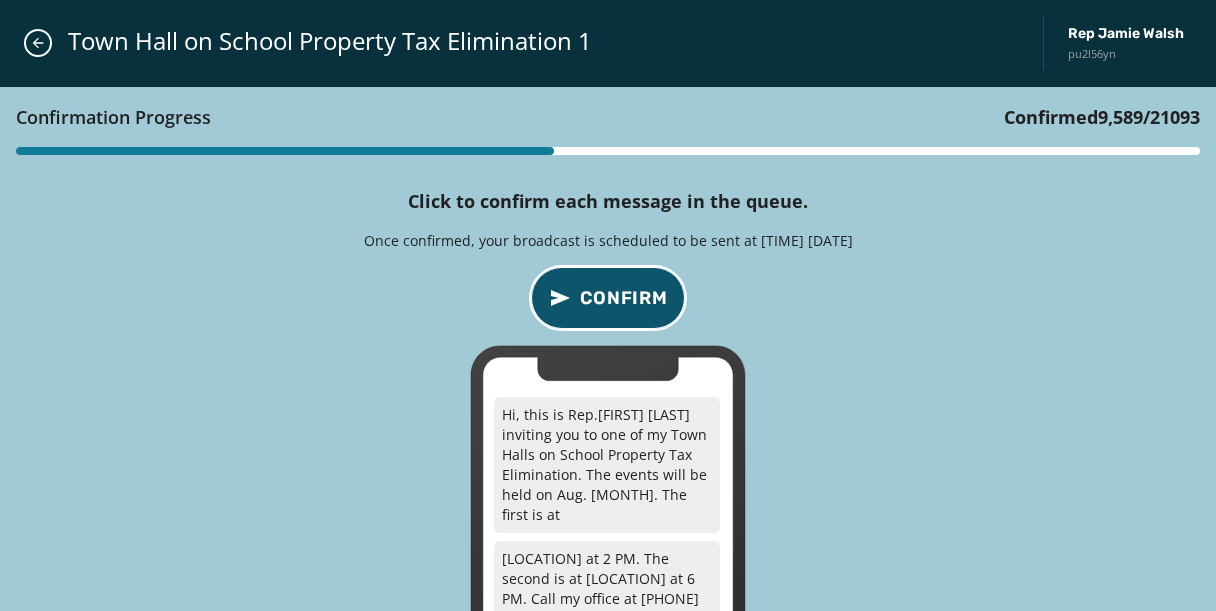 click on "Confirm" at bounding box center [624, 298] 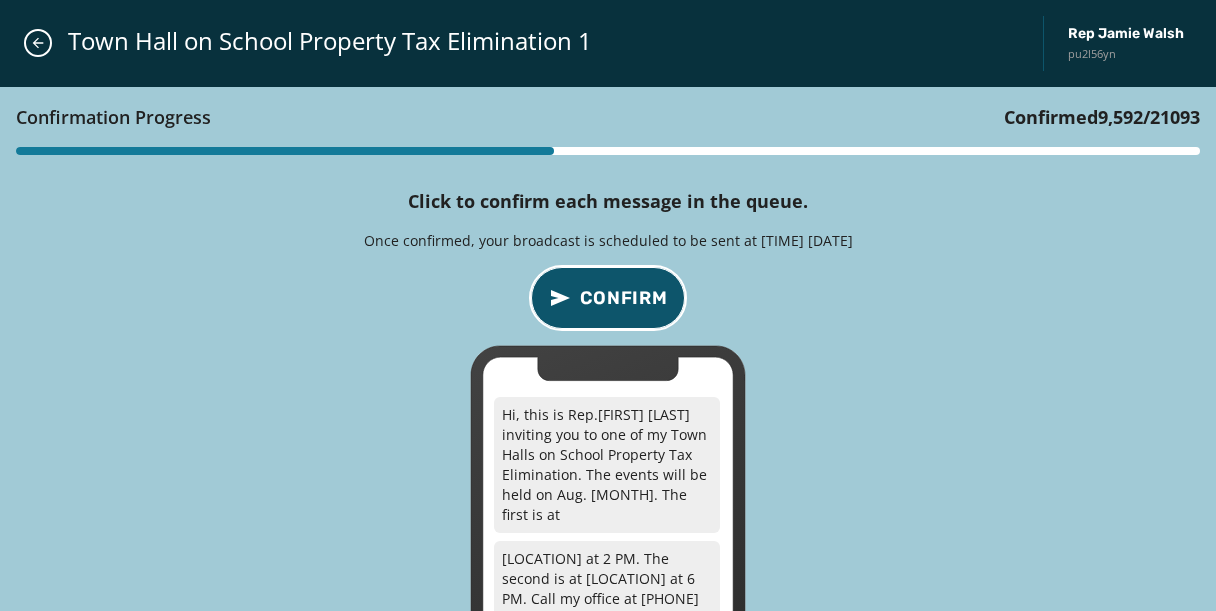 click on "Confirm" at bounding box center (624, 298) 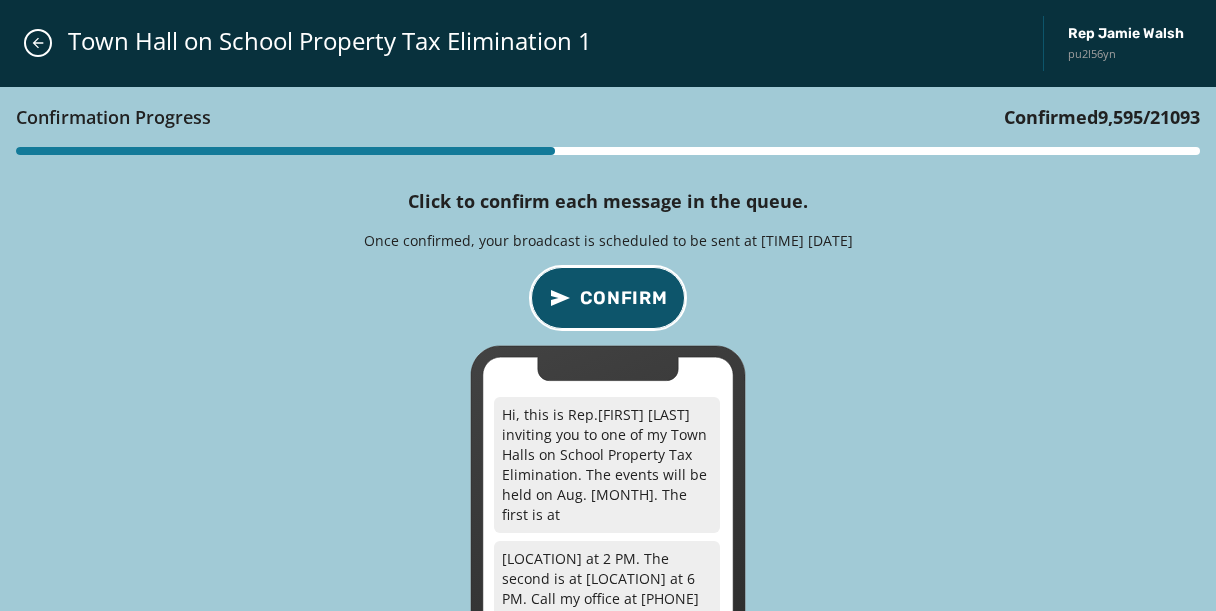 click on "Confirm" at bounding box center [624, 298] 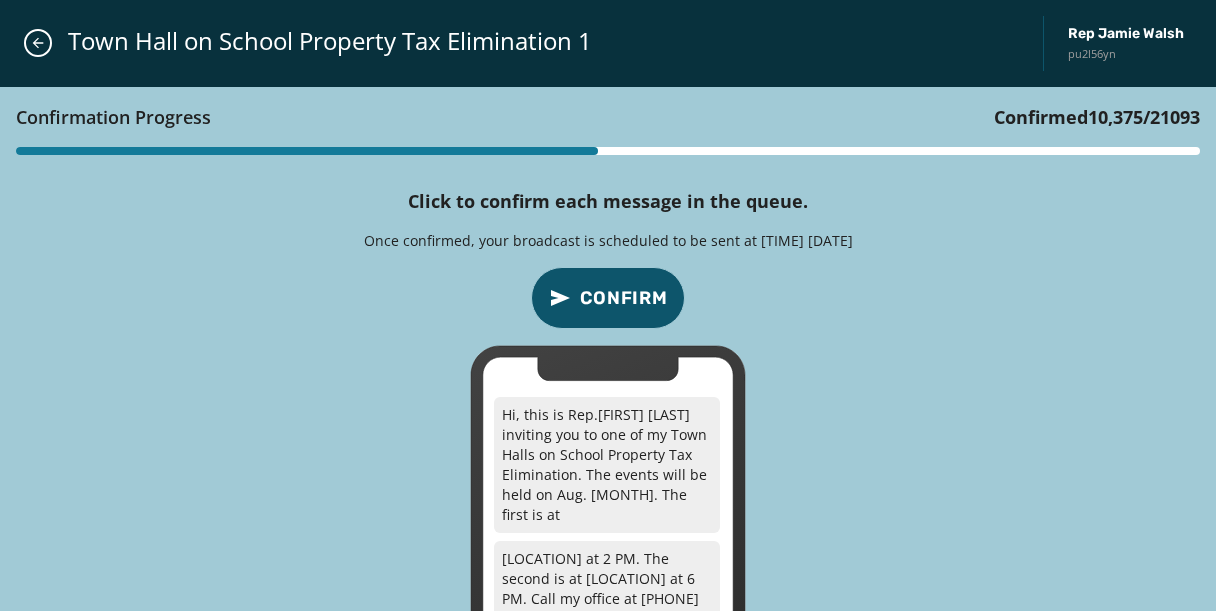 type 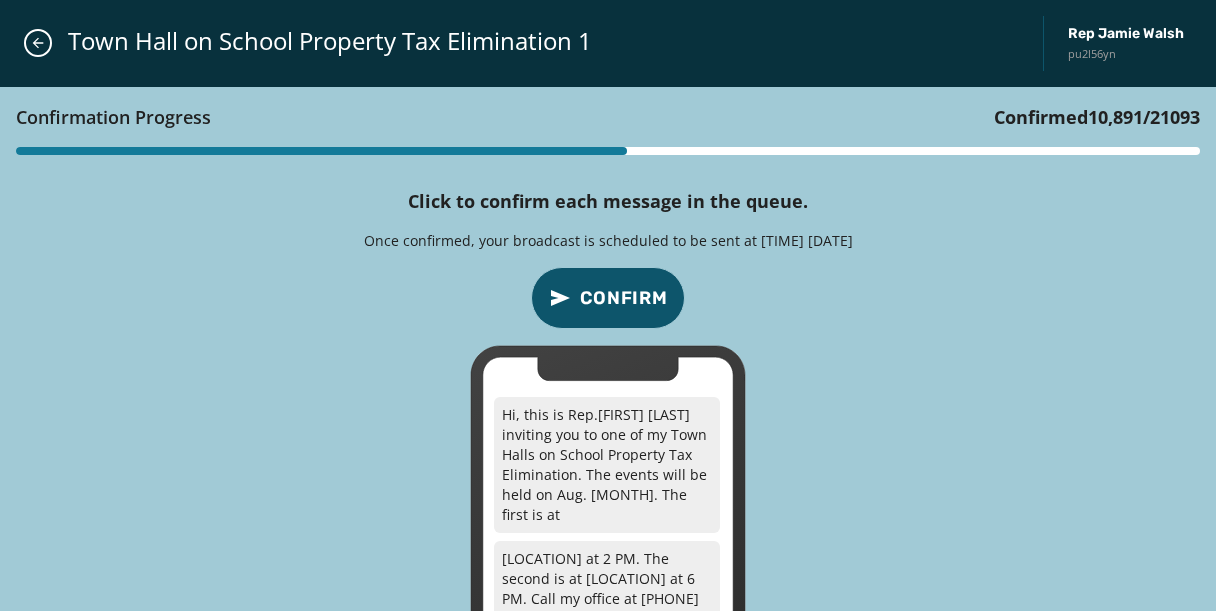 type 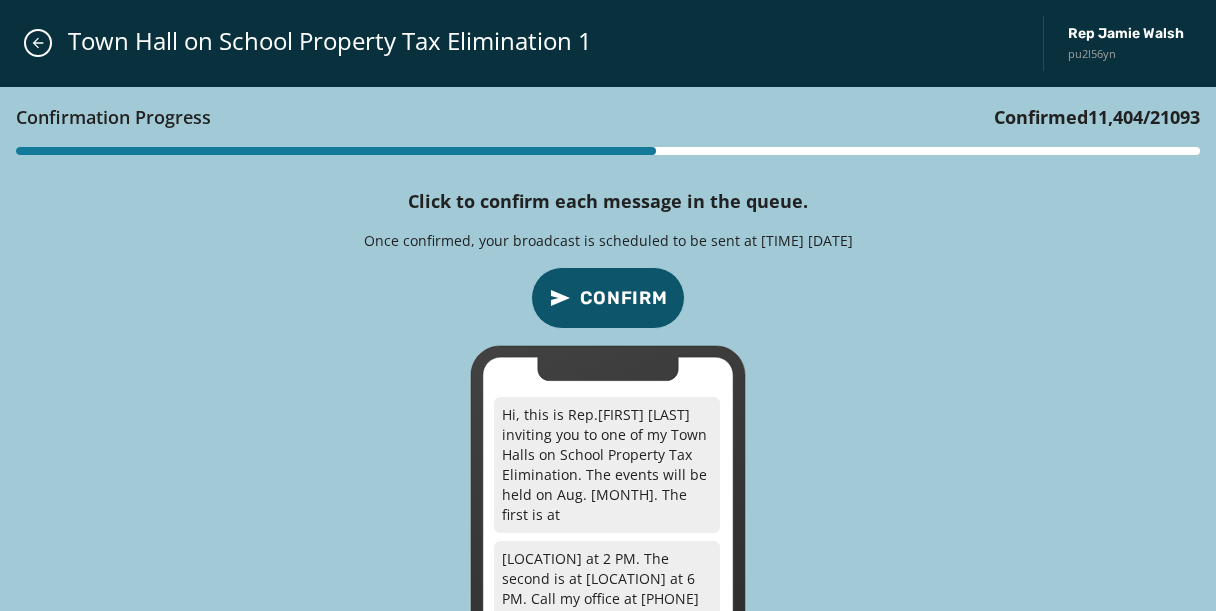 type 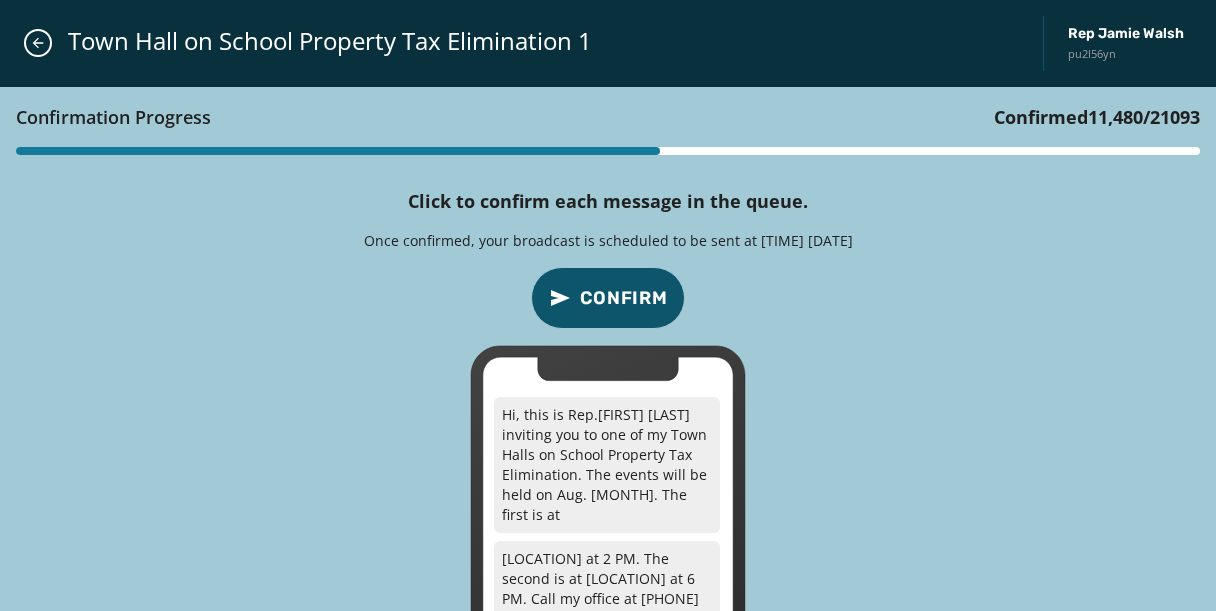 click on "Confirmation Progress Confirmed  11,480   /  21093 Click to confirm each message in the queue. Once confirmed, your broadcast is scheduled to be sent at 2:00 PM August 11, 2025 Confirm Hi, this is Rep. [NAME] inviting you to one of my Town Halls on School Property Tax Elimination. The events will be held on Aug. 20. The first is at [LOCATION] at 2 PM. The second is at [LOCATION] at 6 PM. Call my office at [PHONE] or [PHONE] to RSVP." at bounding box center [608, 392] 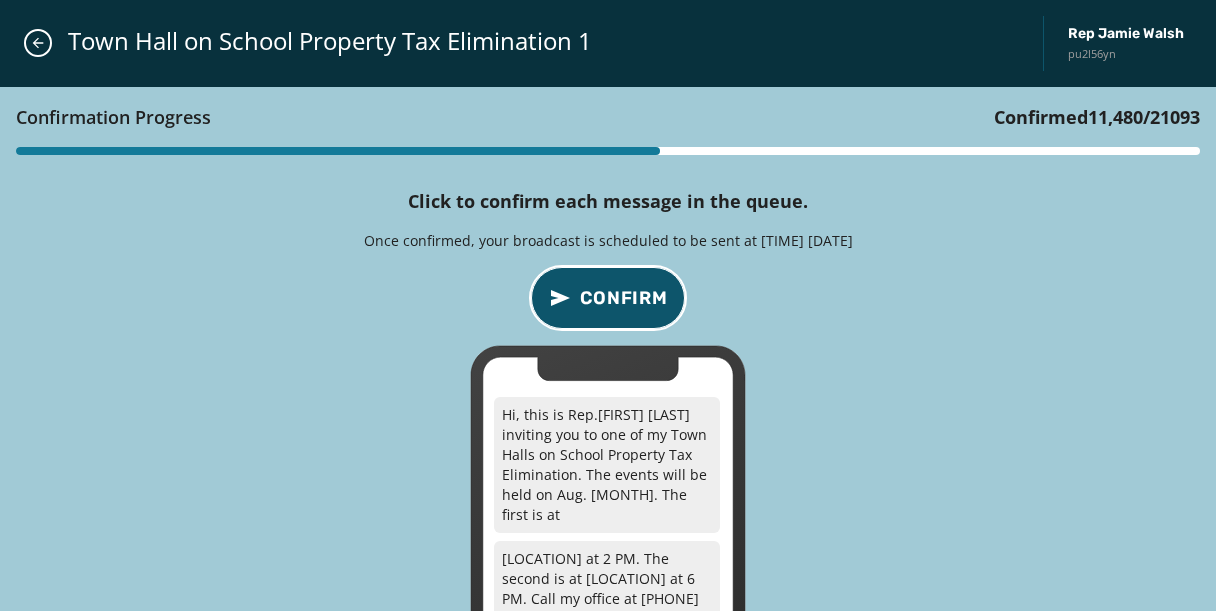 click on "Confirm" at bounding box center (624, 298) 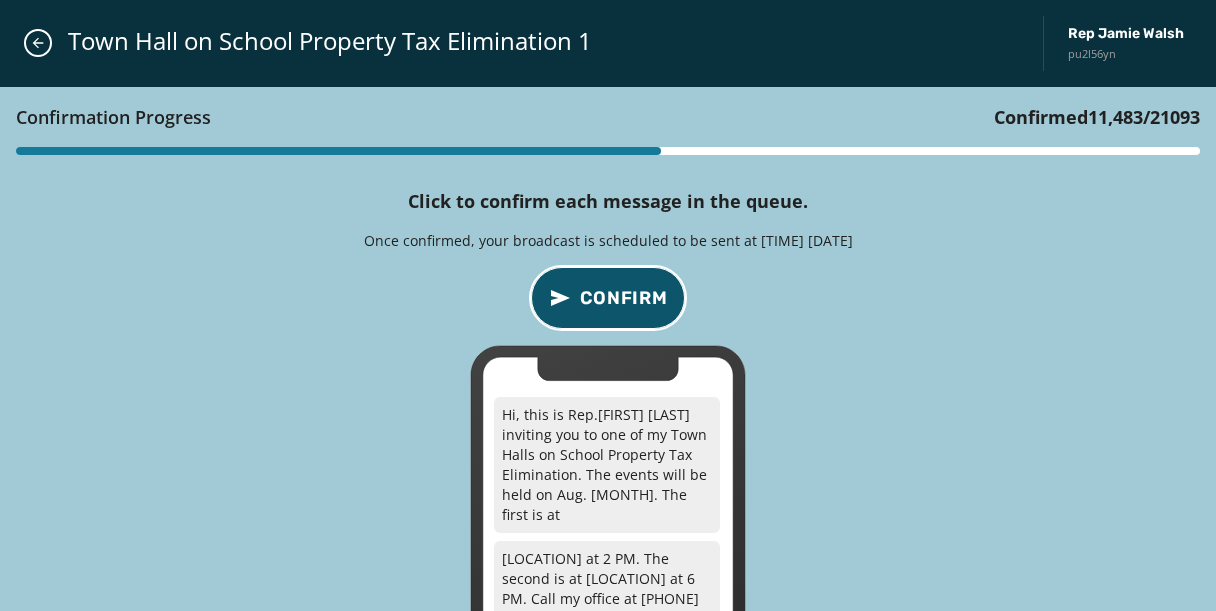 click on "Confirm" at bounding box center [624, 298] 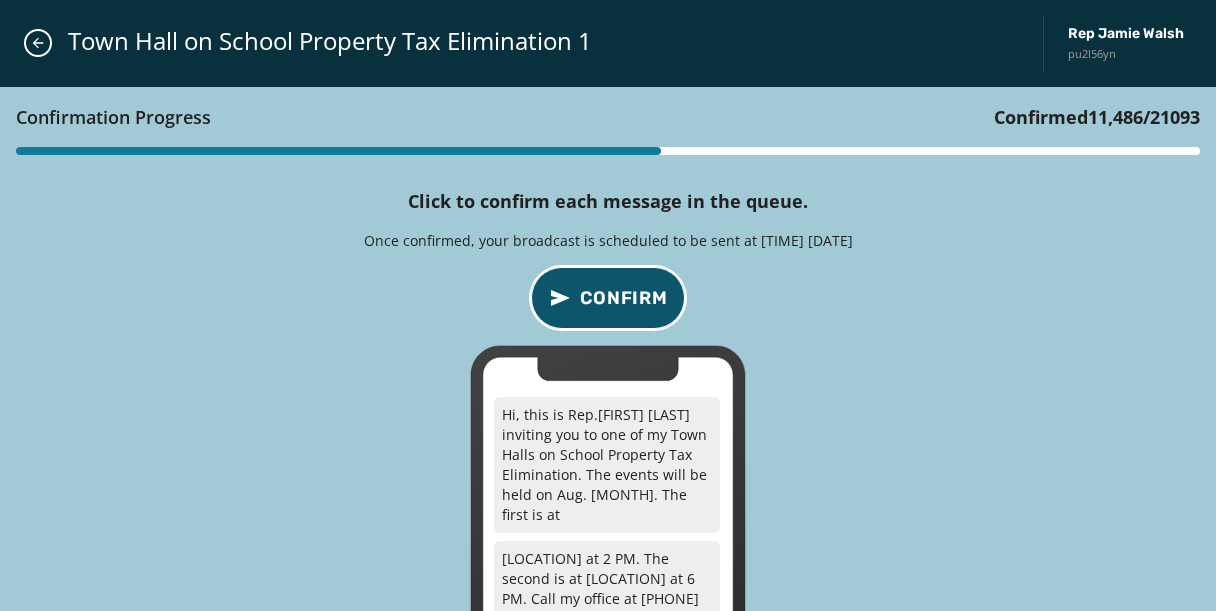 click on "Confirm" at bounding box center [624, 298] 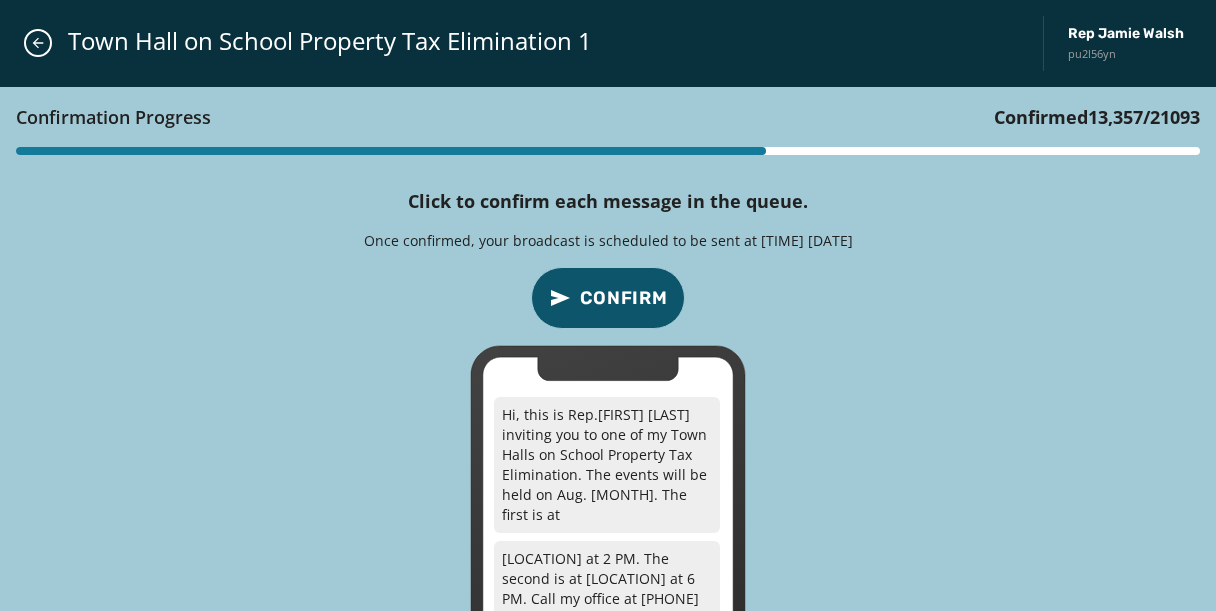 type 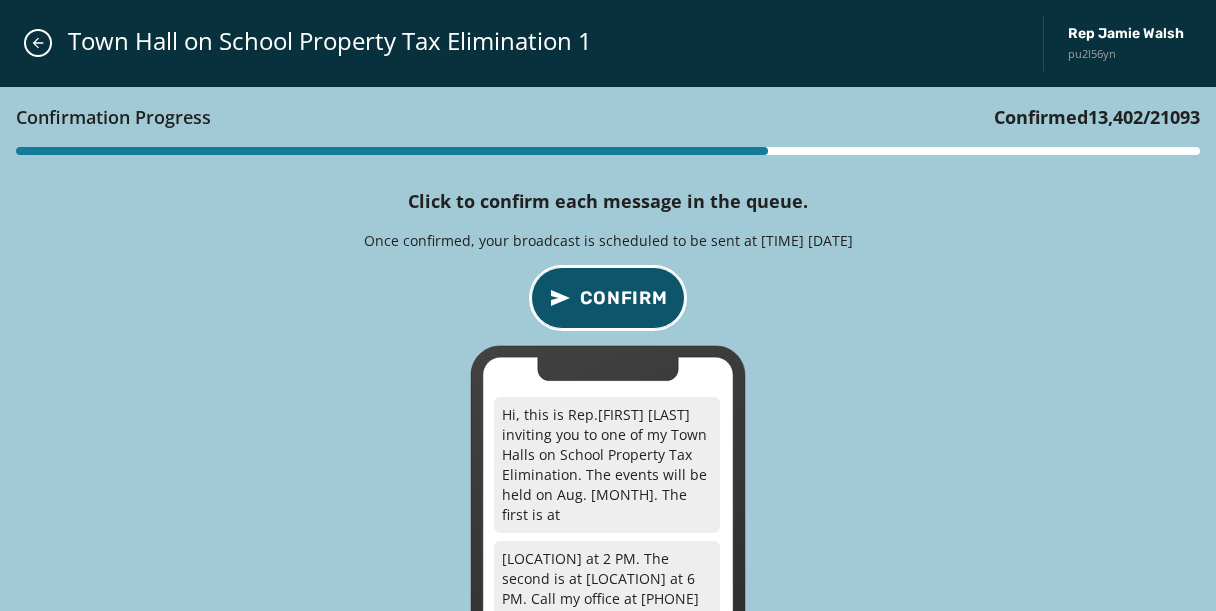 click on "Confirm" at bounding box center [608, 298] 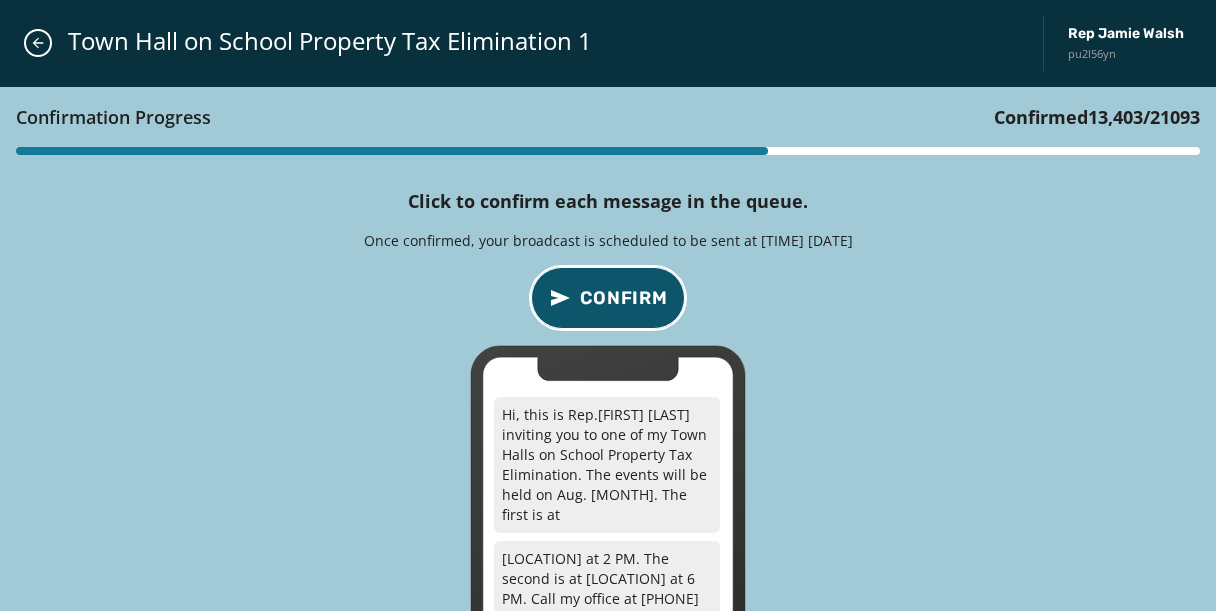click on "Confirm" at bounding box center [608, 298] 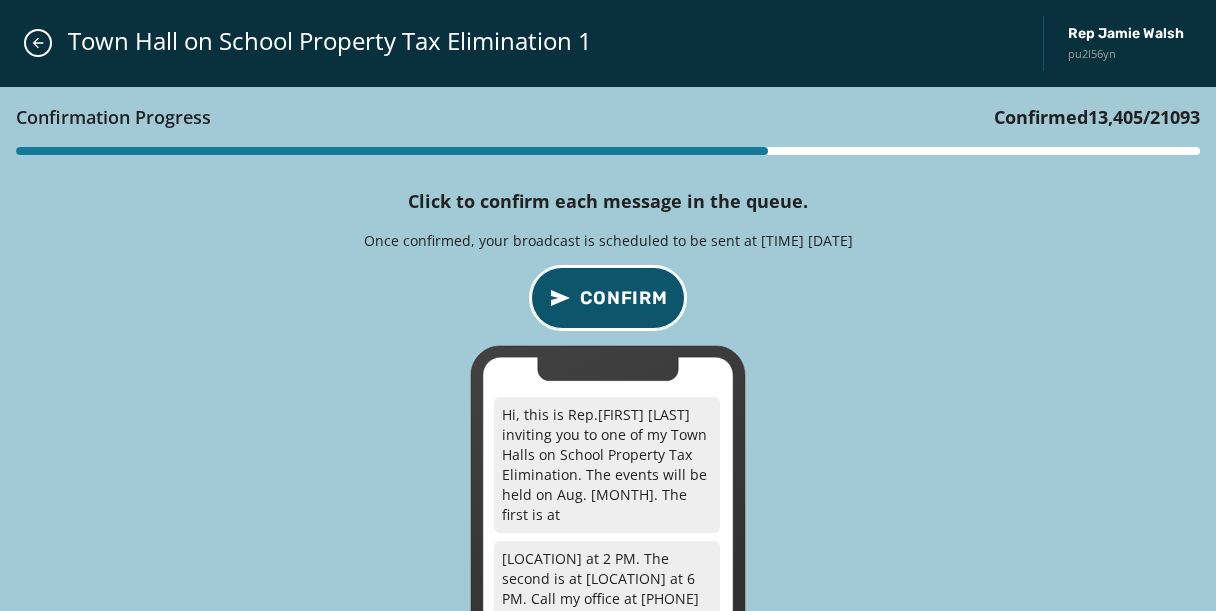 click on "Confirm" at bounding box center (608, 298) 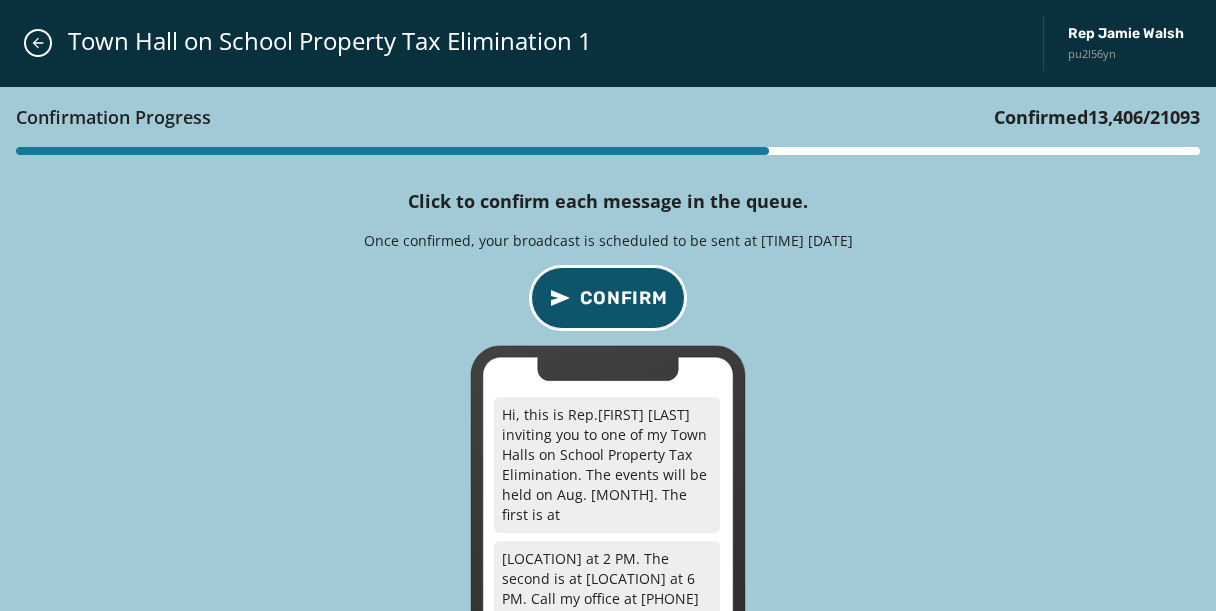 click on "Confirm" at bounding box center [608, 298] 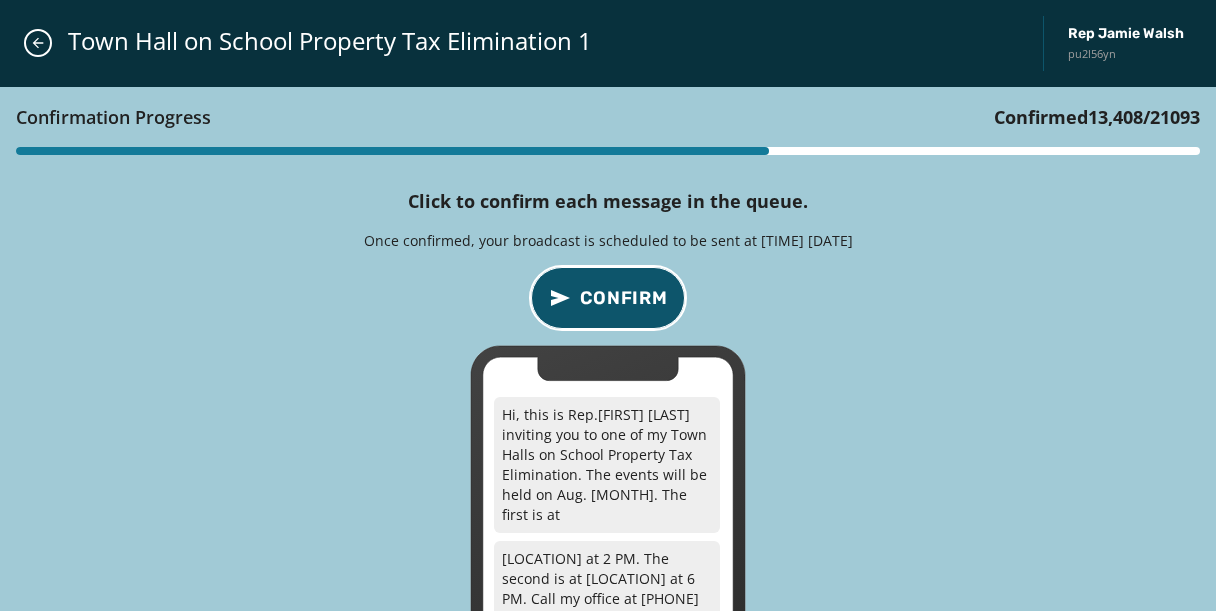 click on "Confirm" at bounding box center [608, 298] 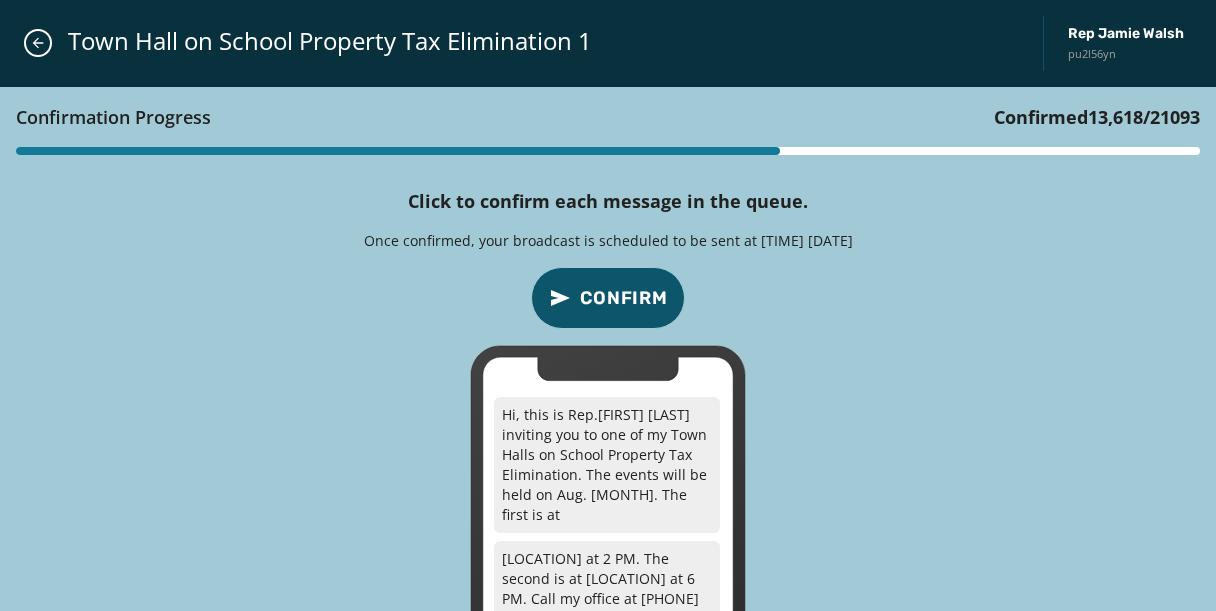type 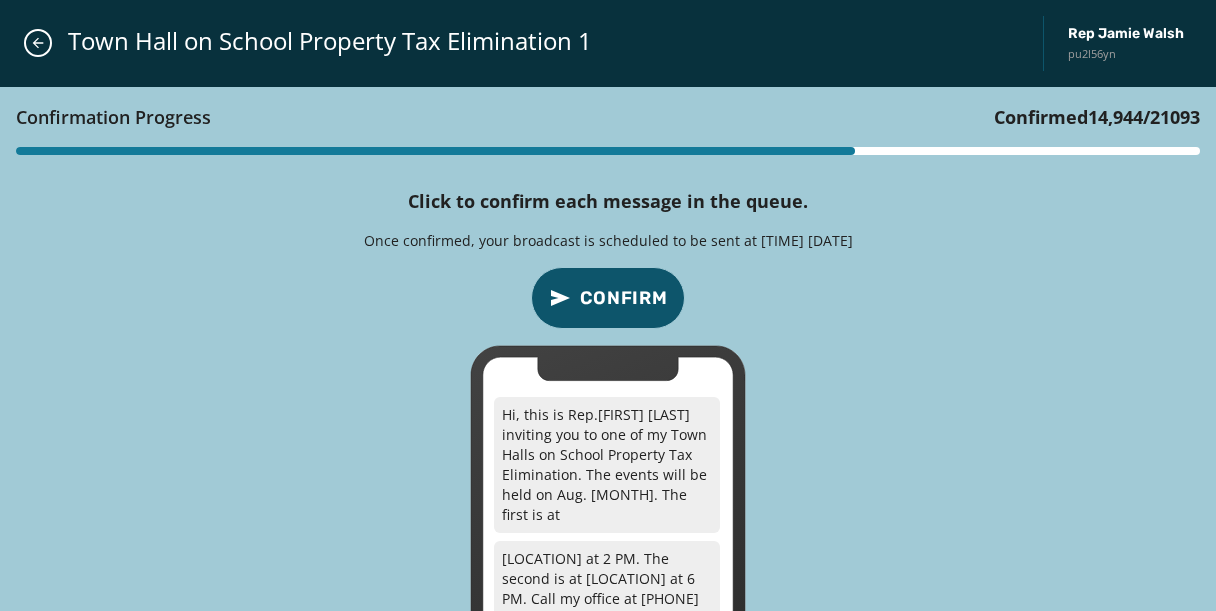 type 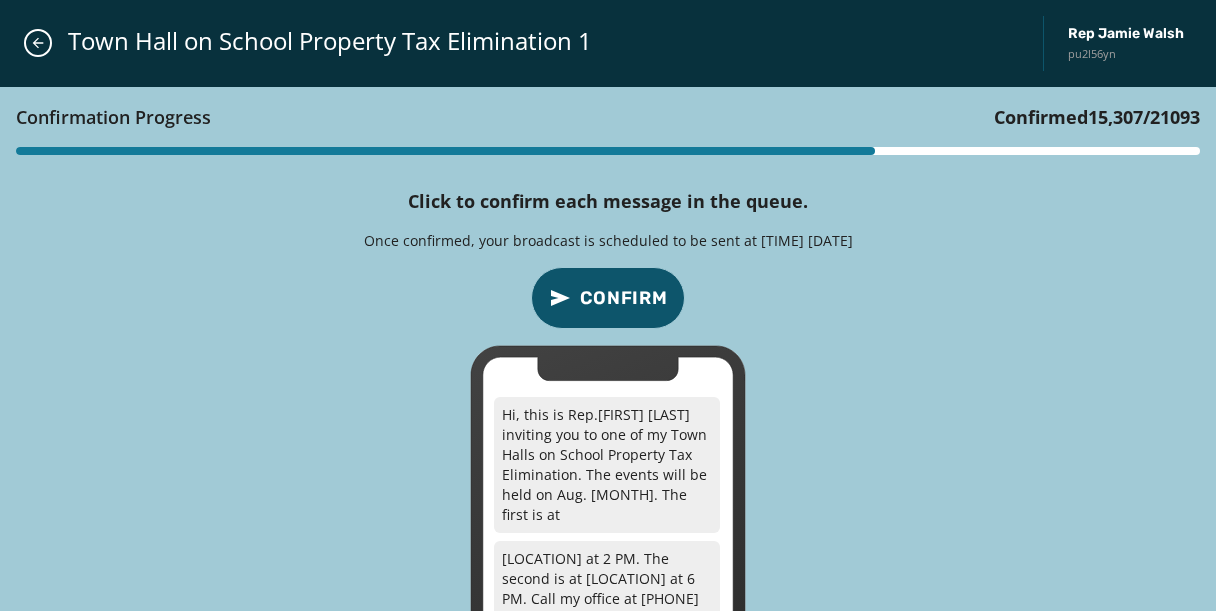 click on "Confirmation Progress Confirmed  [NUMBER]   /  [NUMBER] Click to confirm each message in the queue. Once confirmed, your broadcast is scheduled to be sent at 2:00 PM August 11, 2025 Confirm Hi, this is Rep. [FIRST] [LAST] inviting you to one of my Town Halls on School Property Tax Elimination. The events will be held on Aug. 20. The first is at Beech Mountain Lakes at 2 PM. The second is at Sweet Valley Church of Christ at 6 PM. Call my office at [PHONE] or [PHONE] to RSVP." at bounding box center [608, 392] 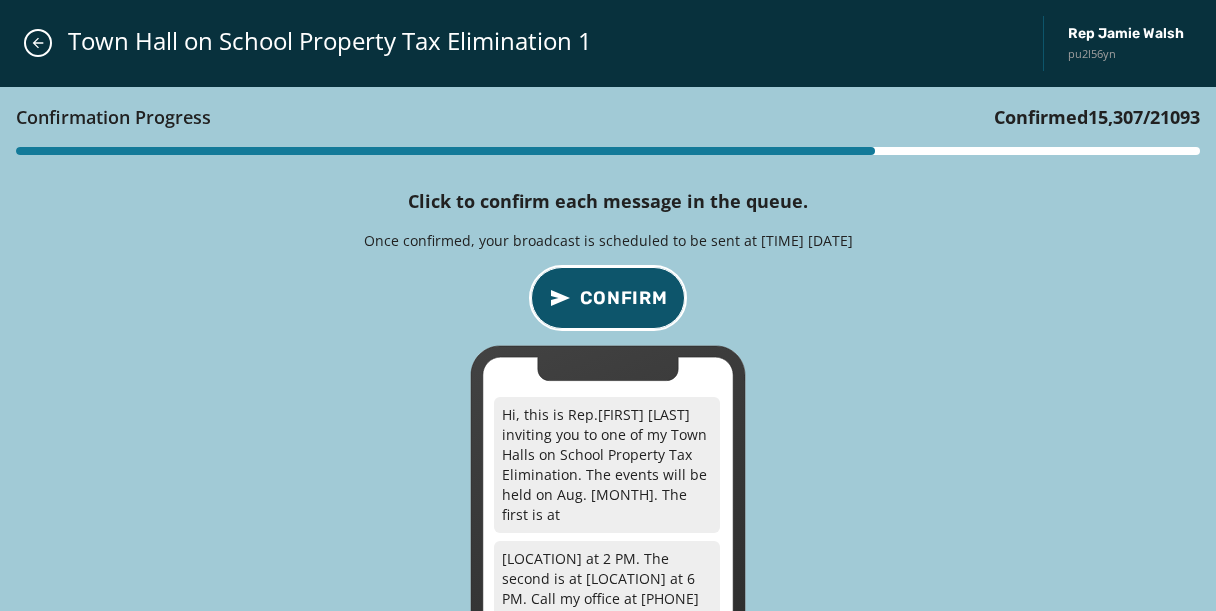 click on "Confirm" at bounding box center [624, 298] 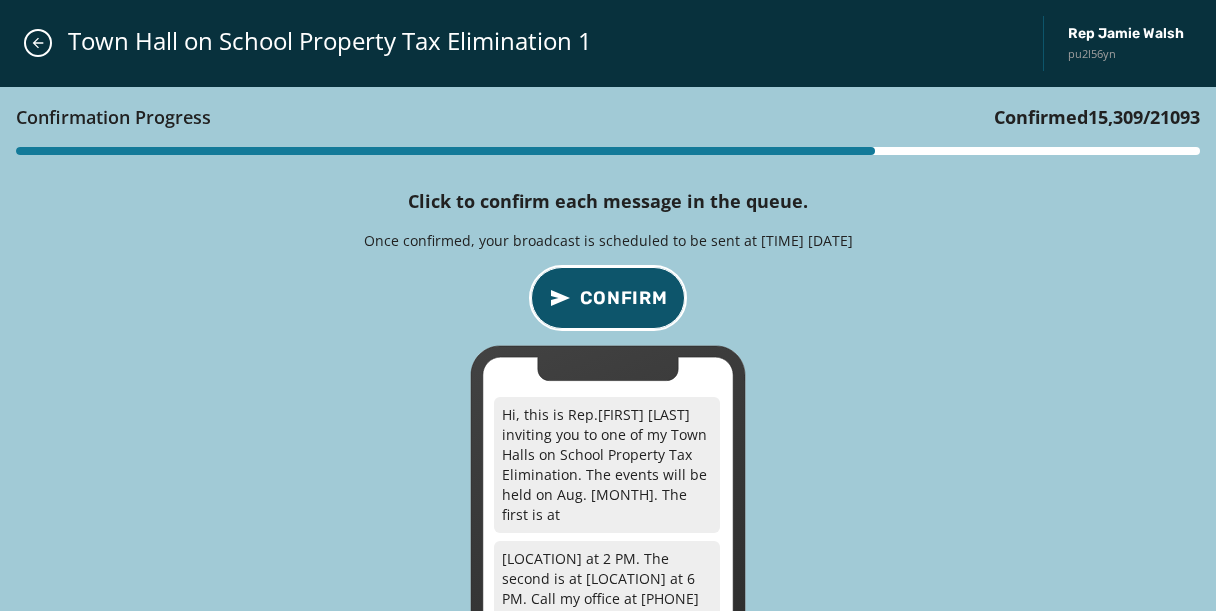 click on "Confirm" at bounding box center [624, 298] 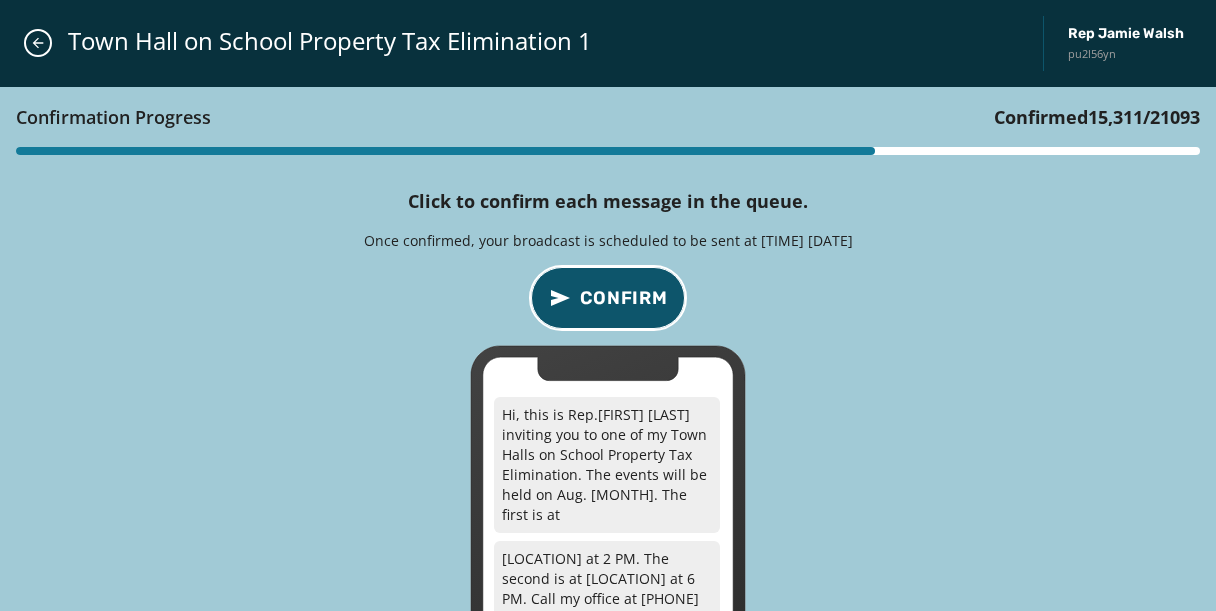 click on "Confirm" at bounding box center [624, 298] 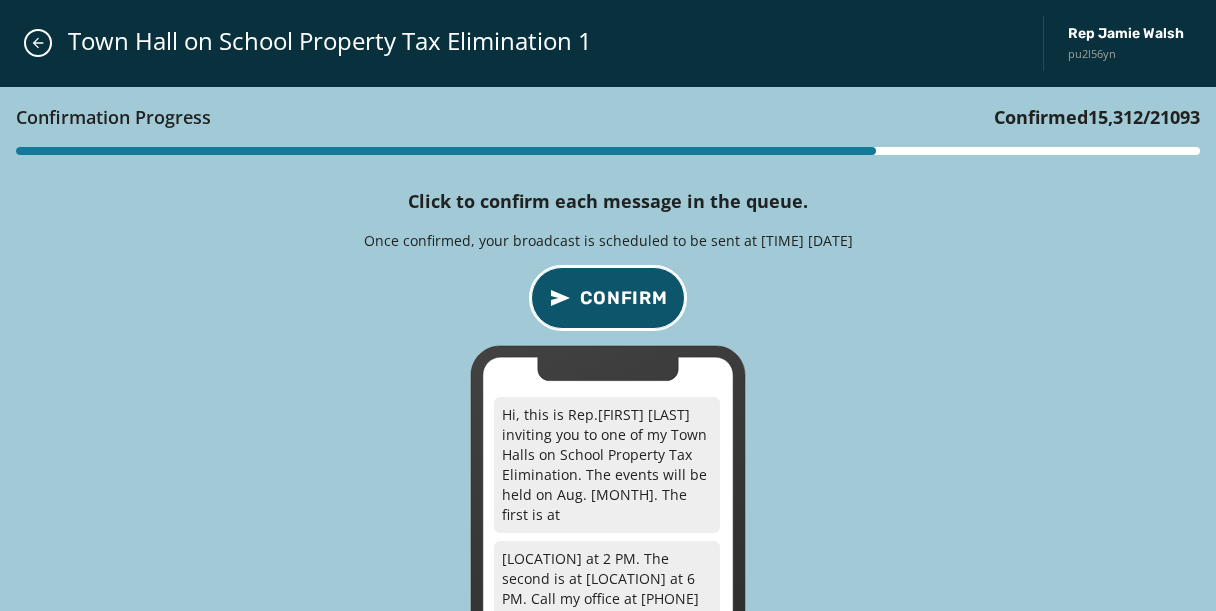 click on "Confirm" at bounding box center (624, 298) 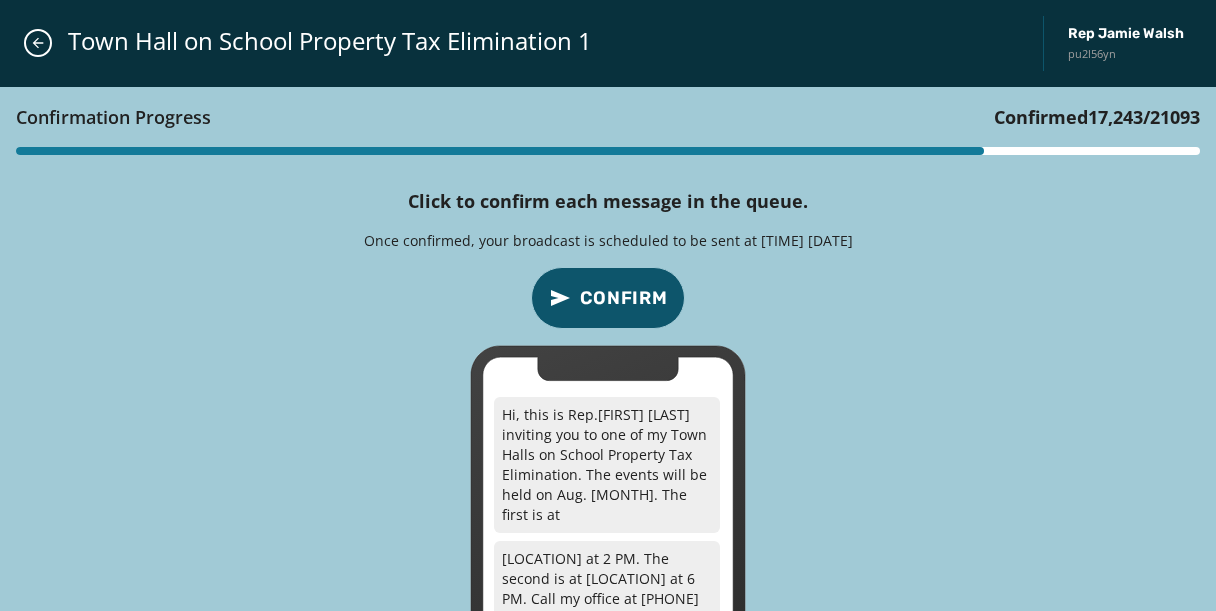 click on "Confirmation Progress Confirmed  [NUMBER]  /  [NUMBER] Click to confirm each message in the queue. Once confirmed, your broadcast is scheduled to be sent at 2:00 PM [MONTH] [DAY], [YEAR] Confirm Hi, this is Rep. [FIRST] [LAST] inviting you to one of my Town Halls on School Property Tax Elimination. The events will be held on [MONTH]. [DAY]. The first is at [LOCATION] at 2 PM. The second is at [LOCATION] at 6 PM. Call my office at [PHONE] or [PHONE] to RSVP." at bounding box center (608, 392) 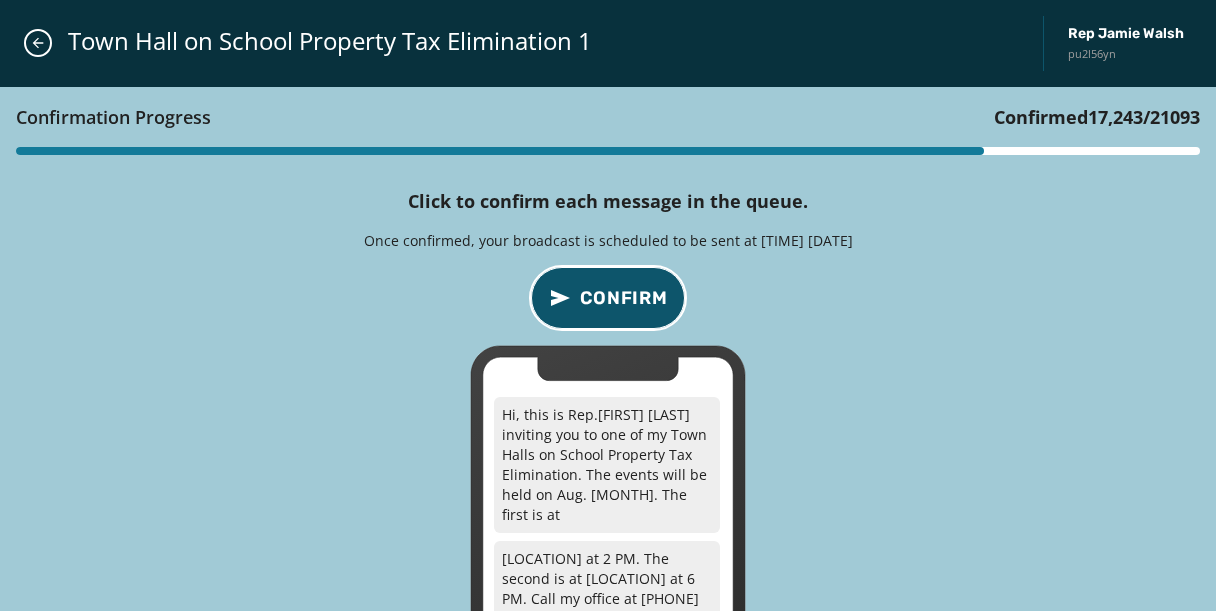 click on "Confirm" at bounding box center [624, 298] 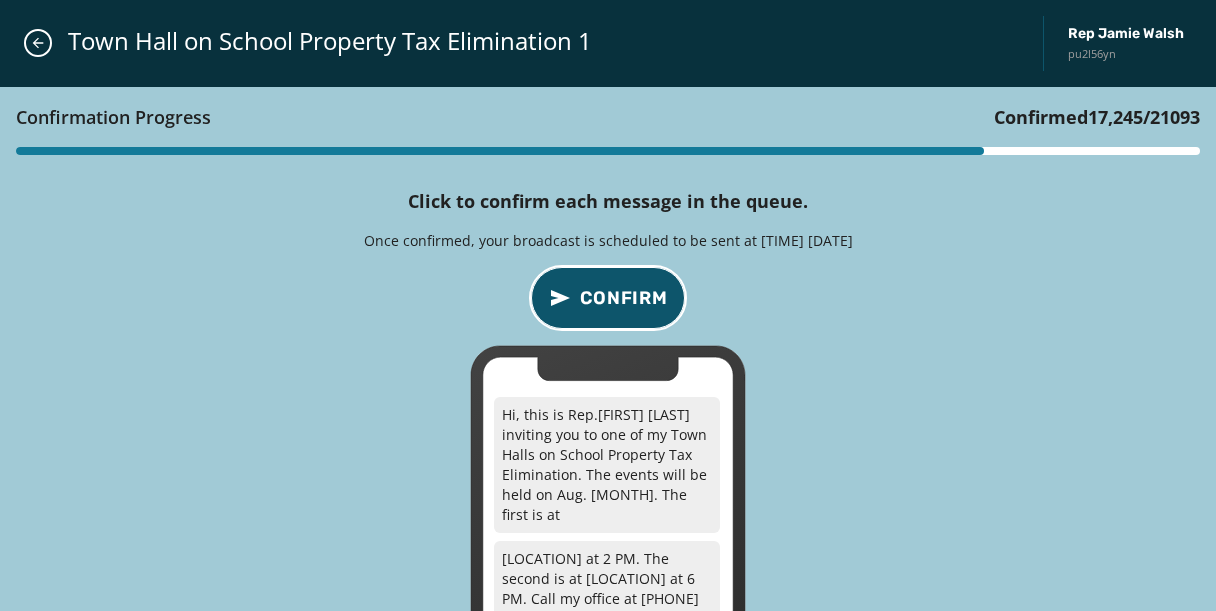 click on "Confirm" at bounding box center [624, 298] 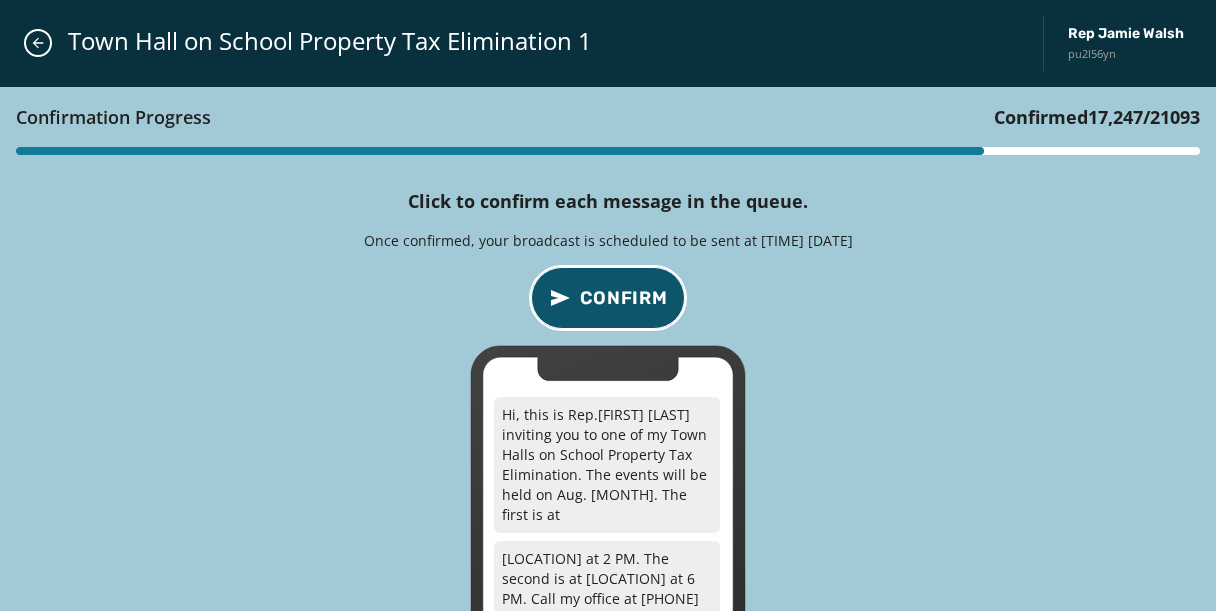 click on "Confirm" at bounding box center [624, 298] 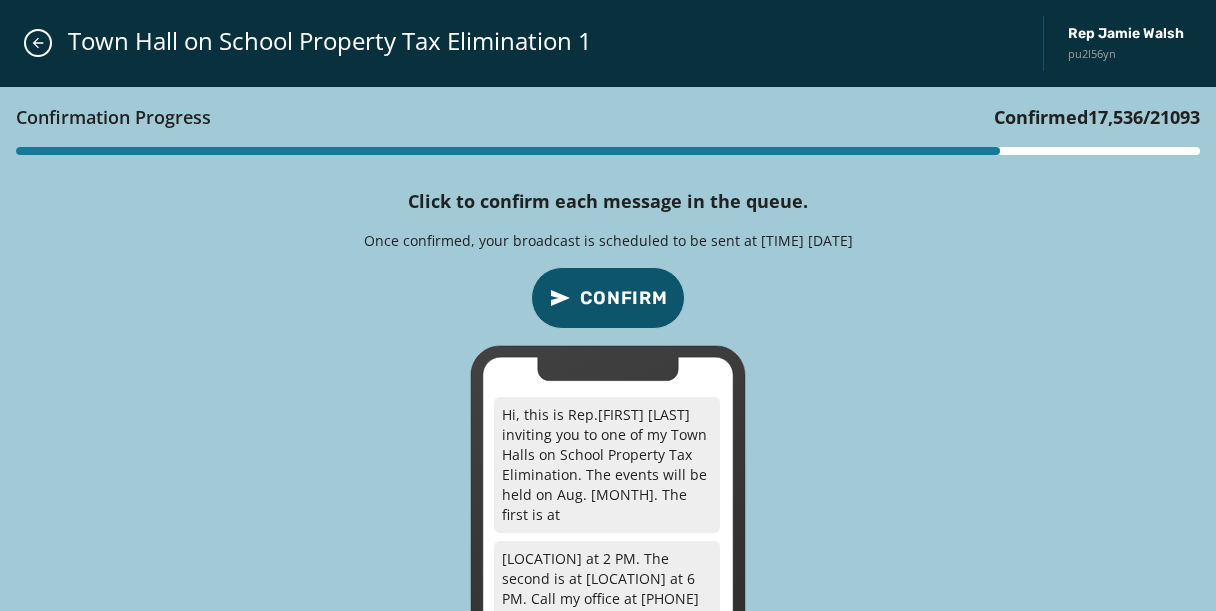 type 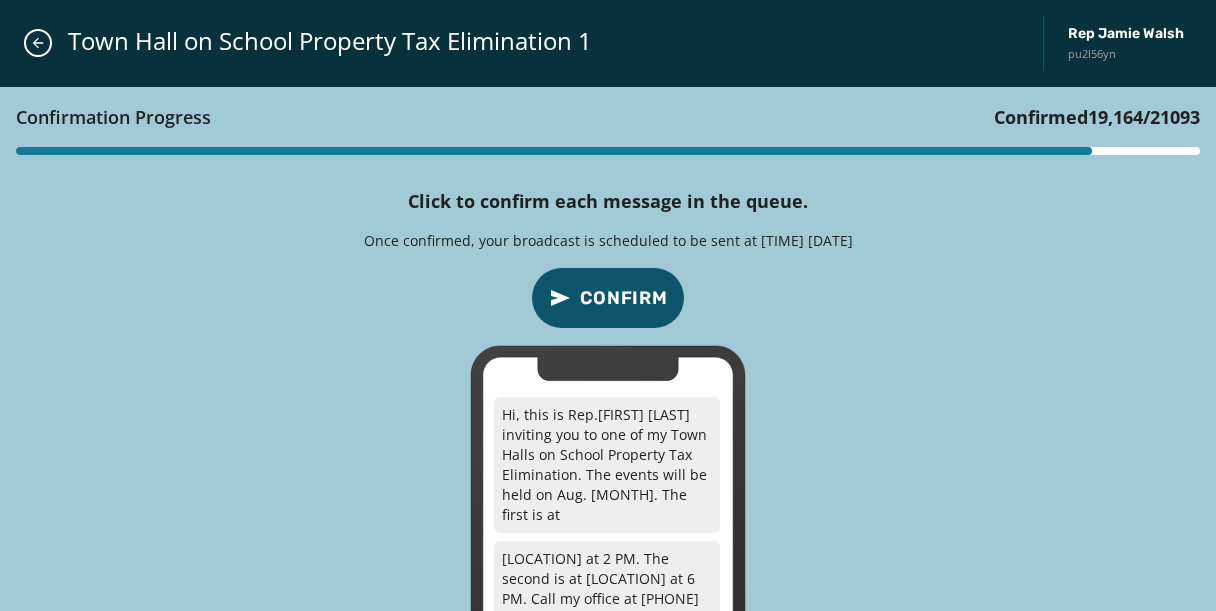 click on "Confirmation Progress Confirmed  [NUMBER]   /  [NUMBER] Click to confirm each message in the queue. Once confirmed, your broadcast is scheduled to be sent at [TIME] [MONTH] [DAY], [YEAR] Confirm Hi, this is Rep. [FIRST] [LAST] inviting you to one of my Town Halls on School Property Tax Elimination. The events will be held on [MONTH]. [DAY]. The first is at [LOCATION] at [TIME]. The second is at [LOCATION] at [TIME]. Call my office at [PHONE] or [PHONE] to RSVP." at bounding box center [608, 392] 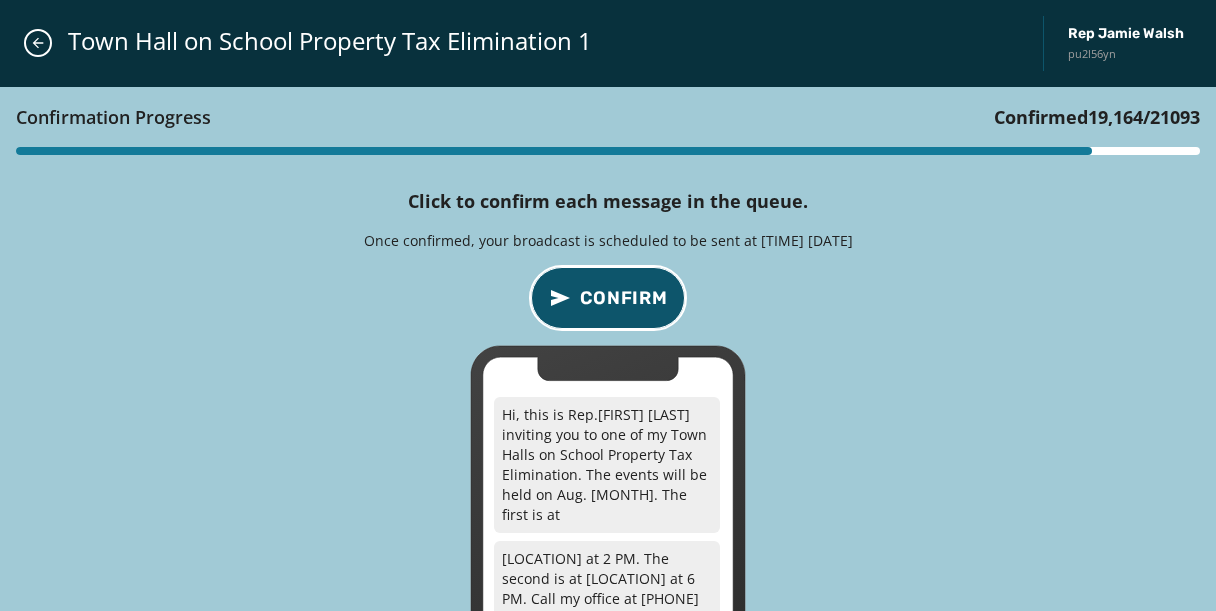 click on "Confirm" at bounding box center [624, 298] 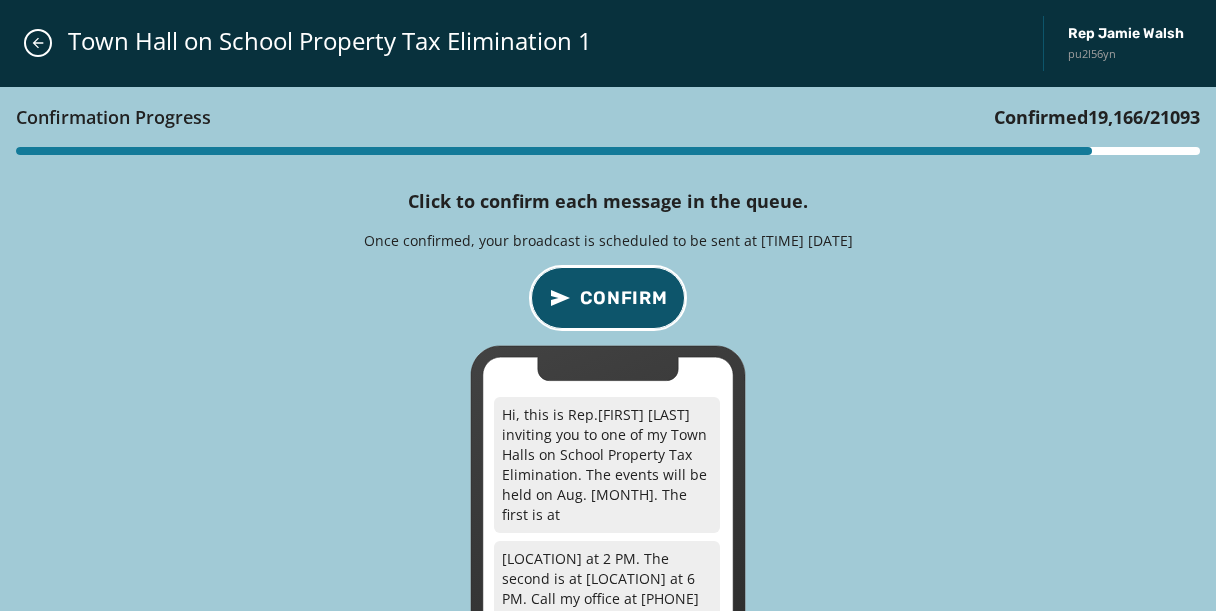 click on "Confirm" at bounding box center (624, 298) 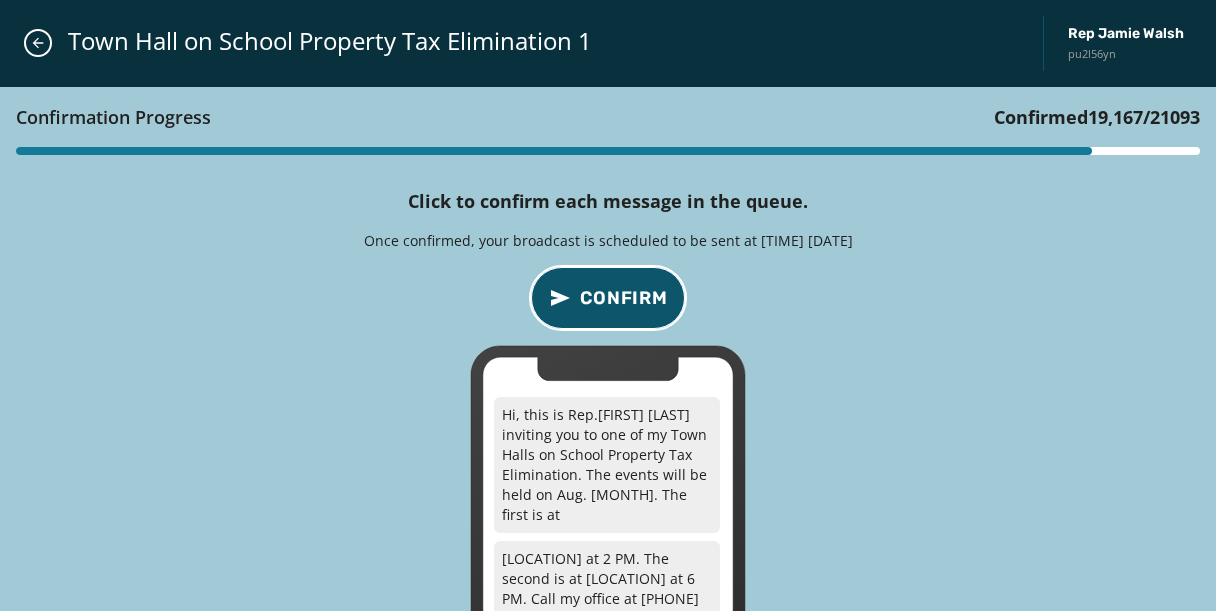 click on "Confirm" at bounding box center [624, 298] 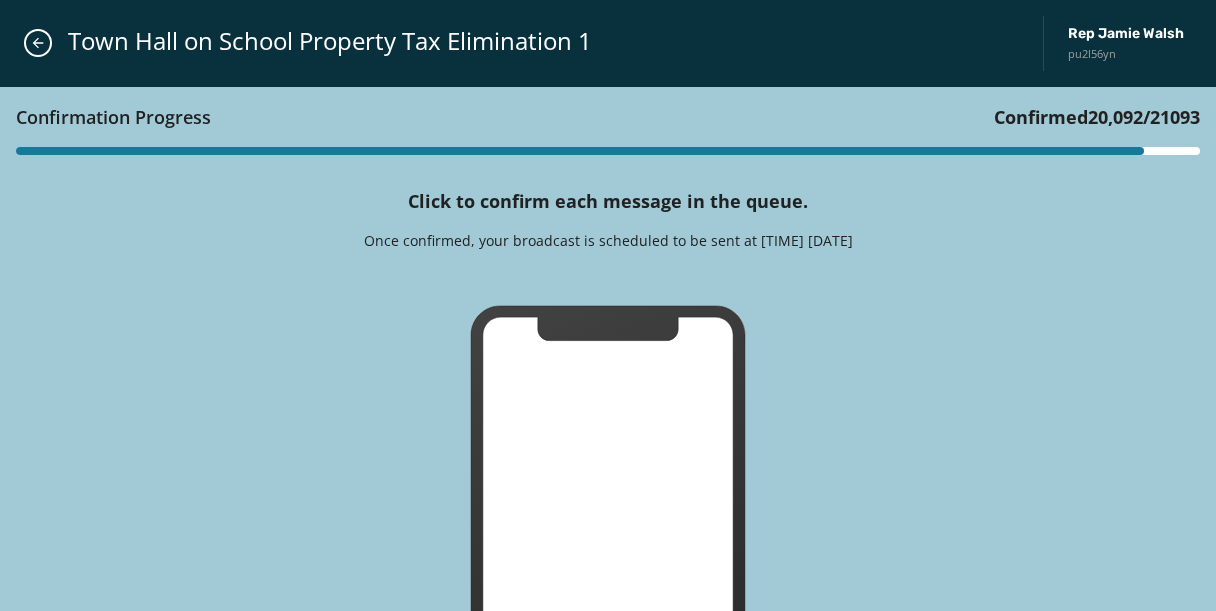 type 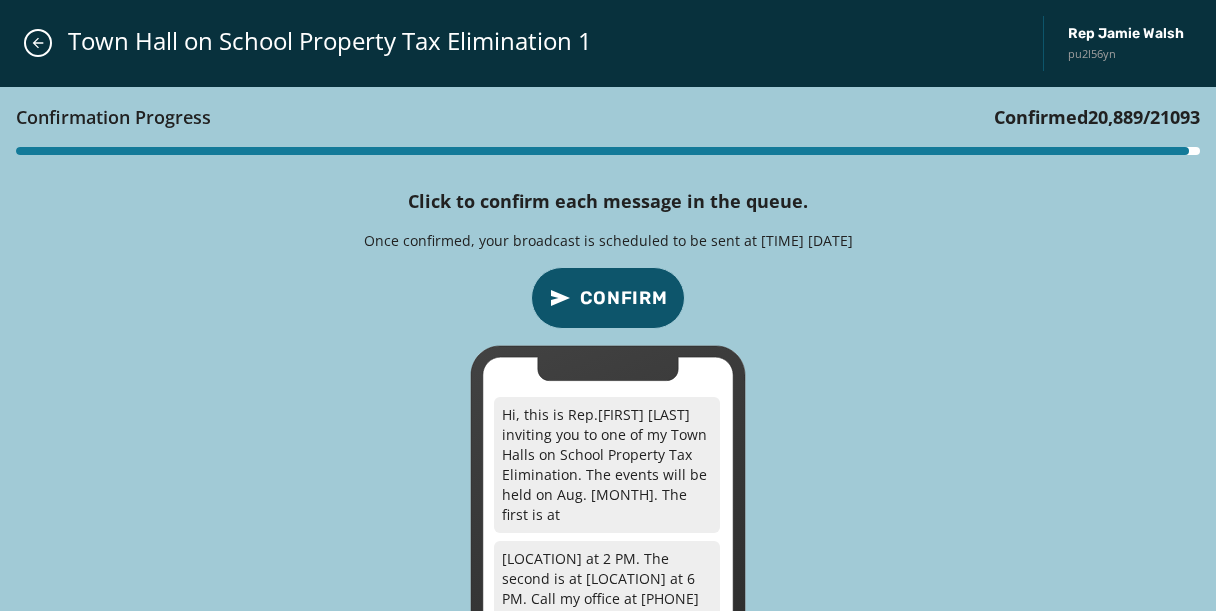drag, startPoint x: 843, startPoint y: 537, endPoint x: 812, endPoint y: 497, distance: 50.606323 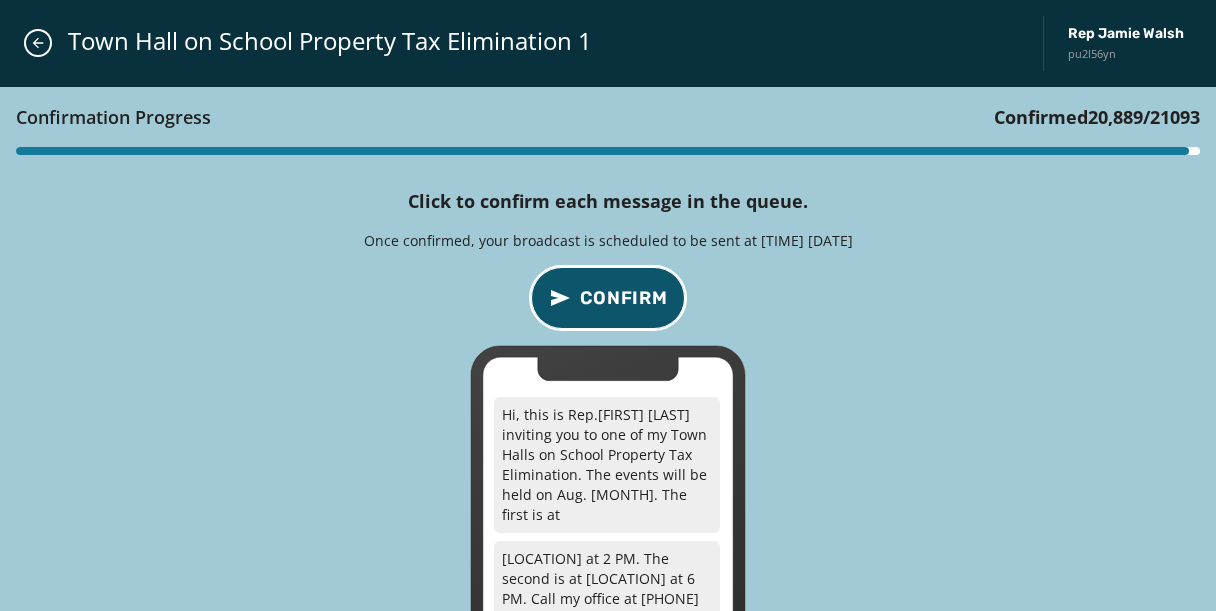 click on "Confirm" at bounding box center (624, 298) 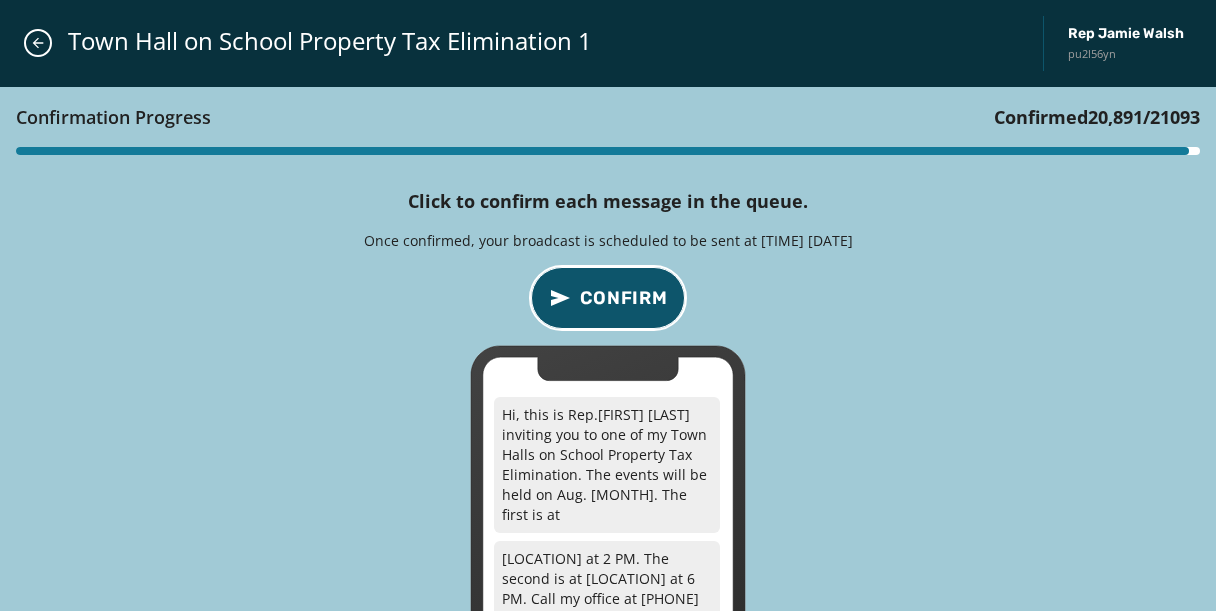 click on "Confirm" at bounding box center [624, 298] 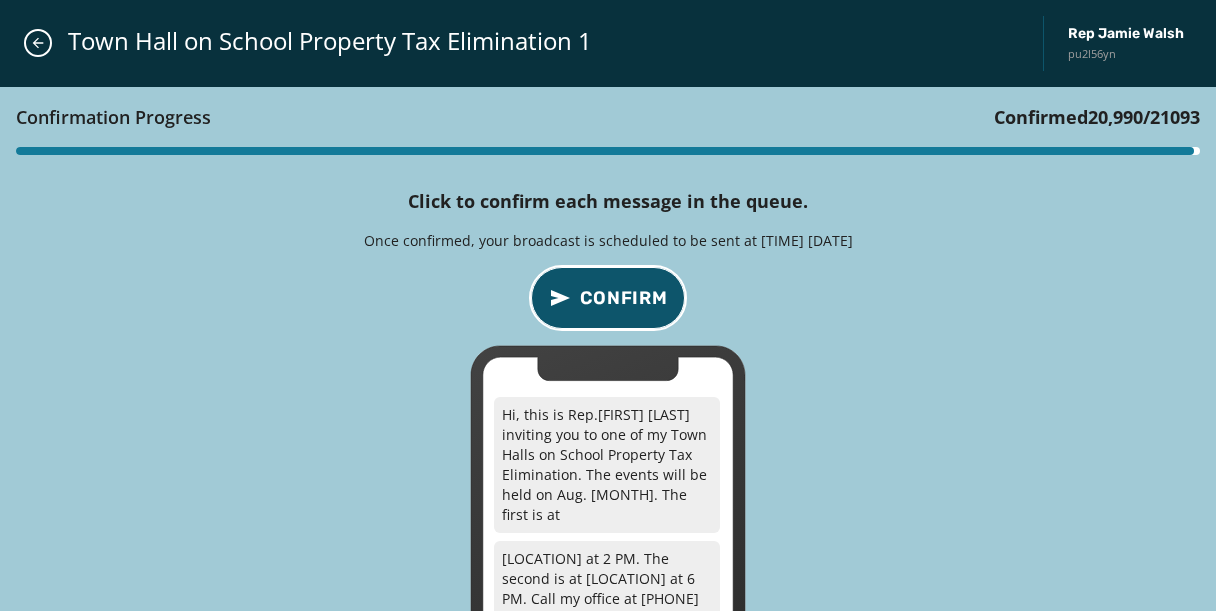 click on "Confirm" at bounding box center (624, 298) 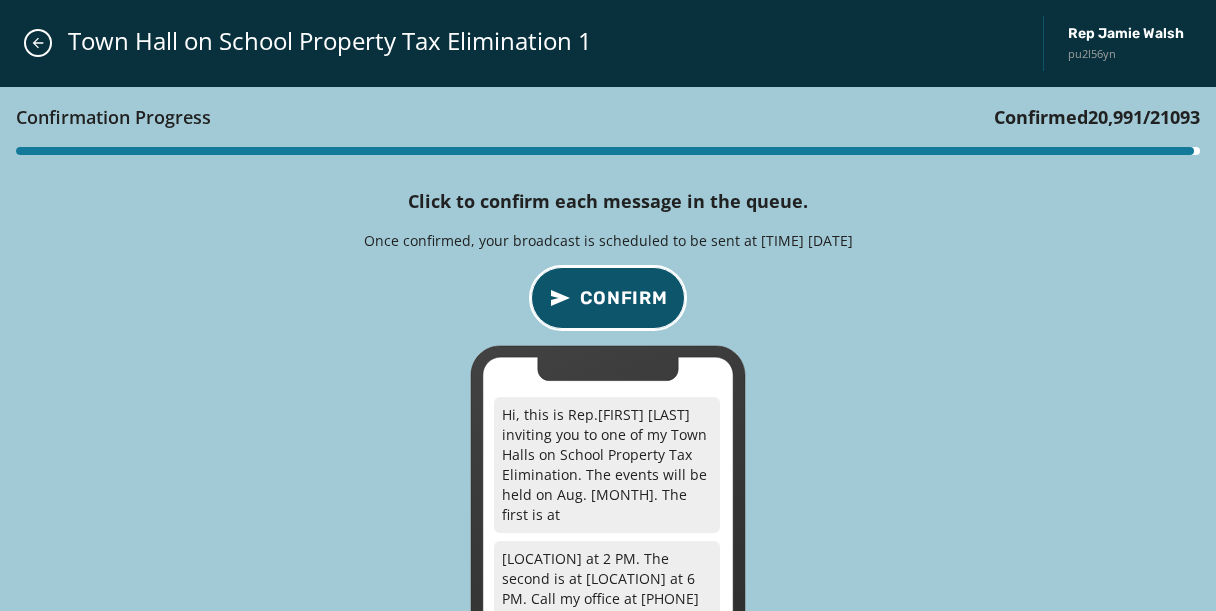 click on "Confirm" at bounding box center (624, 298) 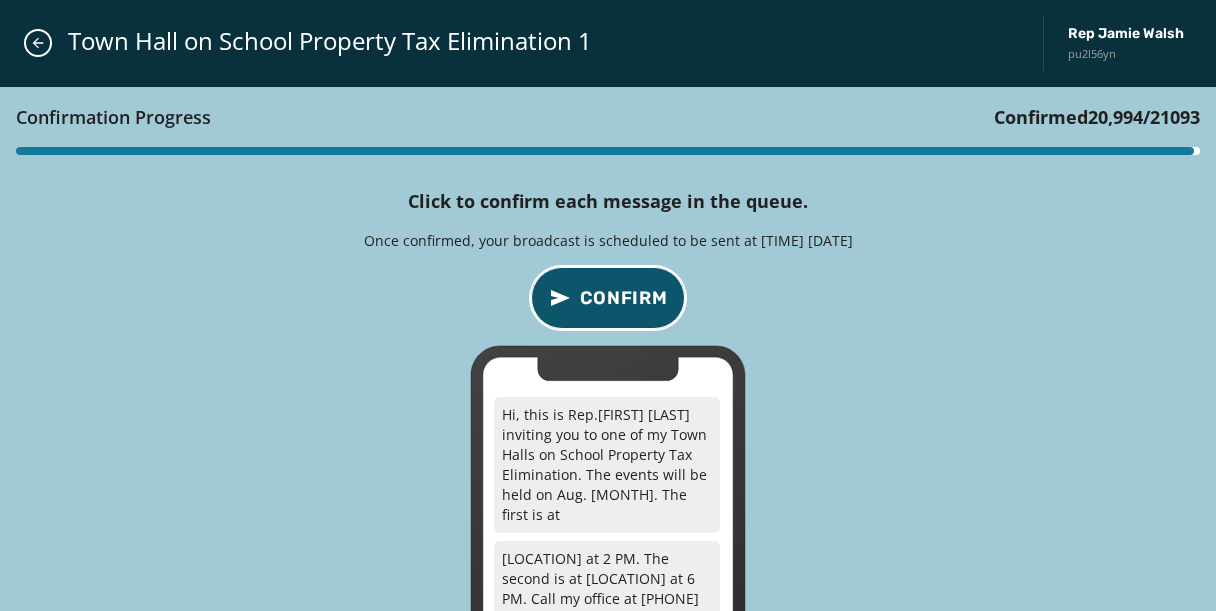 click on "Confirm" at bounding box center [624, 298] 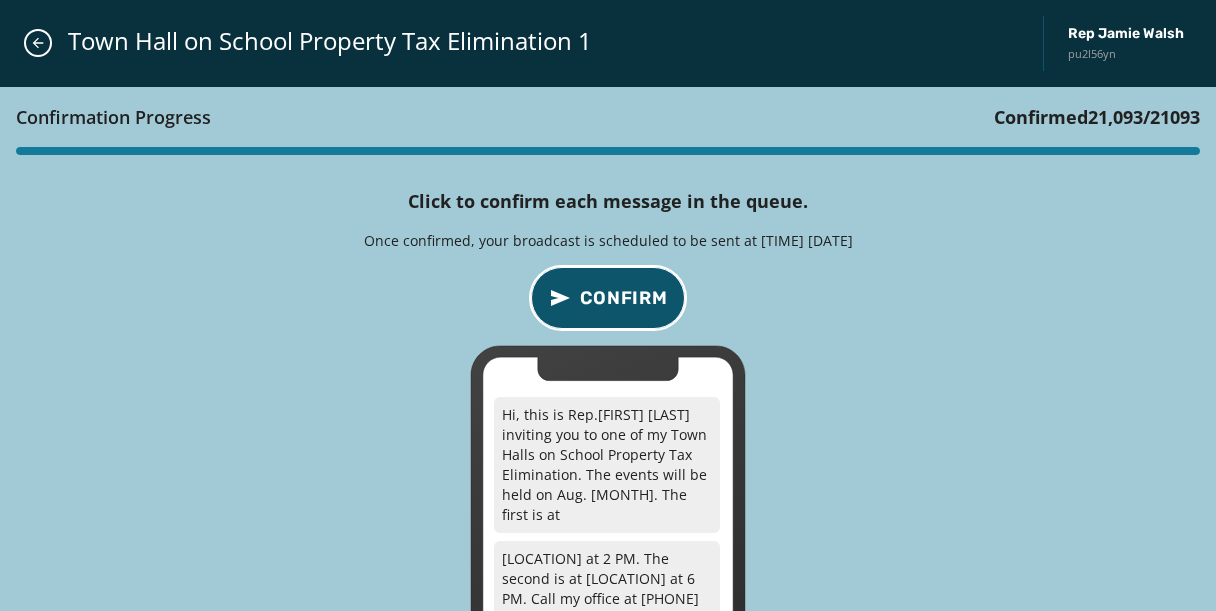 click on "Confirm" at bounding box center [624, 298] 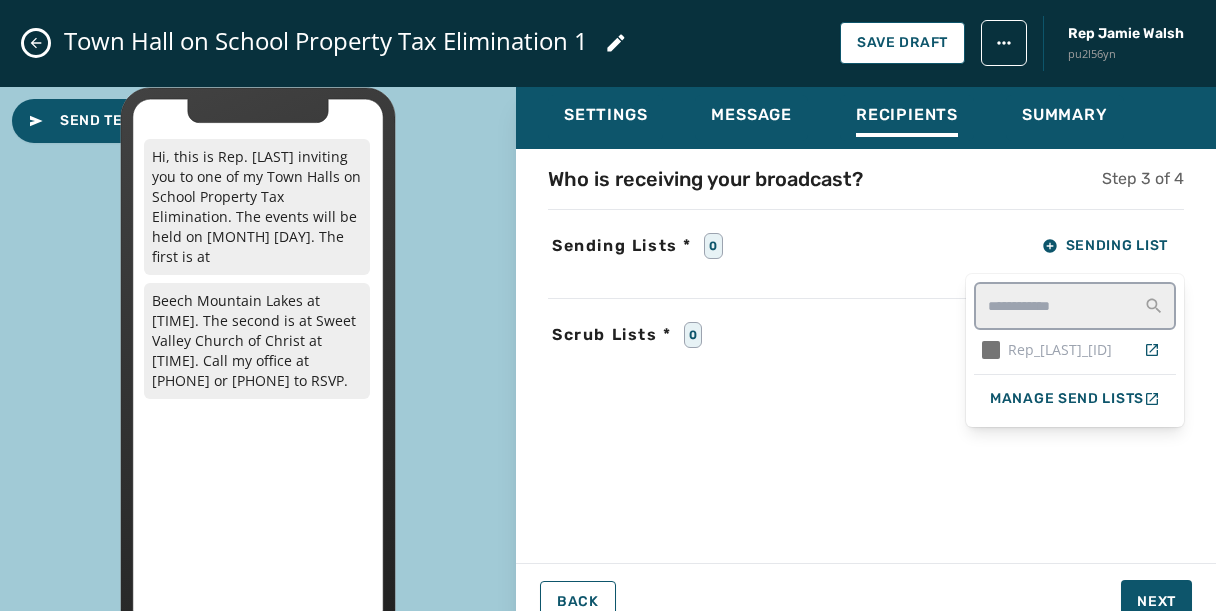 scroll, scrollTop: 0, scrollLeft: 0, axis: both 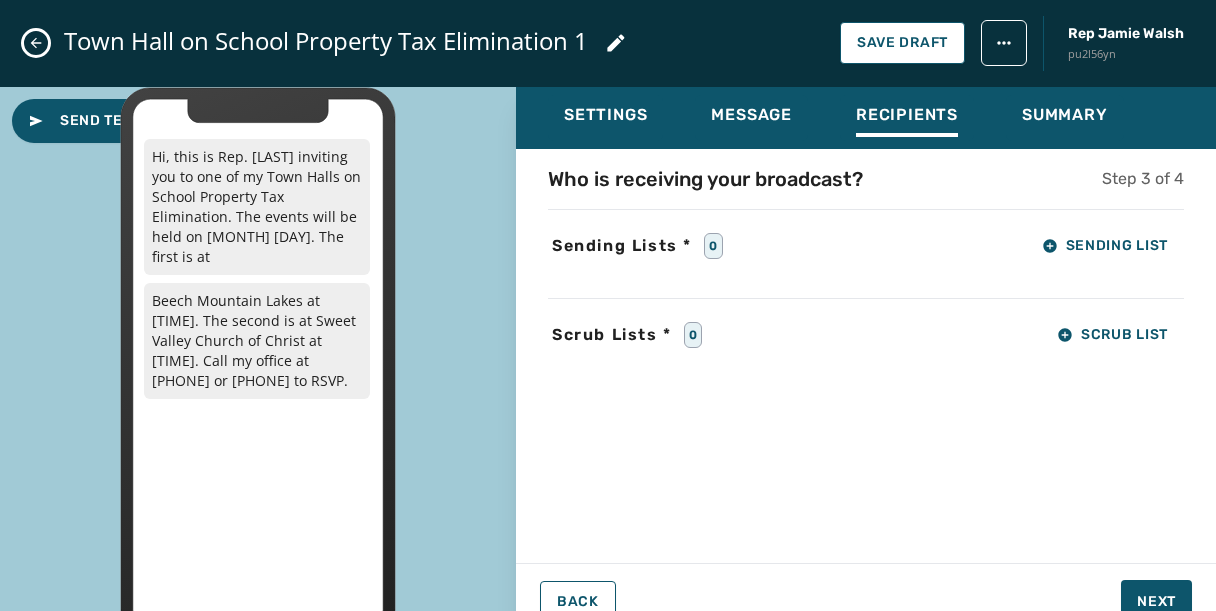 click 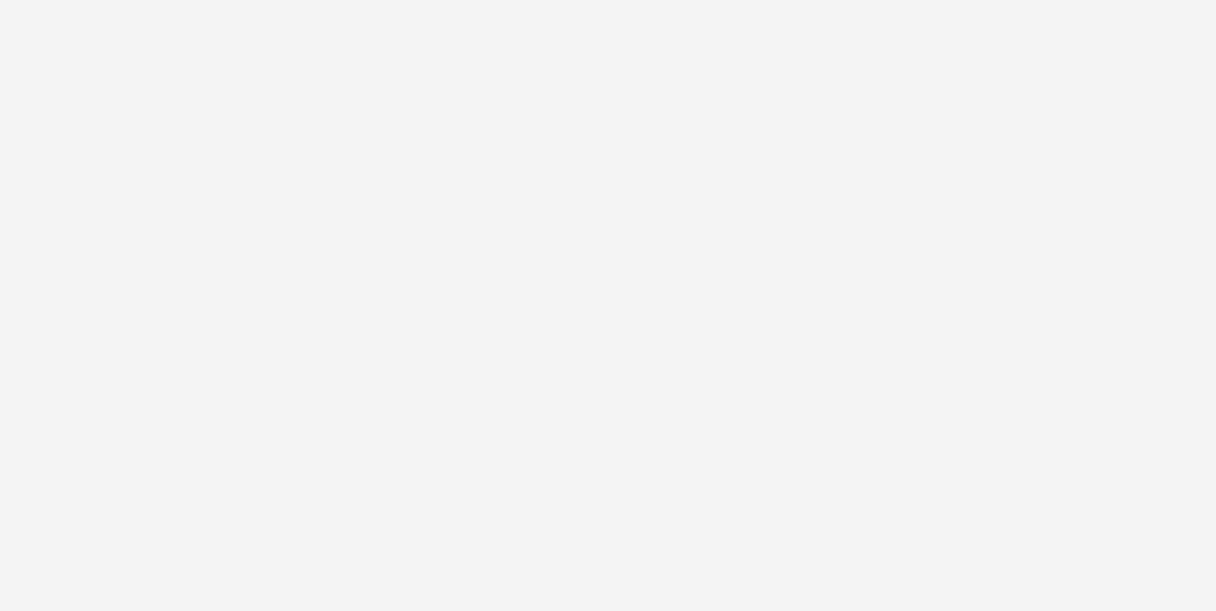 scroll, scrollTop: 0, scrollLeft: 0, axis: both 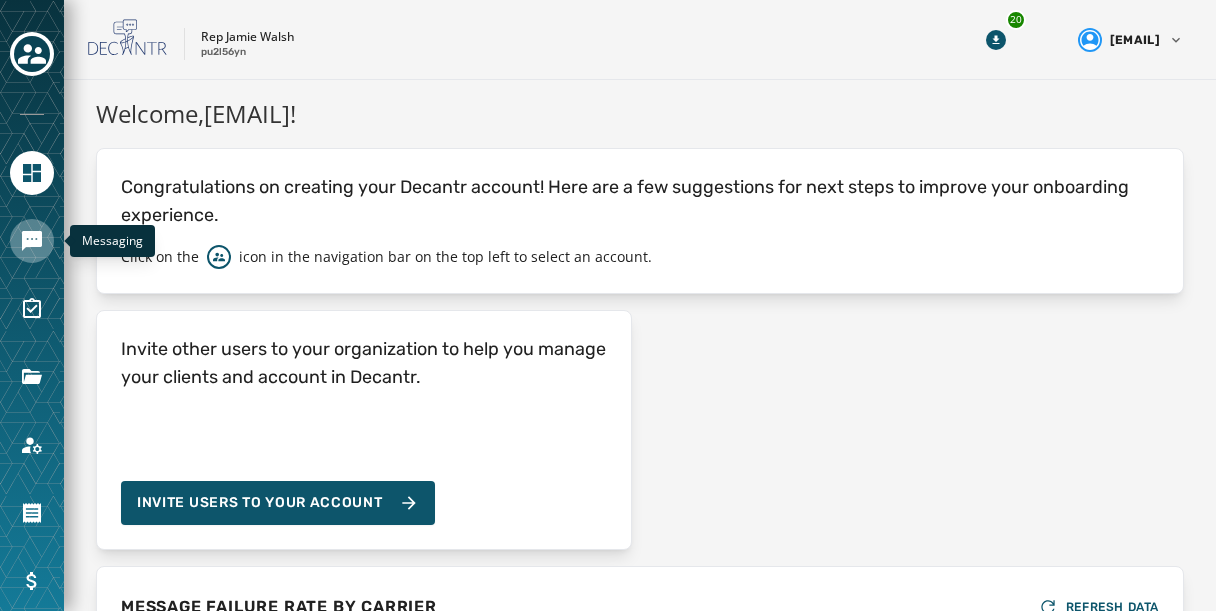 click 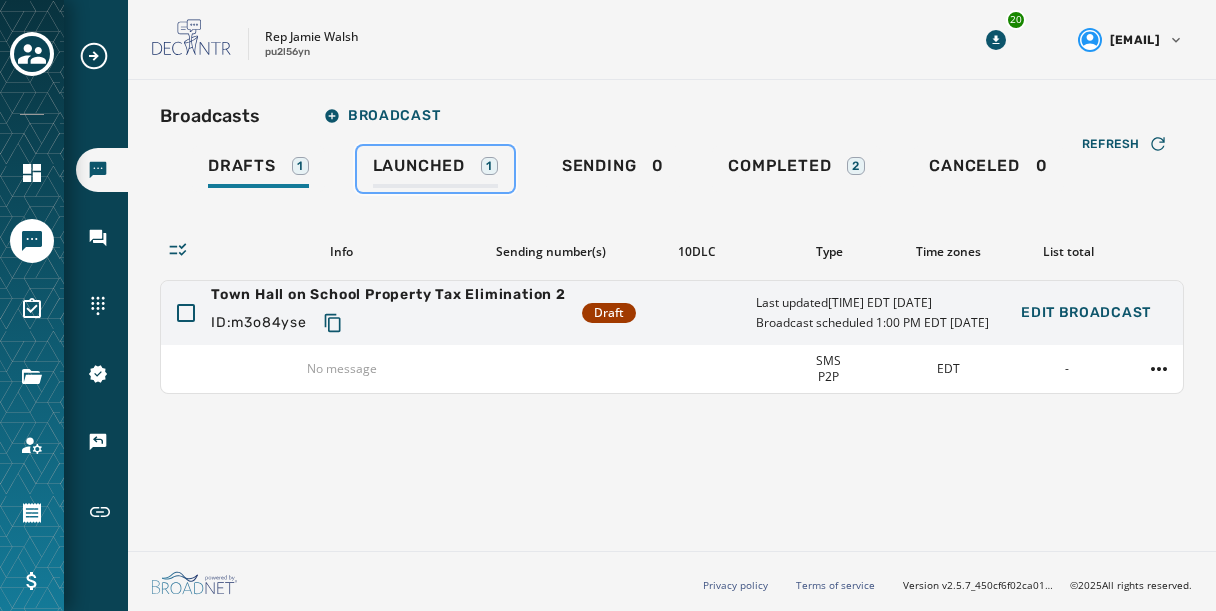 click on "Launched 1" at bounding box center [435, 172] 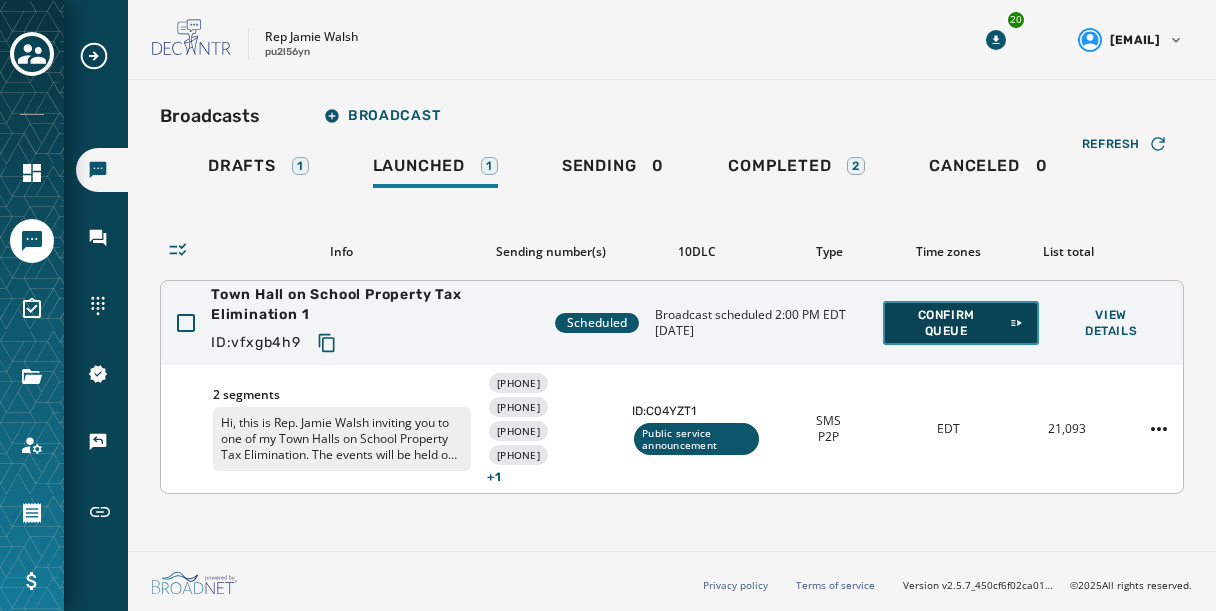 click on "Confirm Queue" at bounding box center (961, 323) 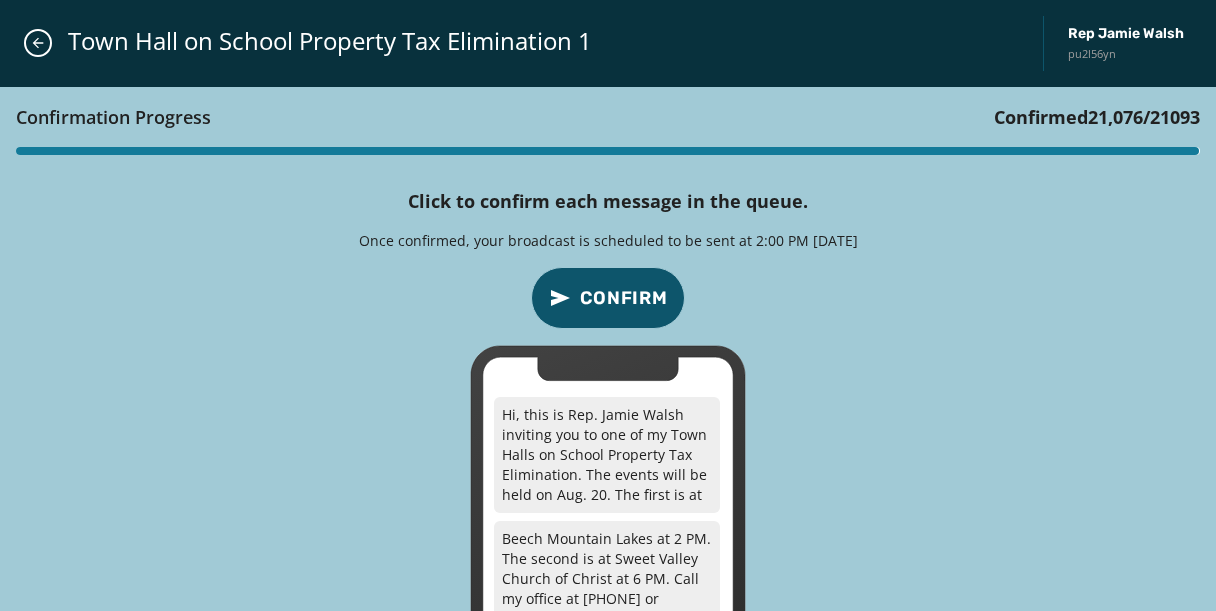 click on "Confirm" at bounding box center (608, 298) 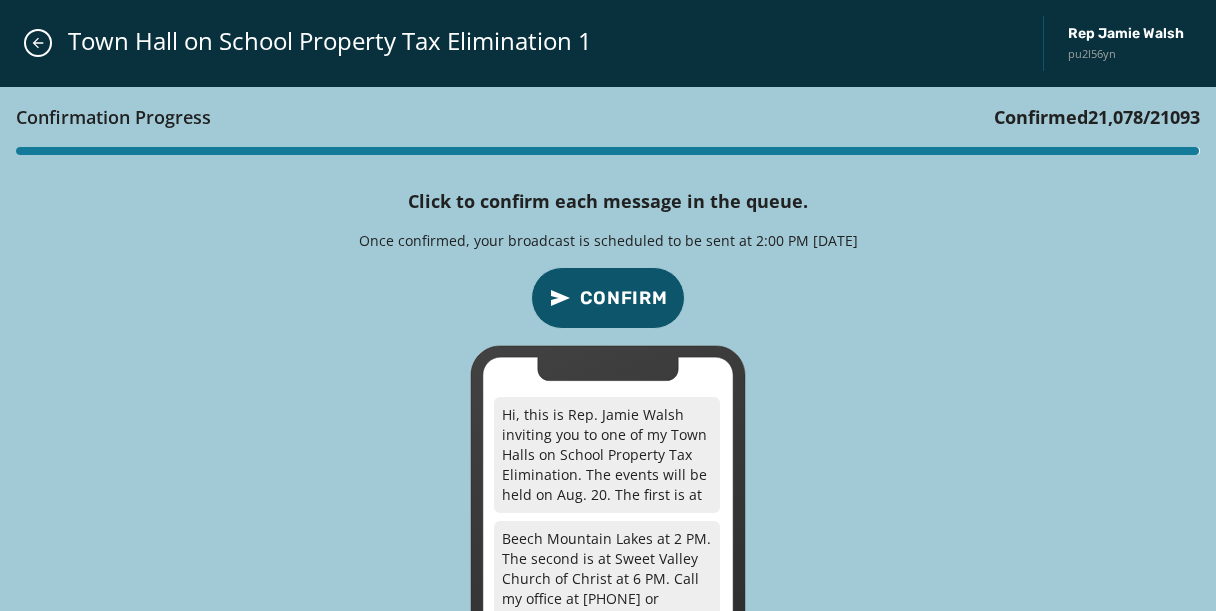 click on "Confirm" at bounding box center [608, 298] 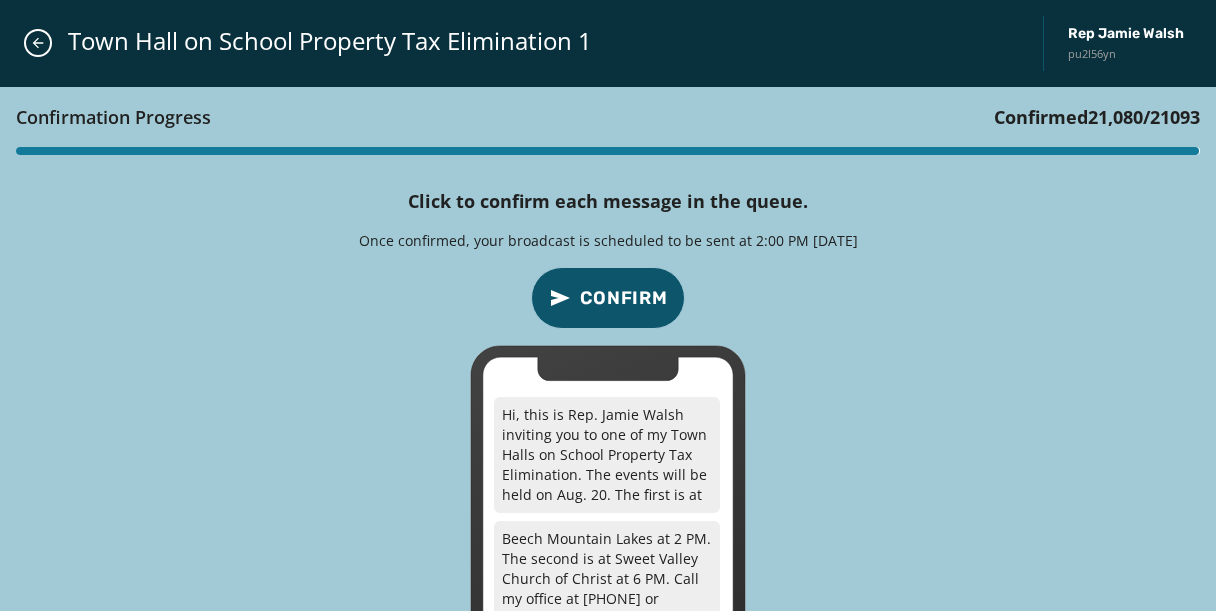 click on "Confirm" at bounding box center (608, 298) 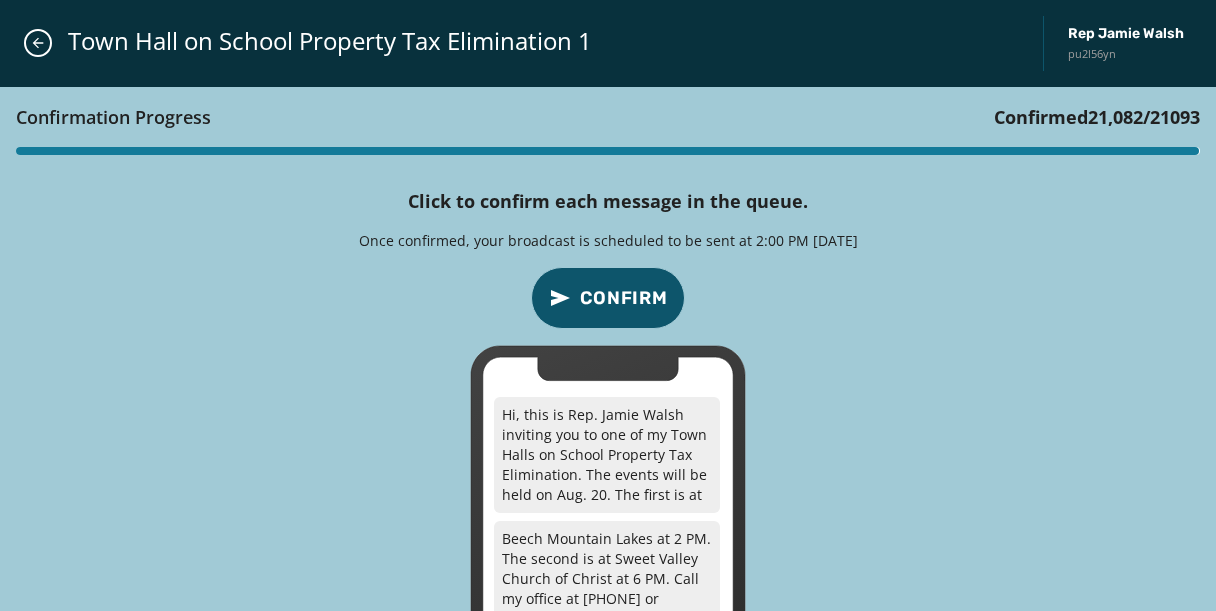 click on "Confirm" at bounding box center (608, 298) 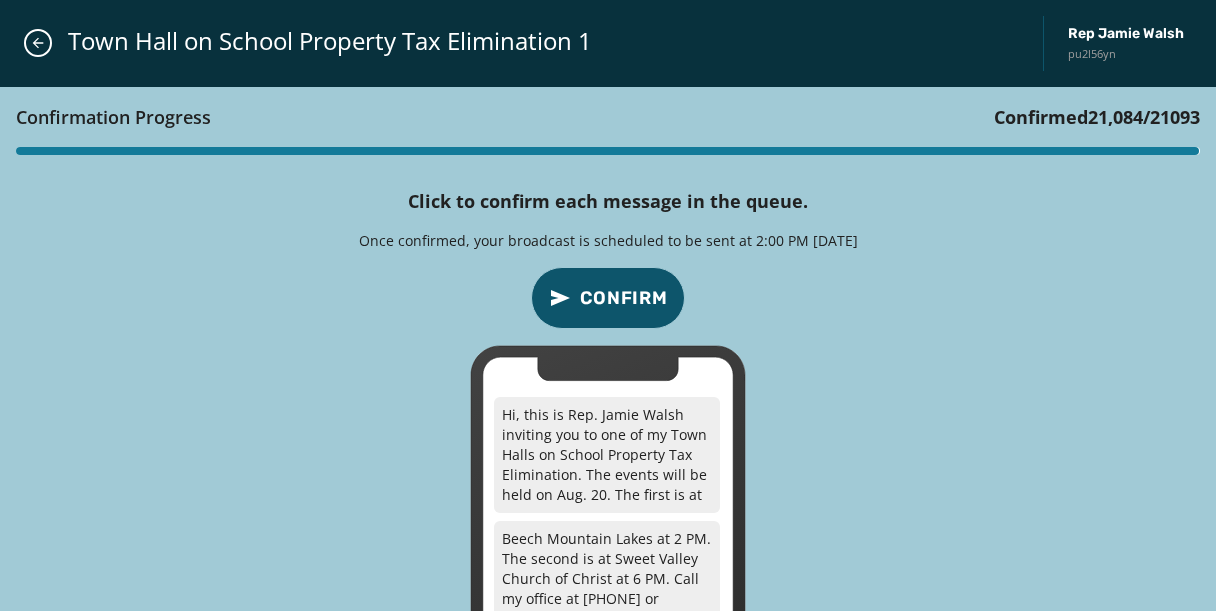 click on "Confirm" at bounding box center [608, 298] 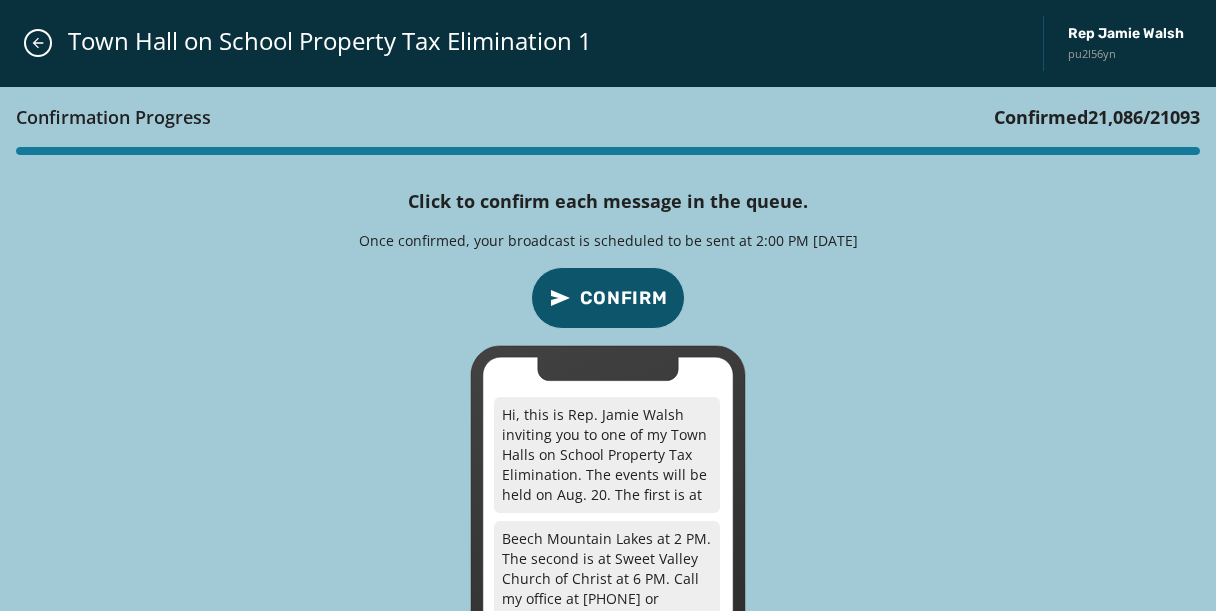 click on "Confirm" at bounding box center (608, 298) 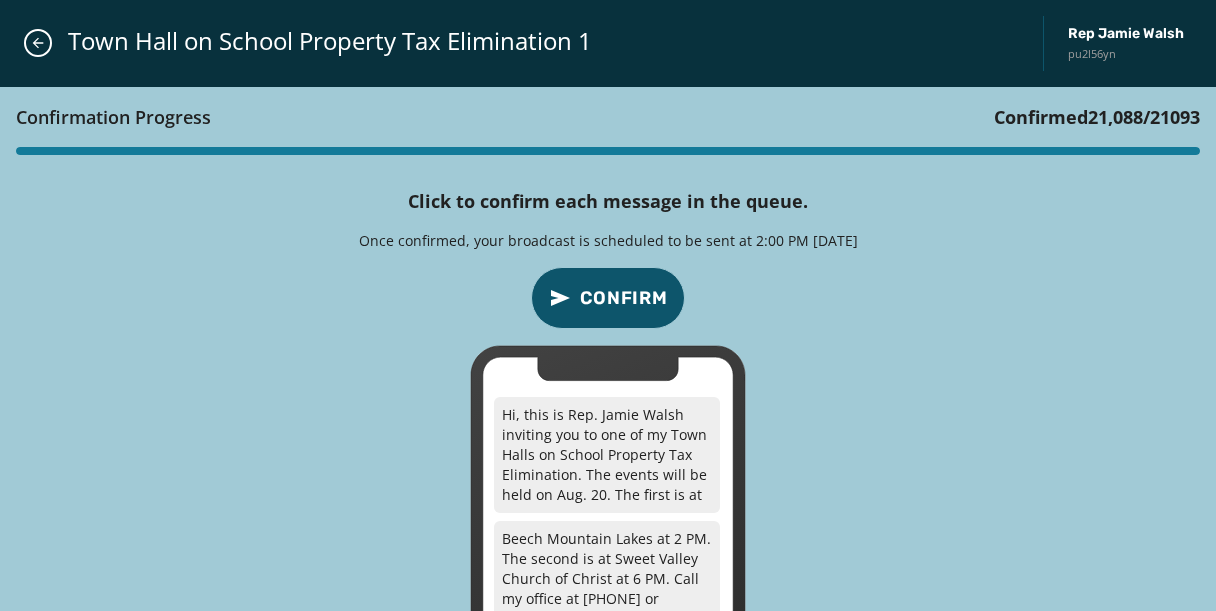 click on "Confirm" at bounding box center [608, 298] 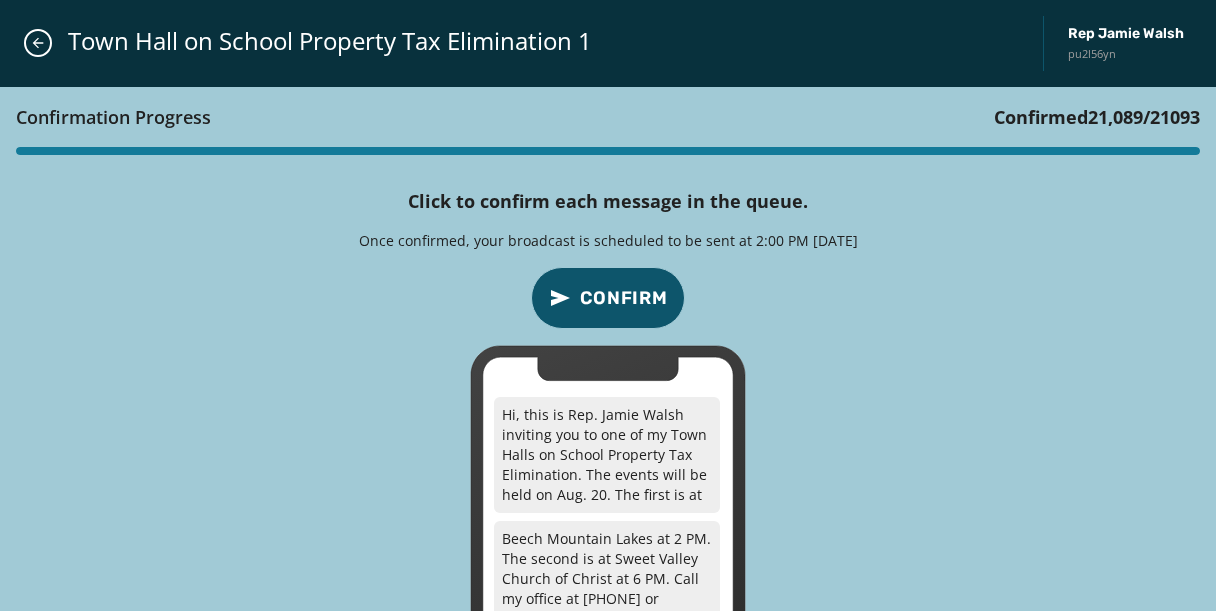 click on "Confirm" at bounding box center (608, 298) 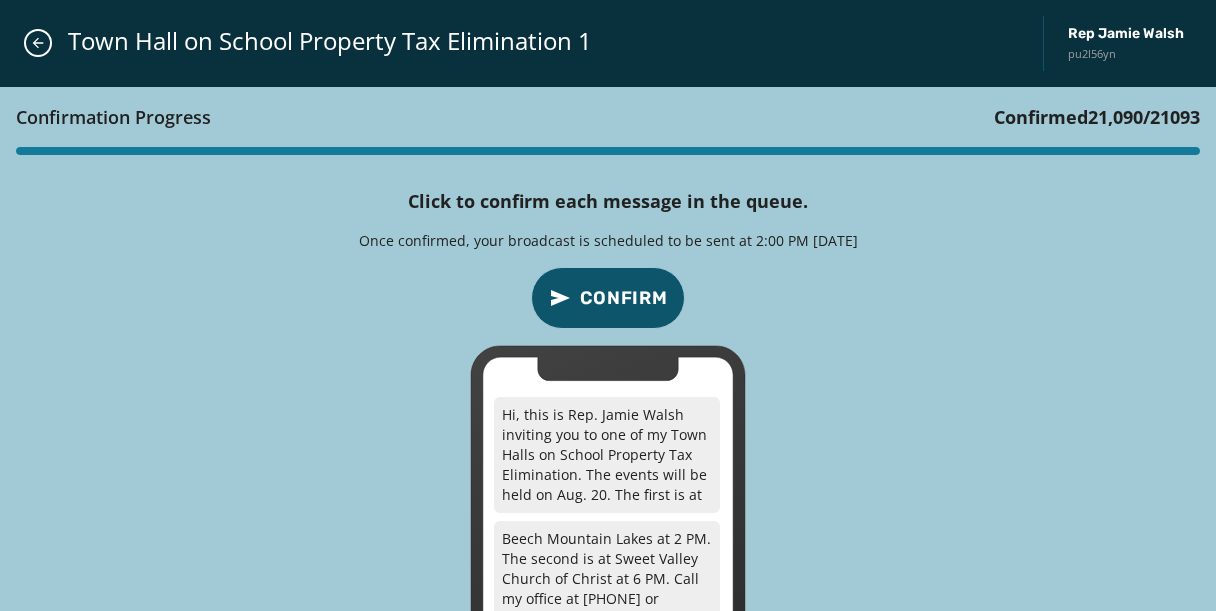 click on "Confirm" at bounding box center [608, 298] 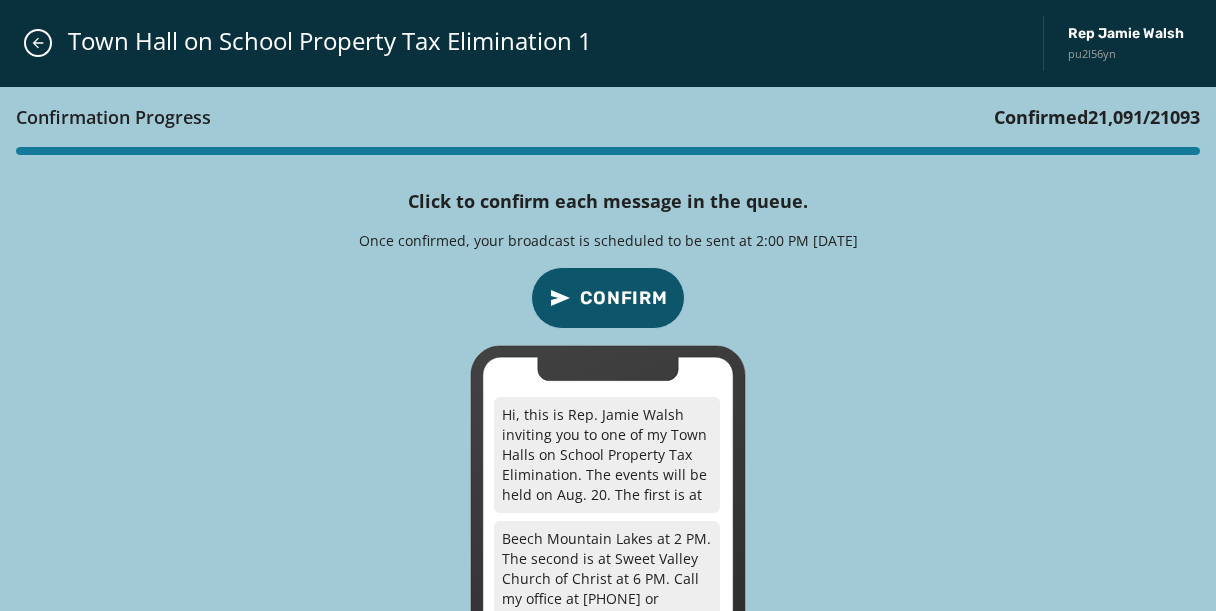 click on "Confirm" at bounding box center [608, 298] 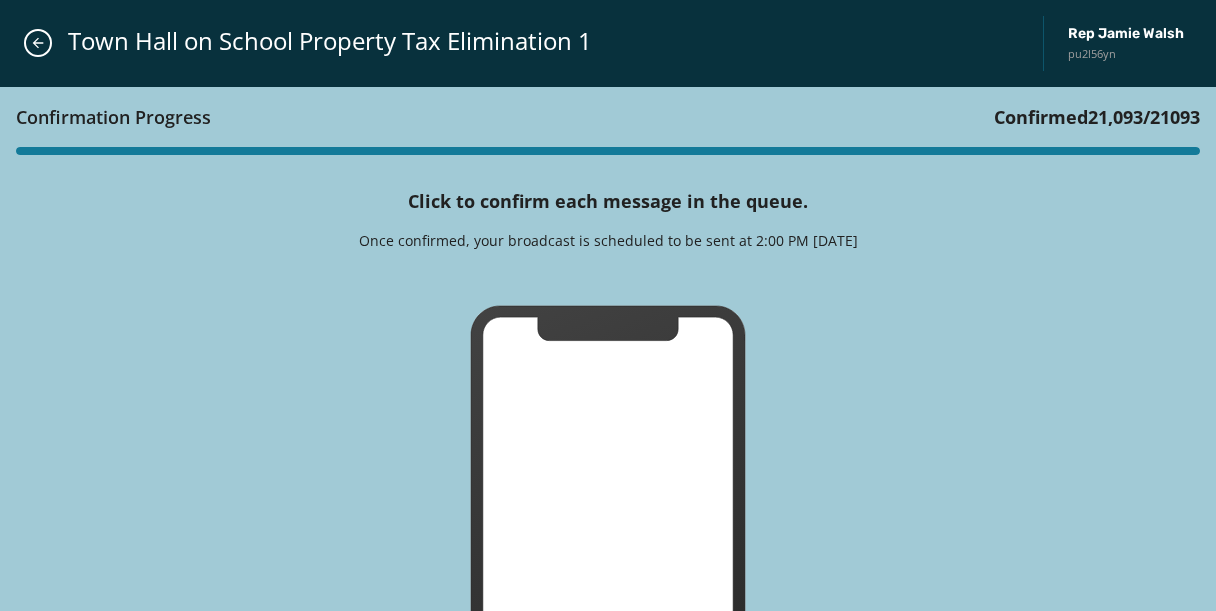 click 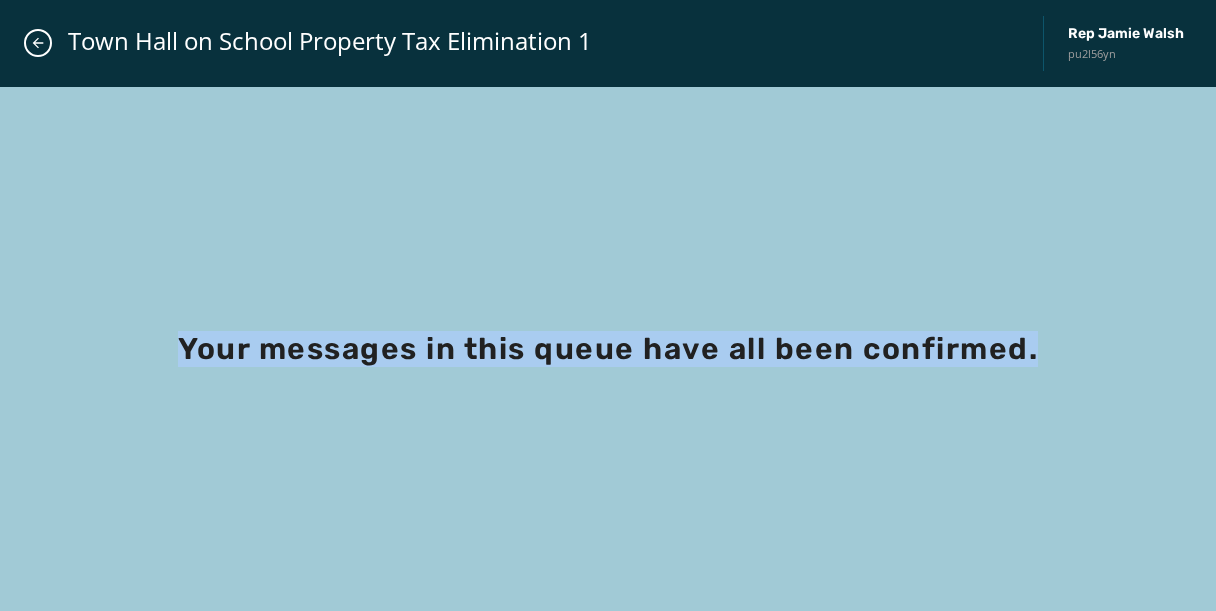 click on "Your messages in this queue have all been confirmed." at bounding box center (608, 349) 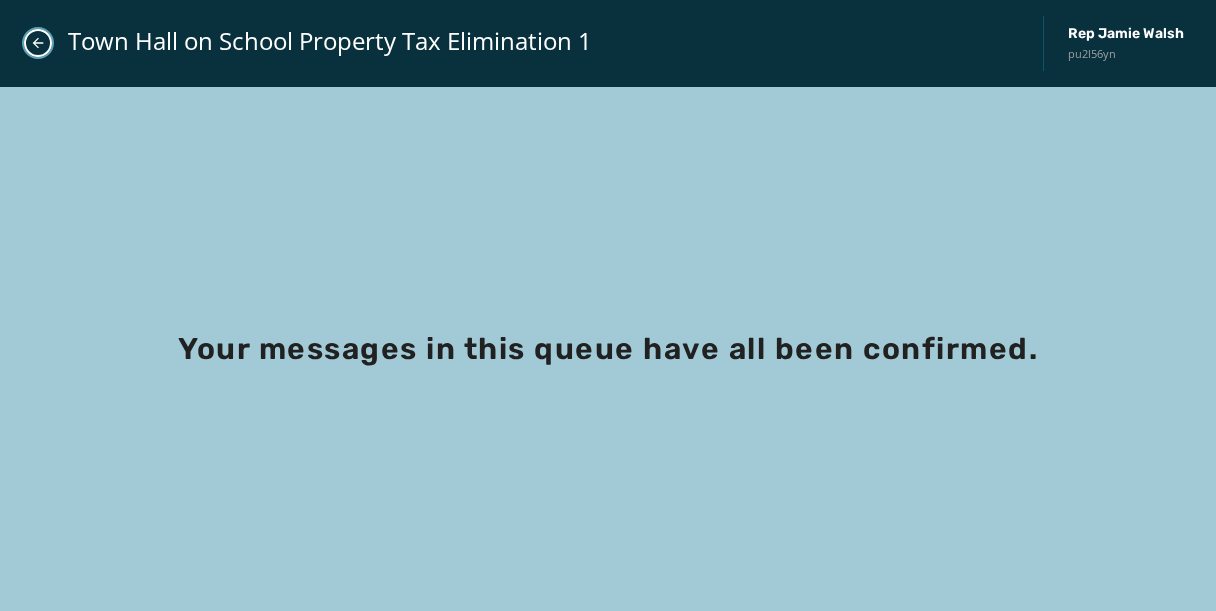 click 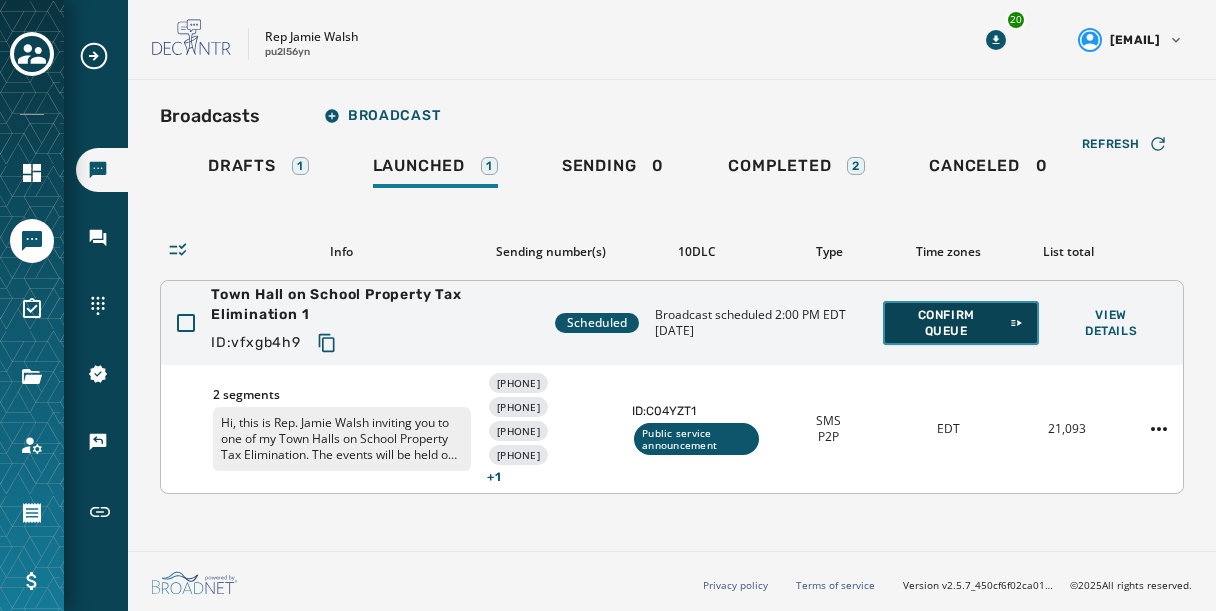 click on "Confirm Queue" at bounding box center [961, 323] 